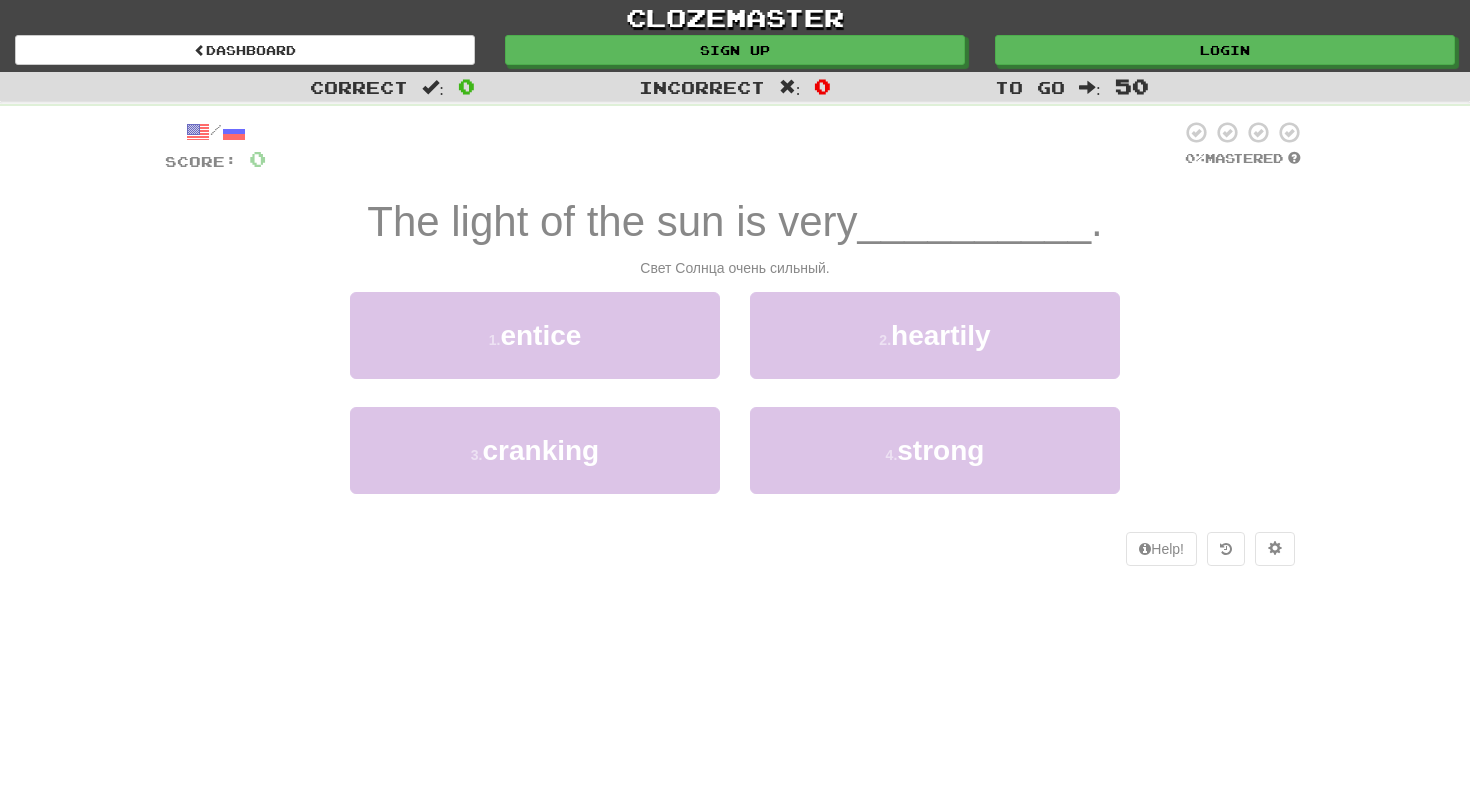 scroll, scrollTop: 0, scrollLeft: 0, axis: both 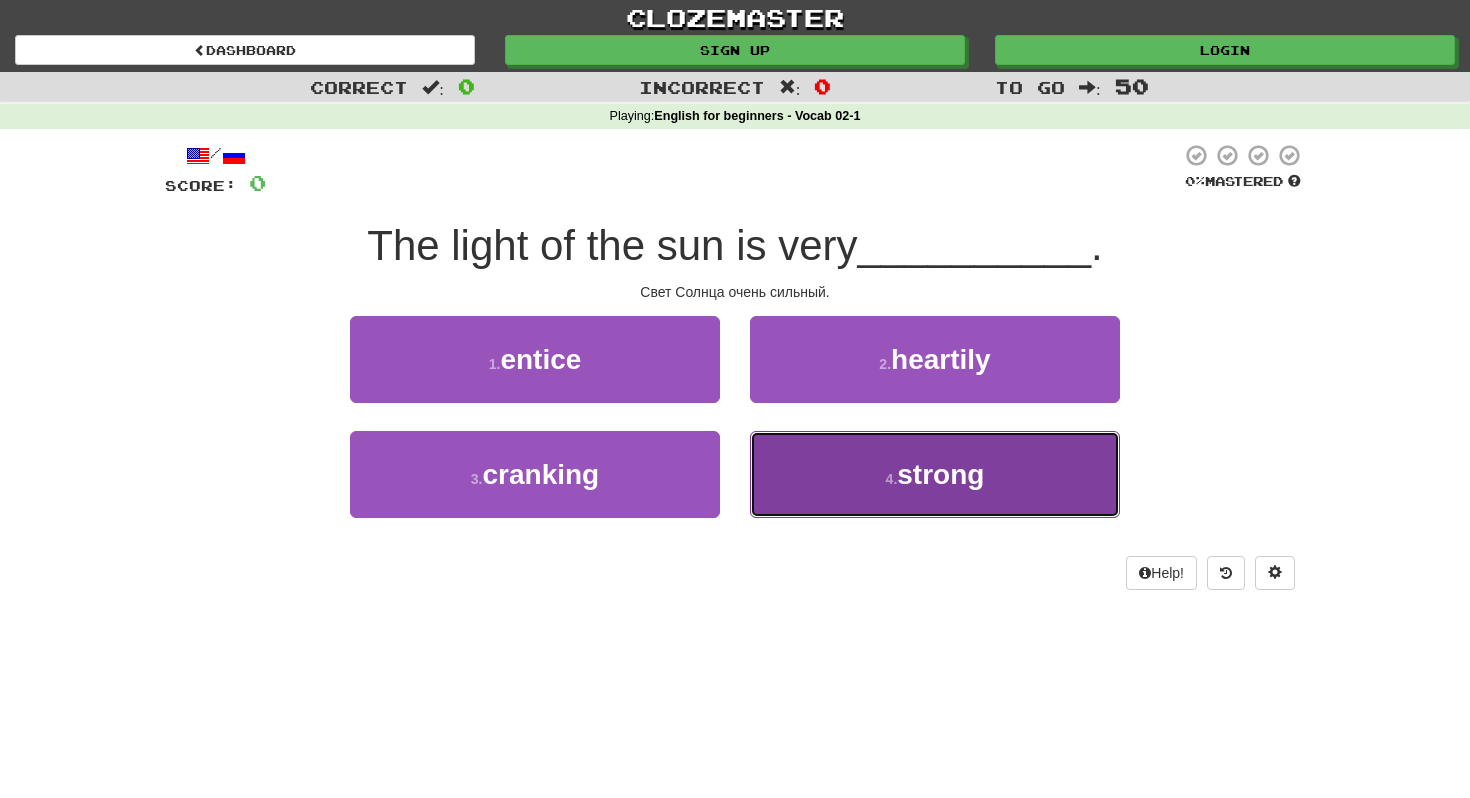 click on "strong" at bounding box center [940, 474] 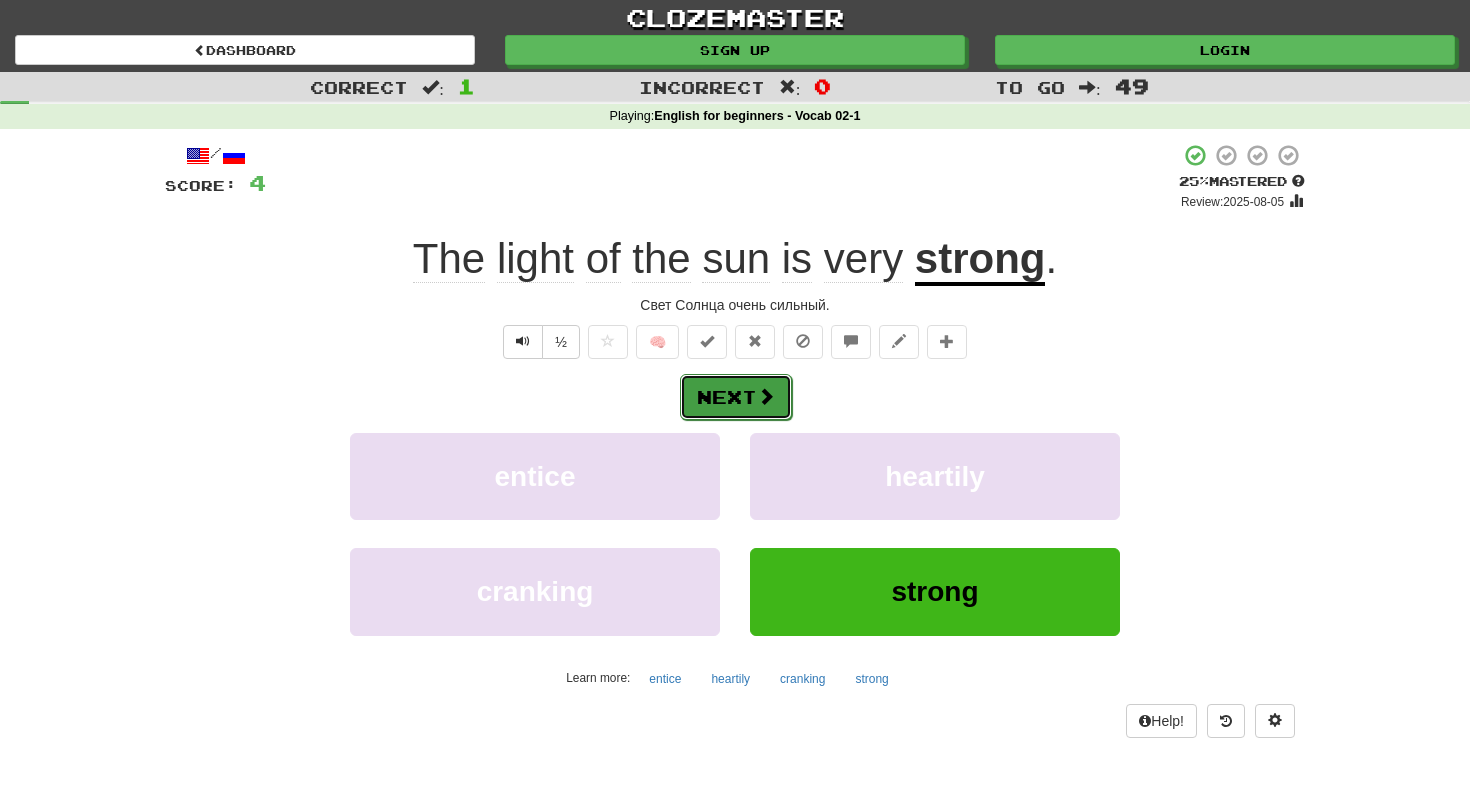 click on "Next" at bounding box center [736, 397] 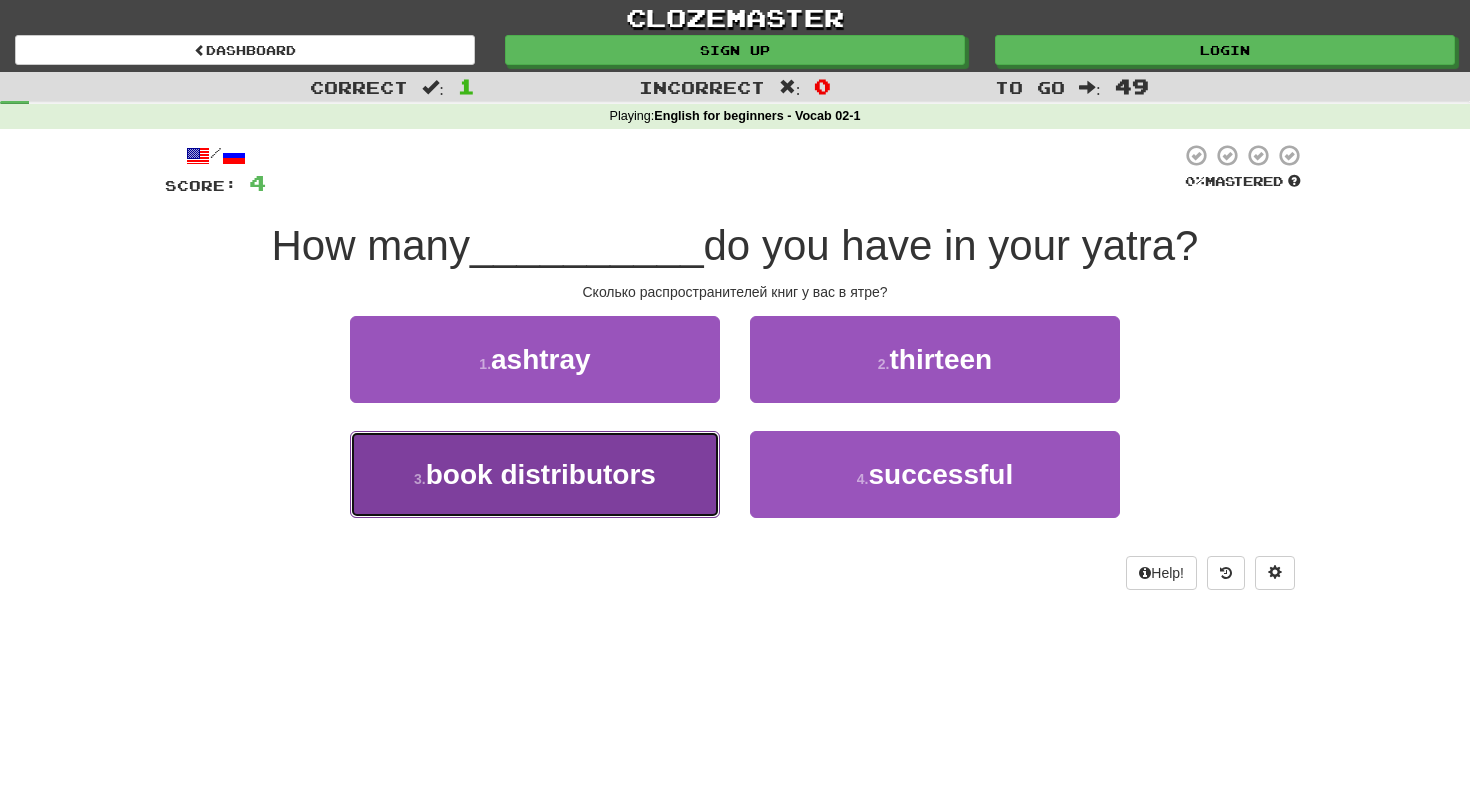 click on "book distributors" at bounding box center [541, 474] 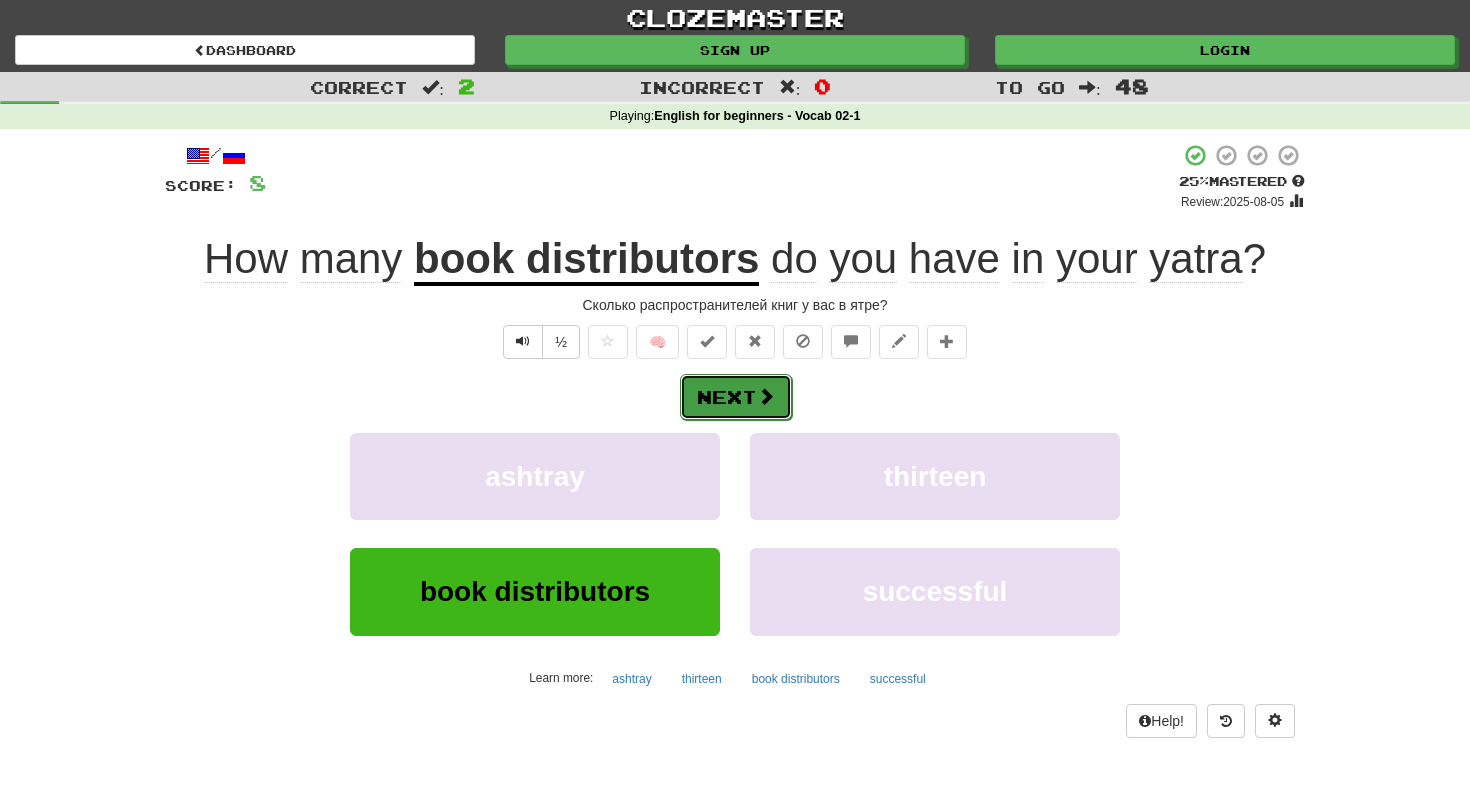 click on "Next" at bounding box center (736, 397) 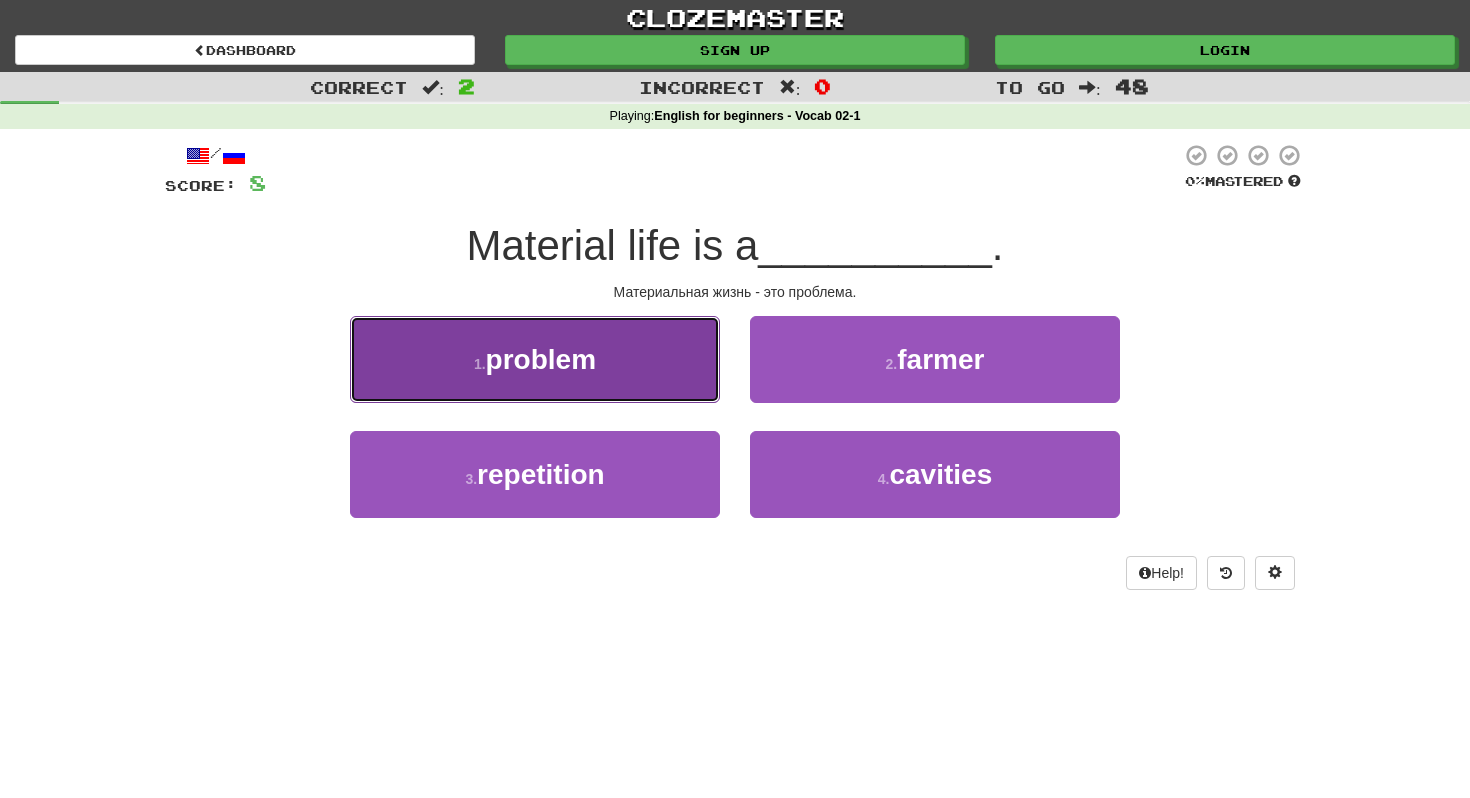 click on "problem" at bounding box center (541, 359) 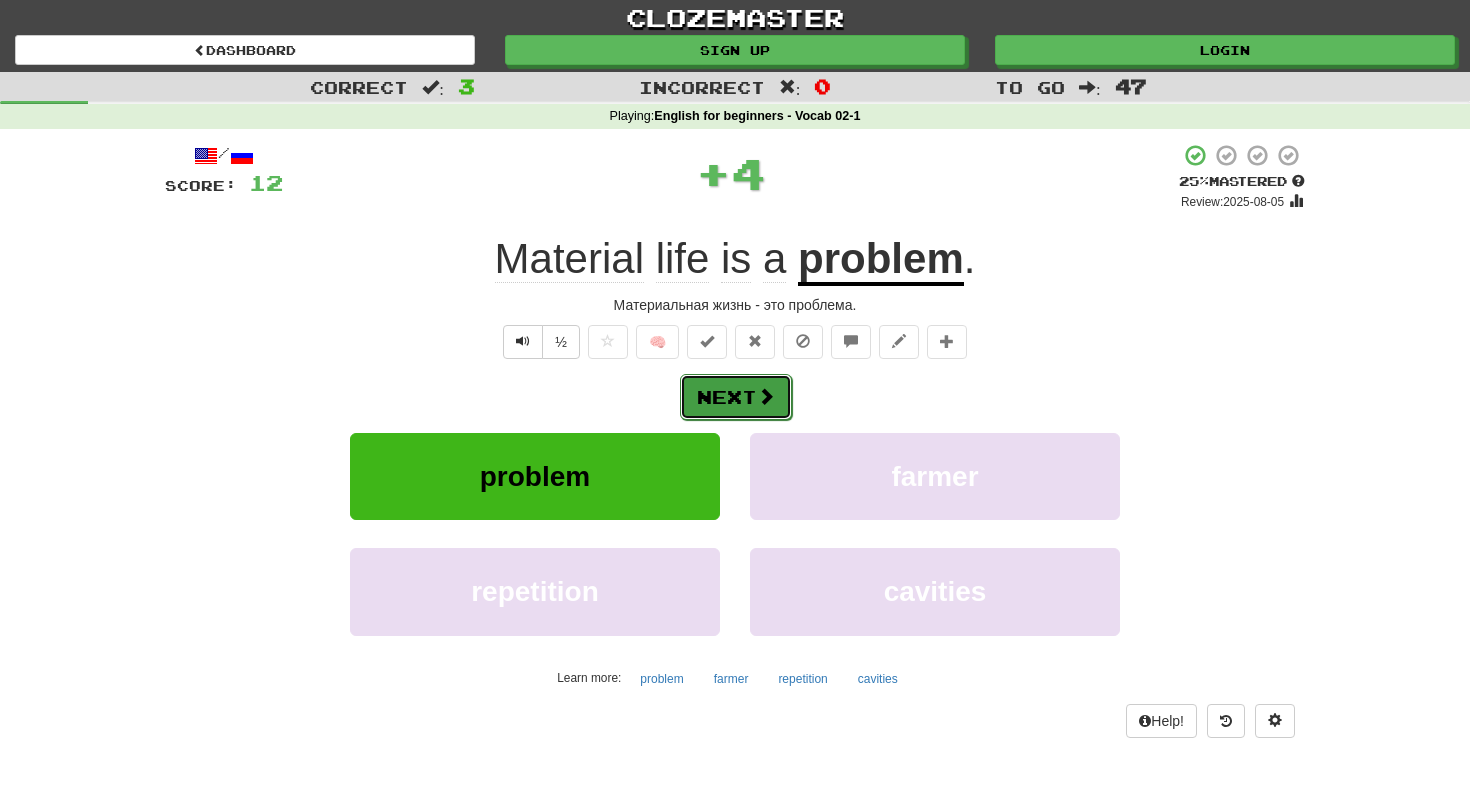 click on "Next" at bounding box center [736, 397] 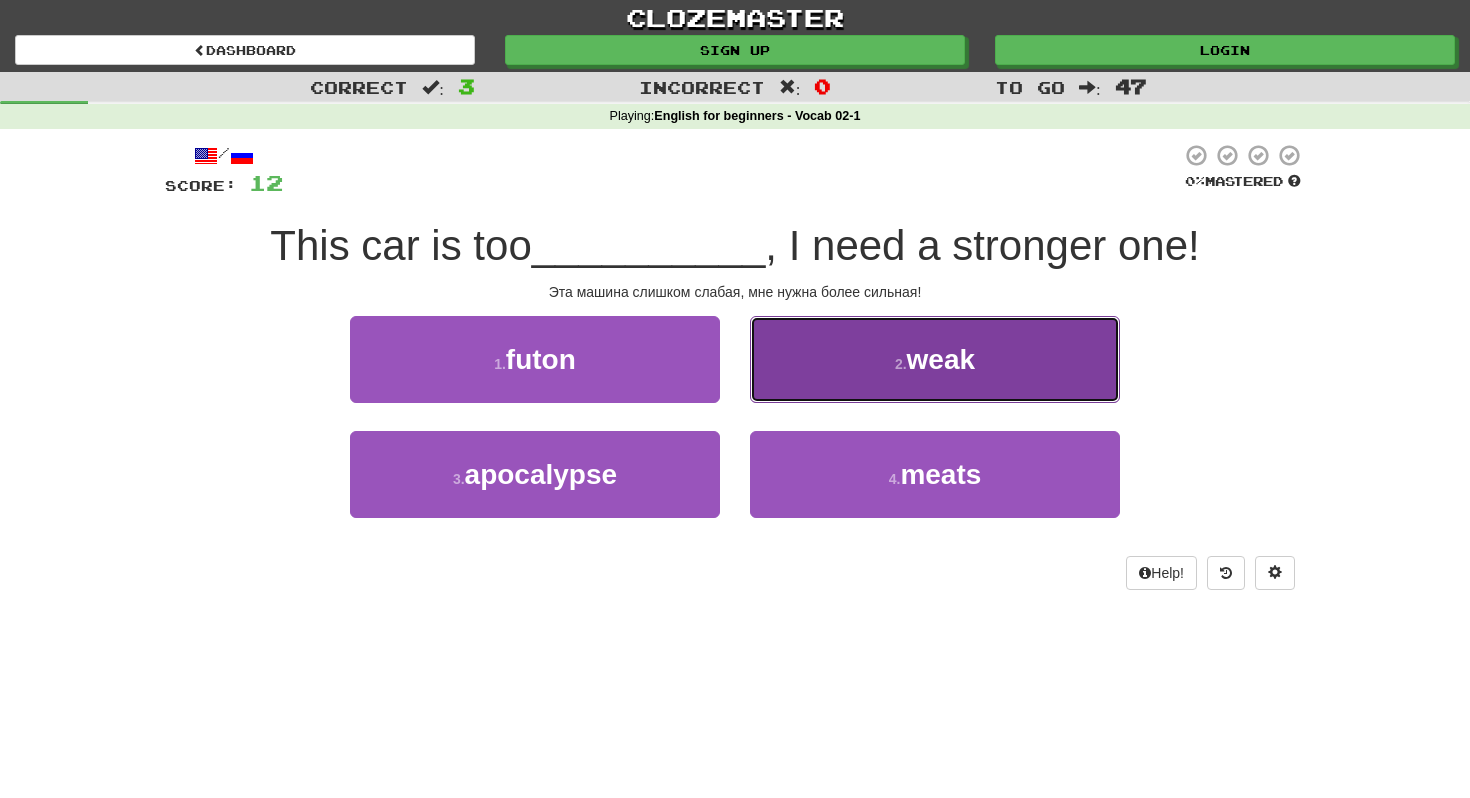 click on "weak" at bounding box center [941, 359] 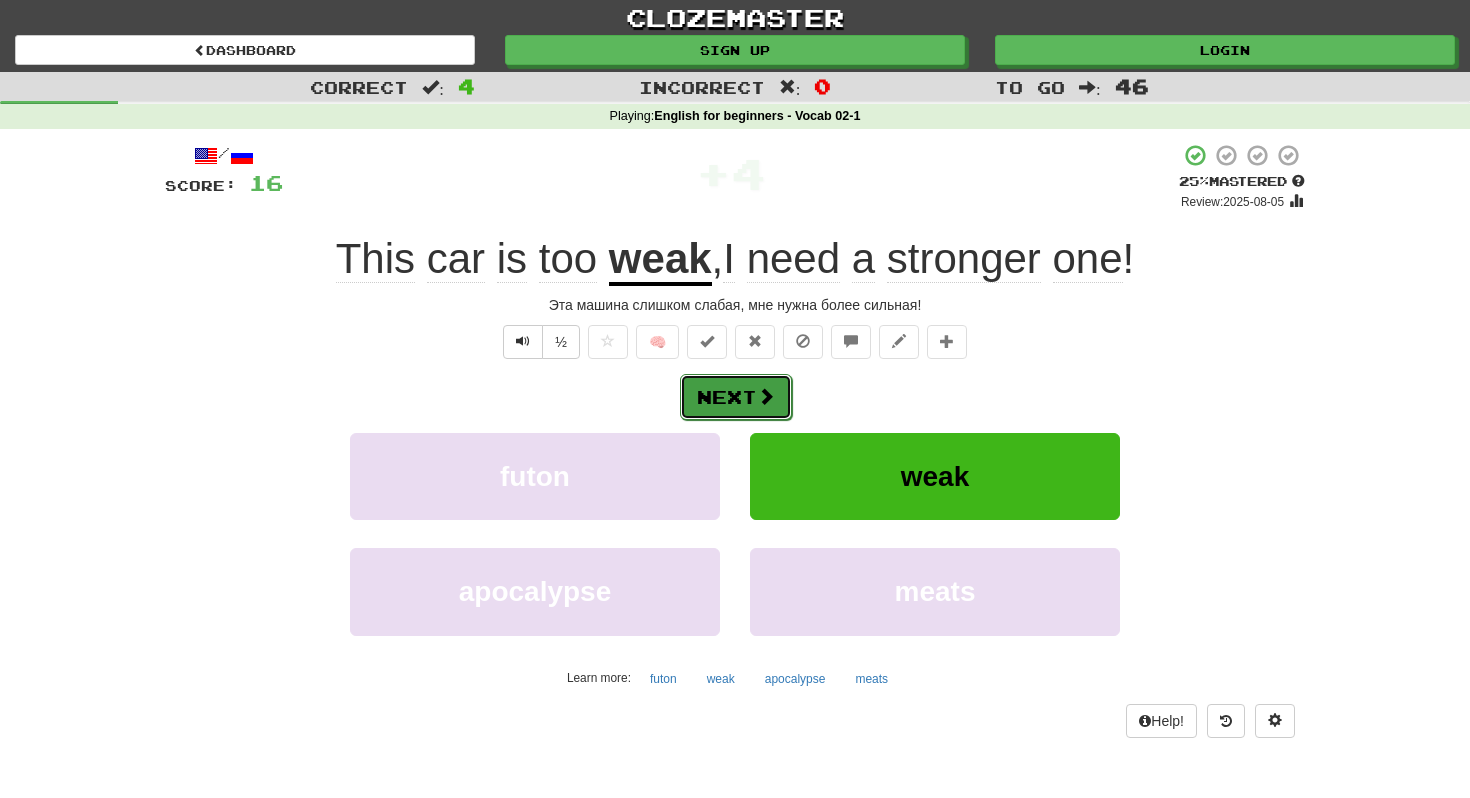 click on "Next" at bounding box center [736, 397] 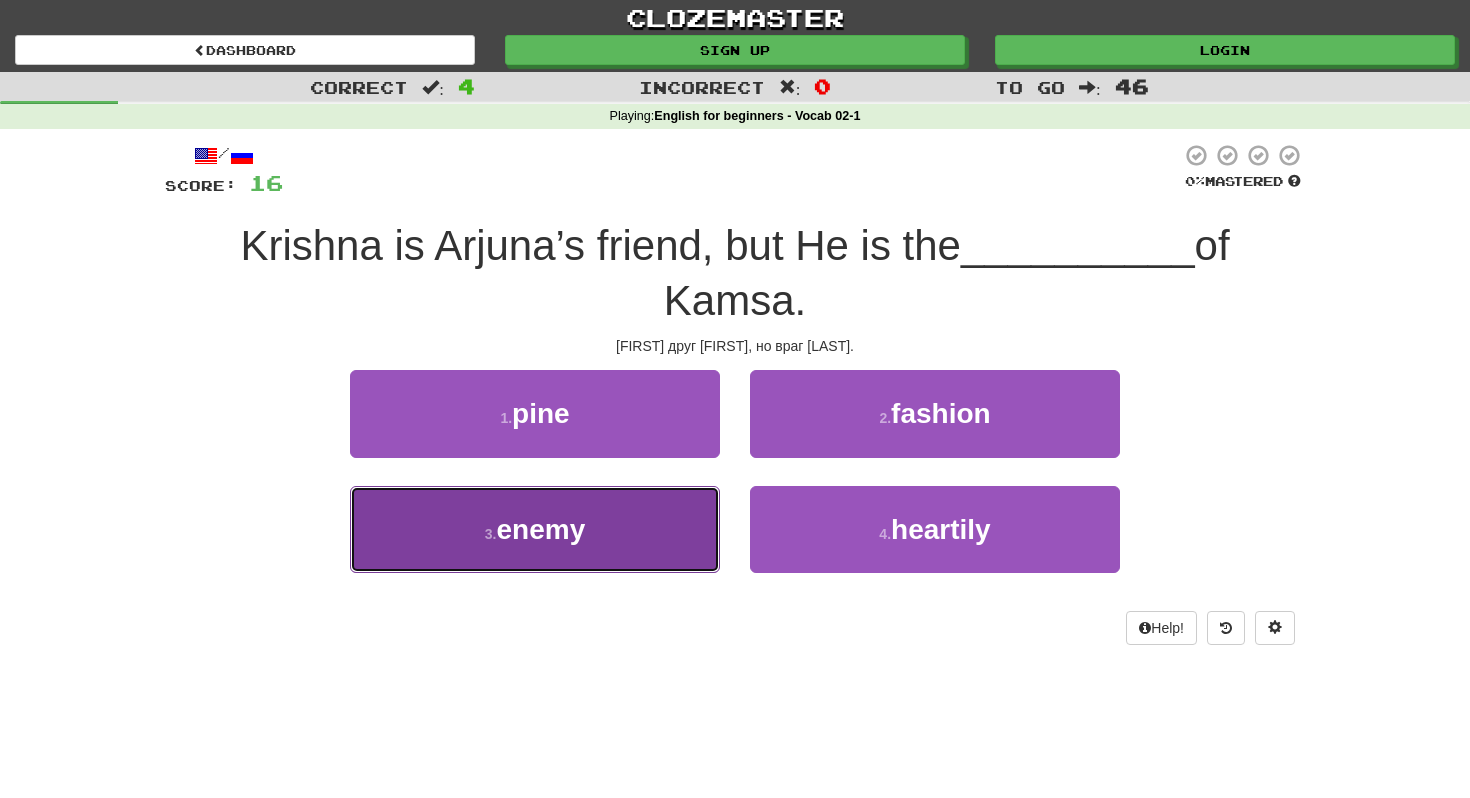 click on "3 .  enemy" at bounding box center (535, 529) 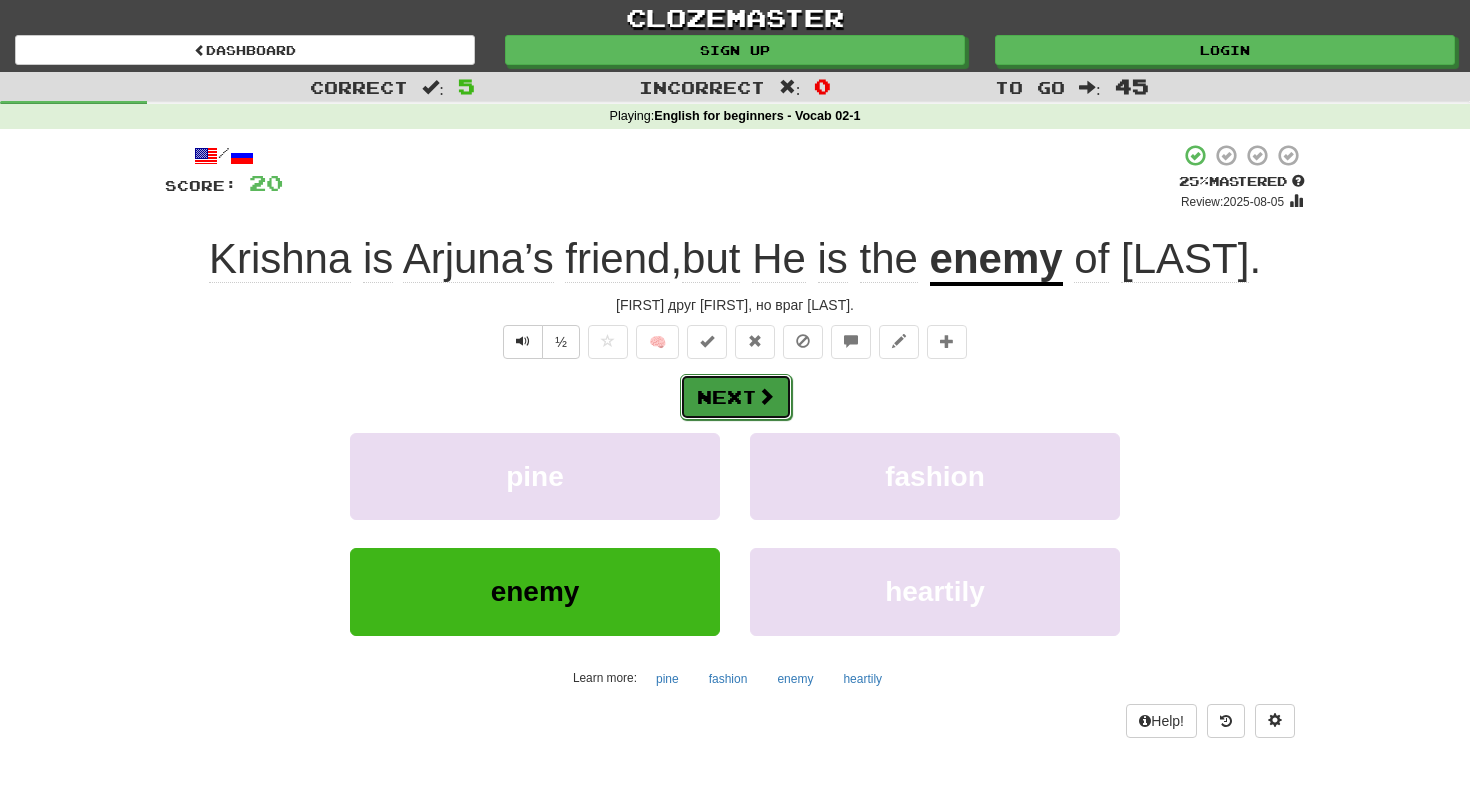click on "Next" at bounding box center [736, 397] 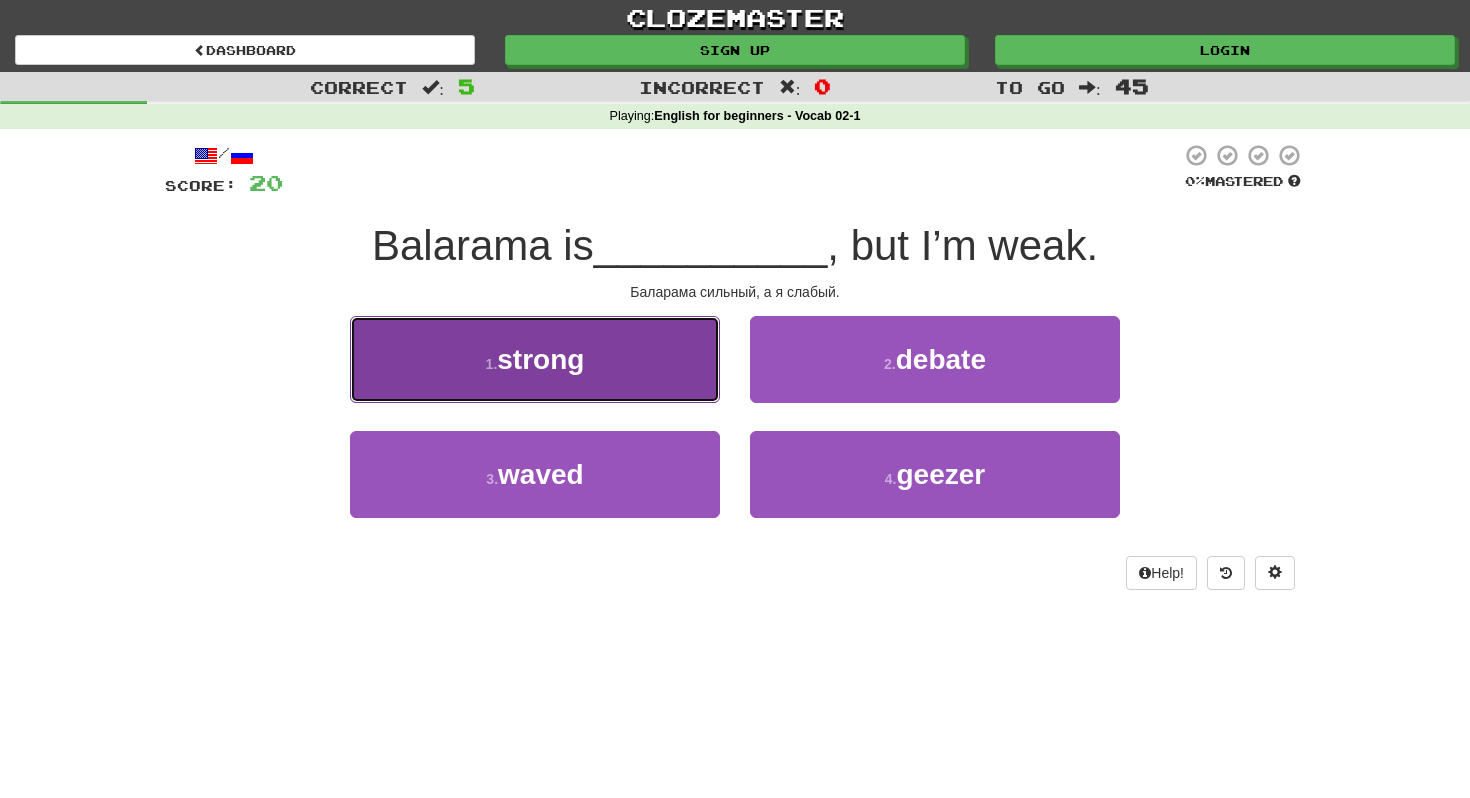 click on "1 .  strong" at bounding box center [535, 359] 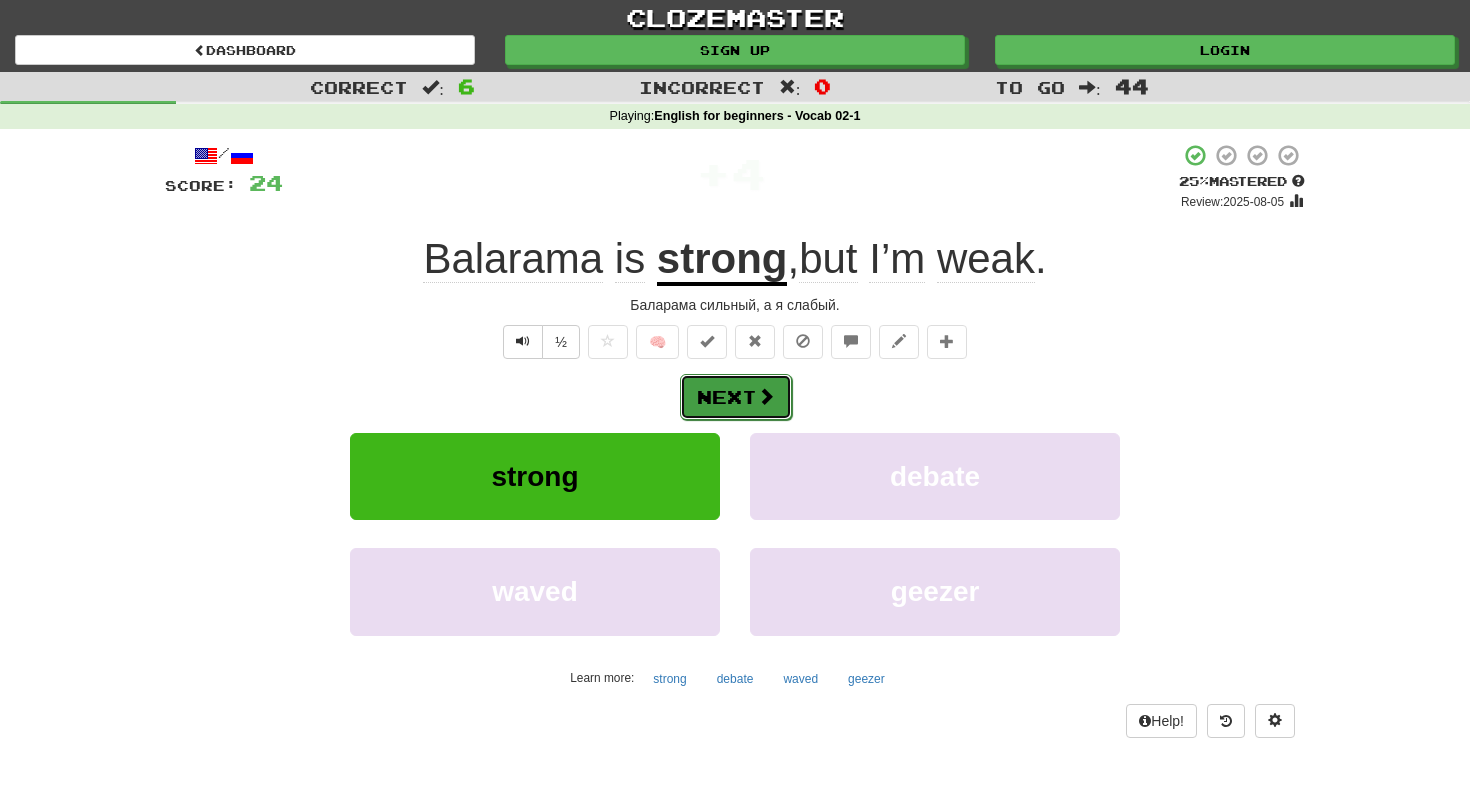 click on "Next" at bounding box center [736, 397] 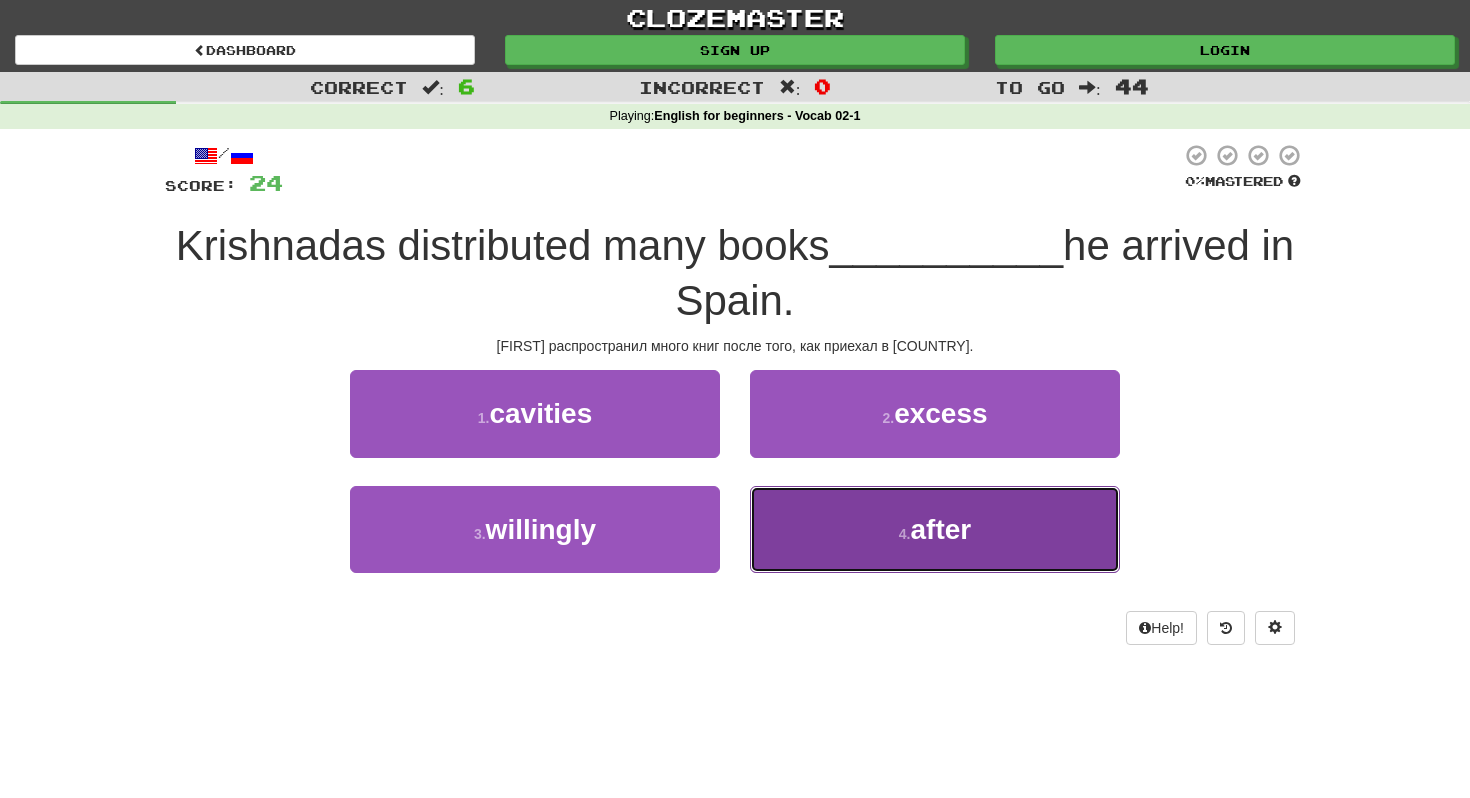 click on "after" at bounding box center (940, 529) 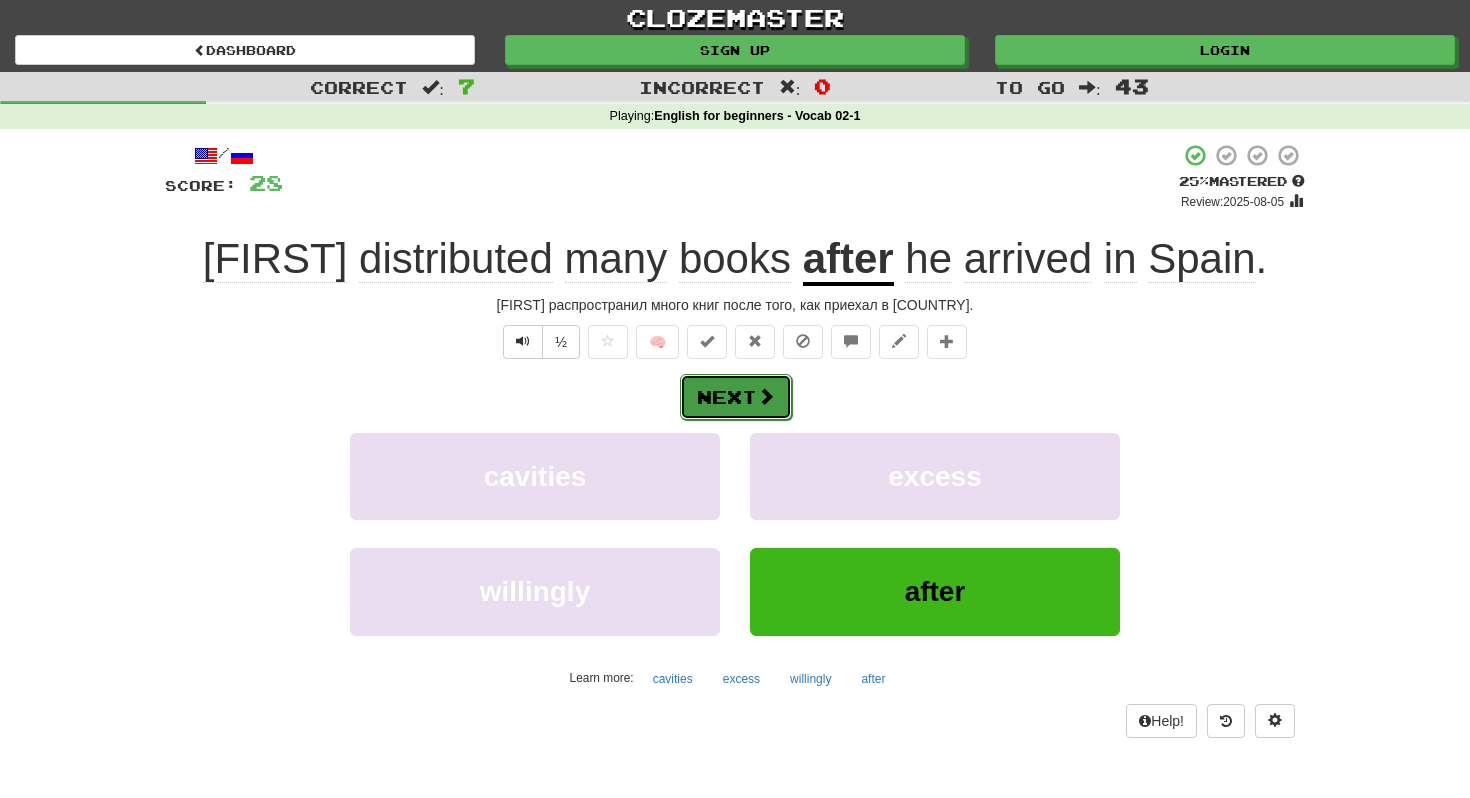 click on "Next" at bounding box center [736, 397] 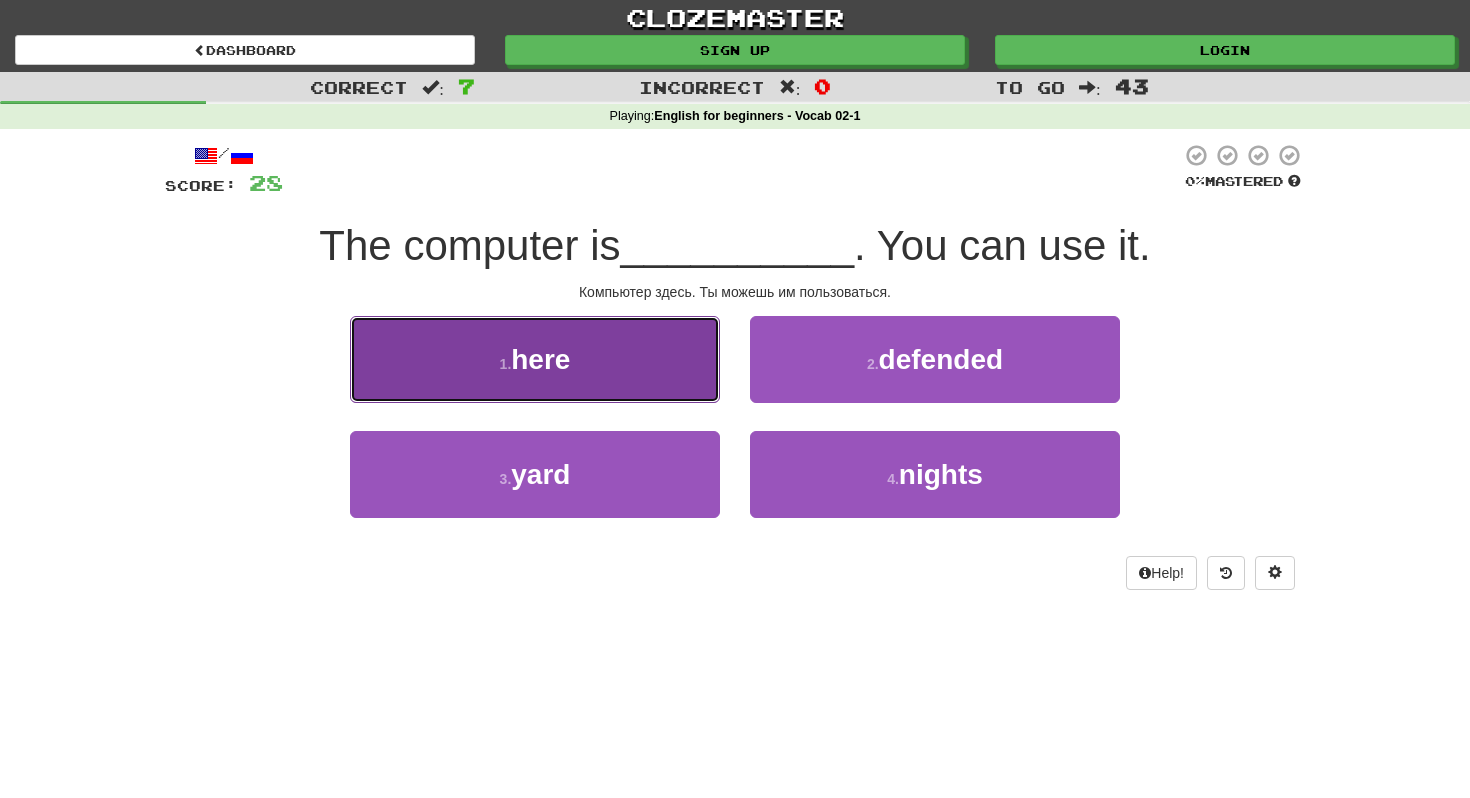 click on "1 .  here" at bounding box center [535, 359] 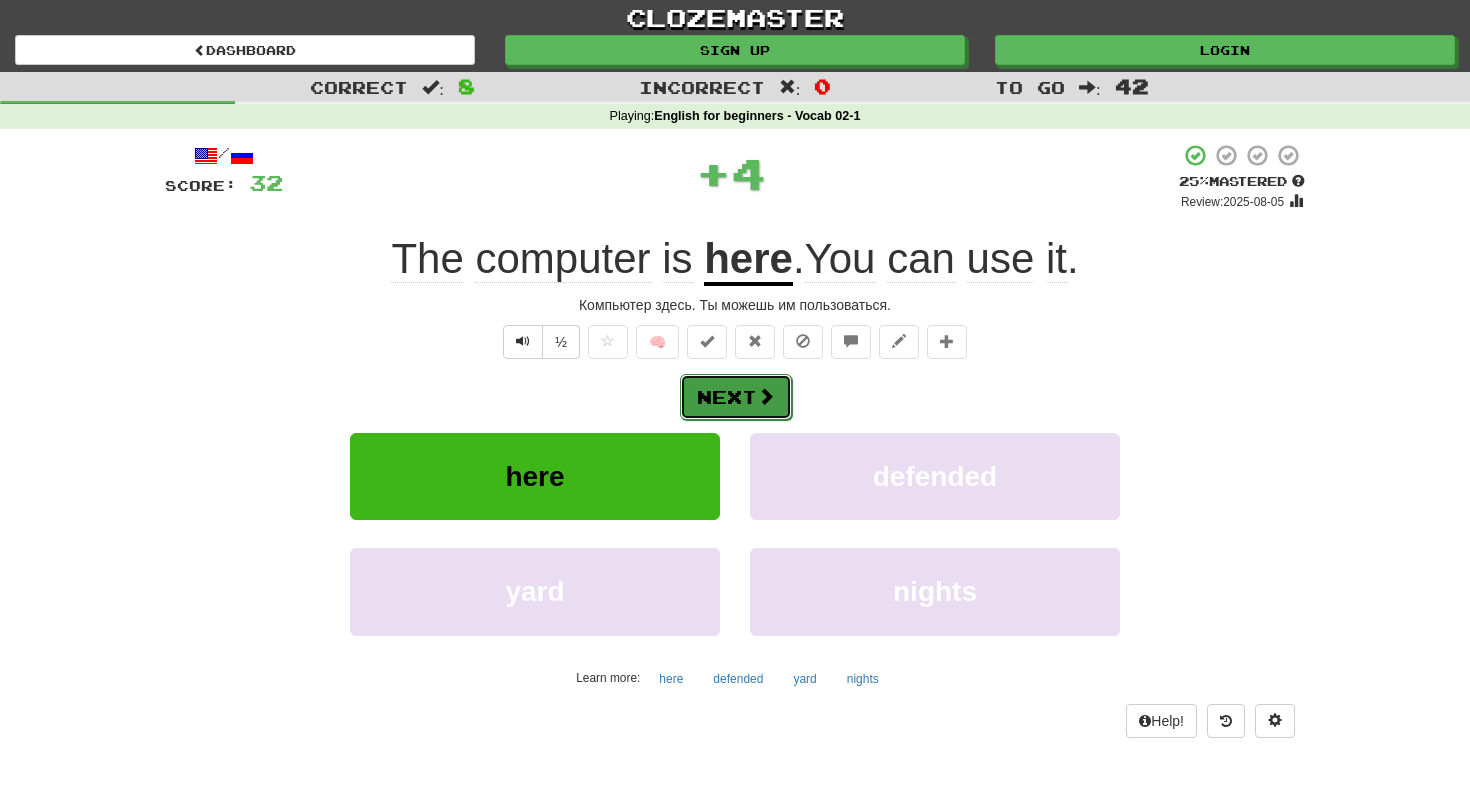 click on "Next" at bounding box center (736, 397) 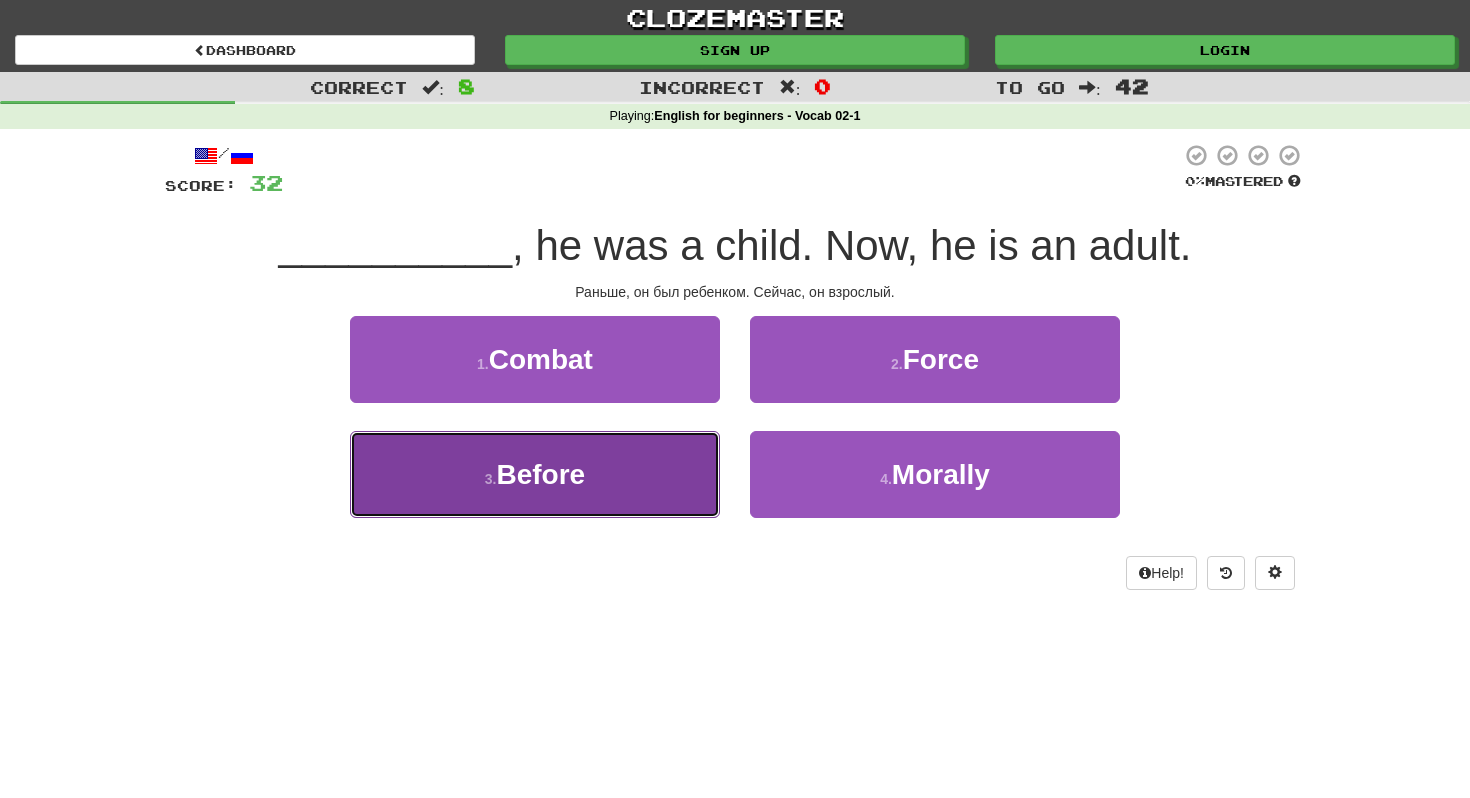 click on "3 .  Before" at bounding box center [535, 474] 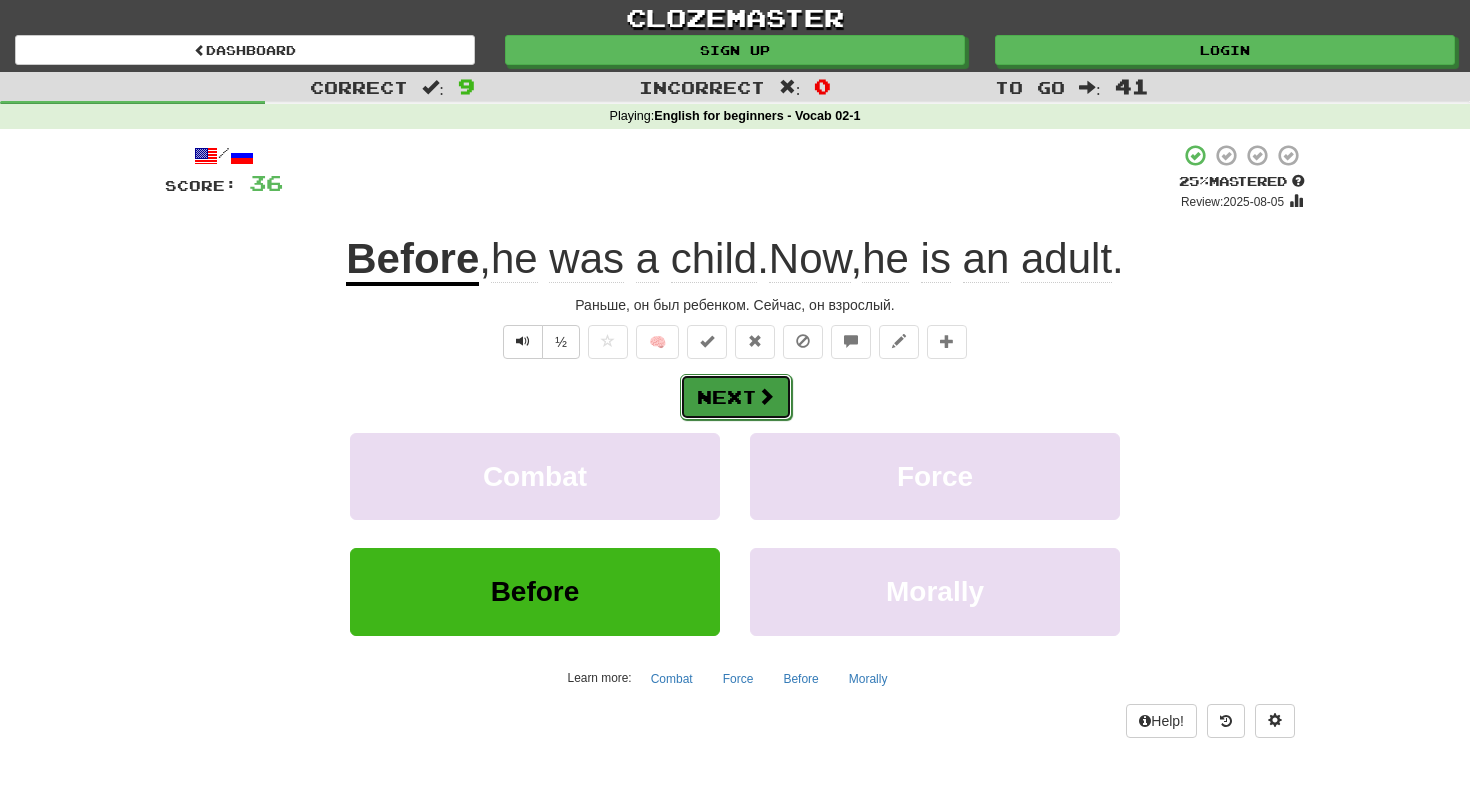 click at bounding box center (766, 396) 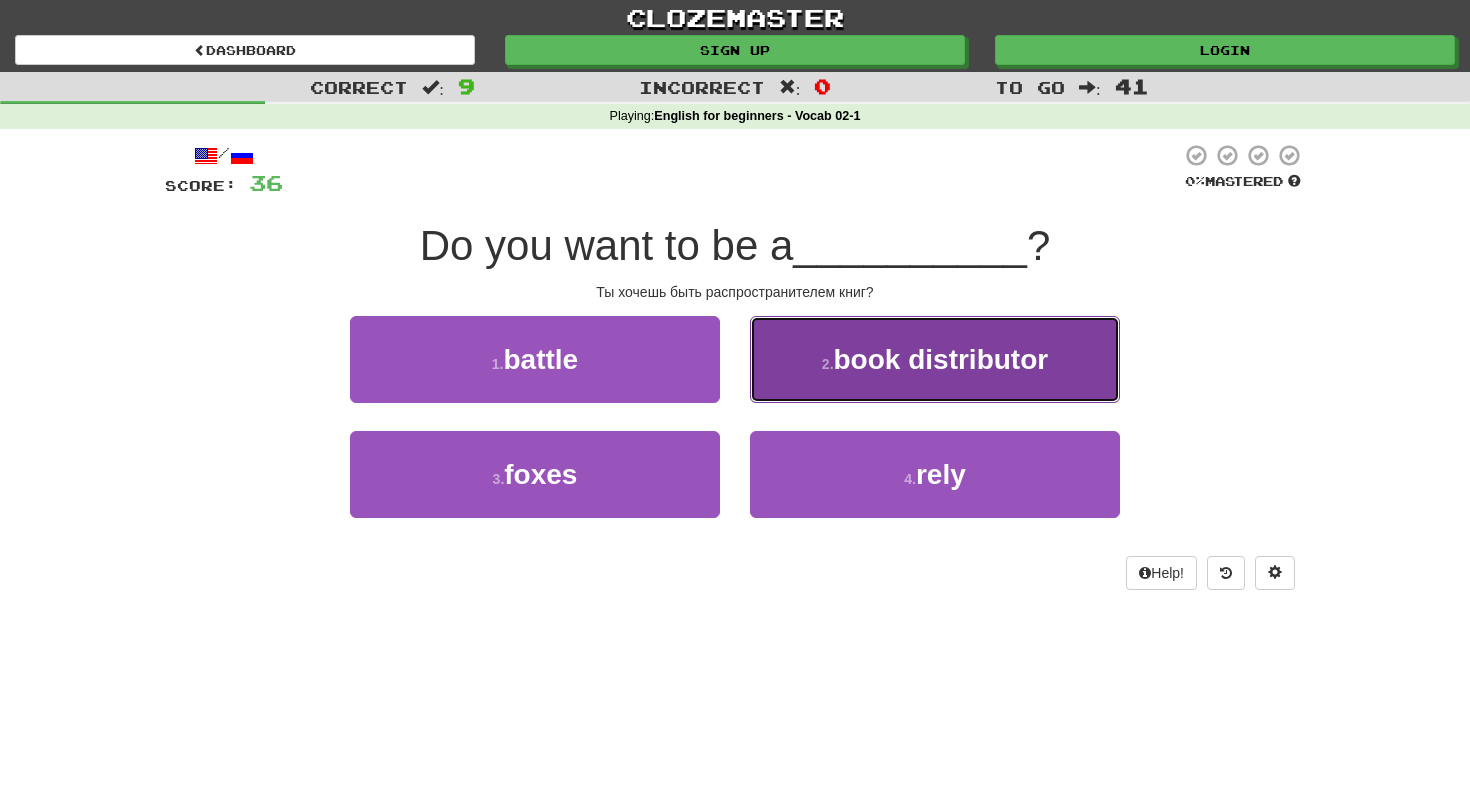 click on "book distributor" at bounding box center (941, 359) 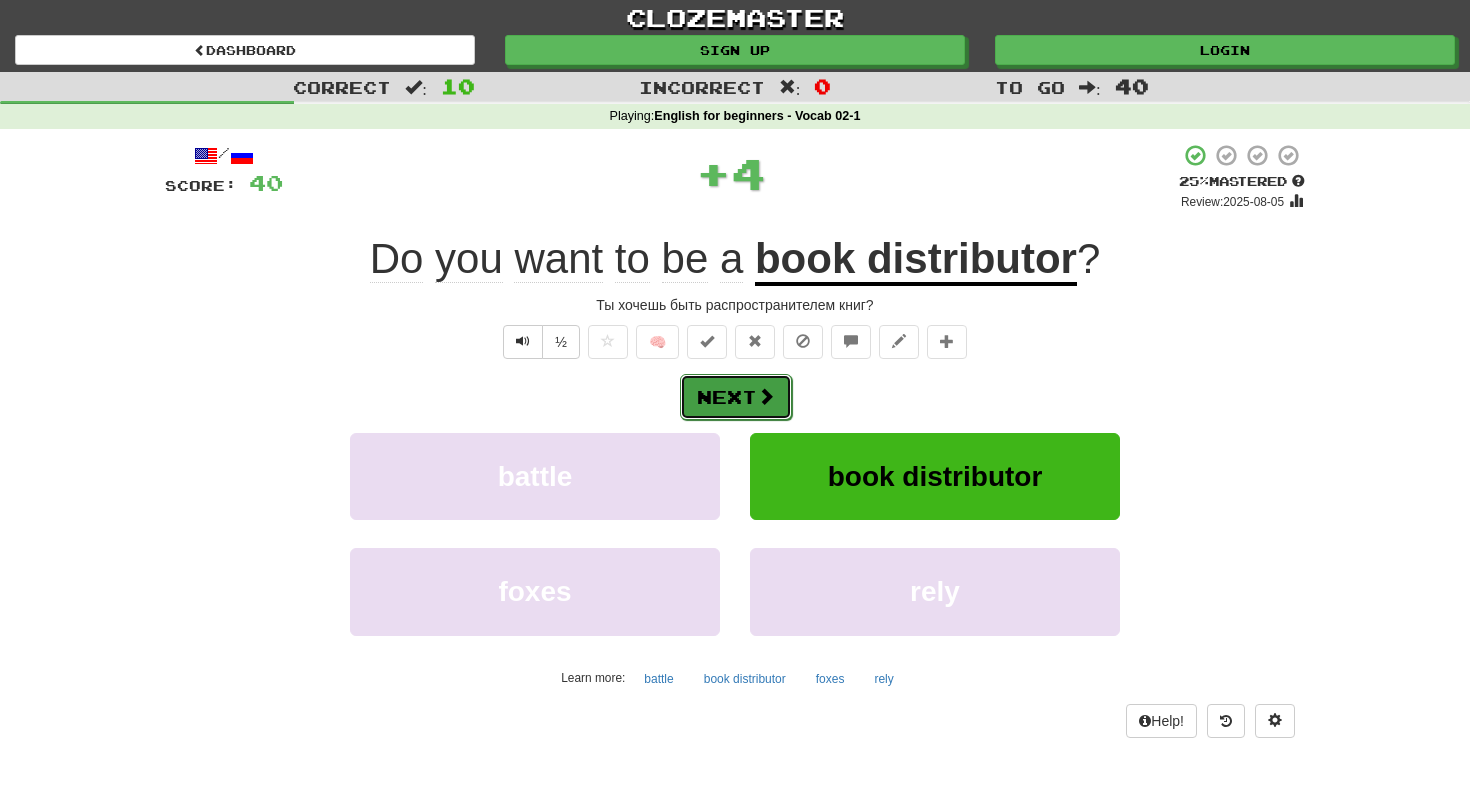 click on "Next" at bounding box center (736, 397) 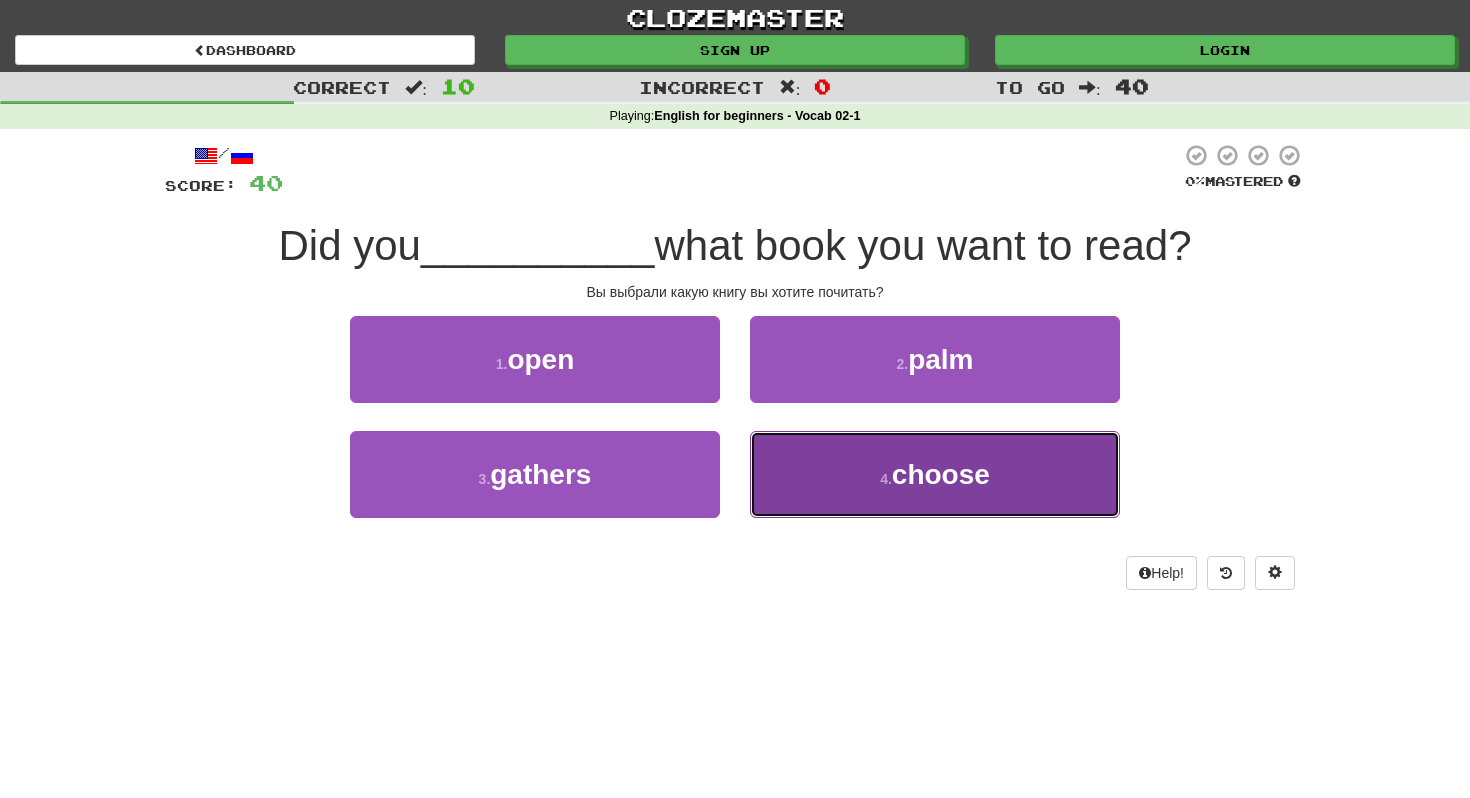 click on "4 .  choose" at bounding box center [935, 474] 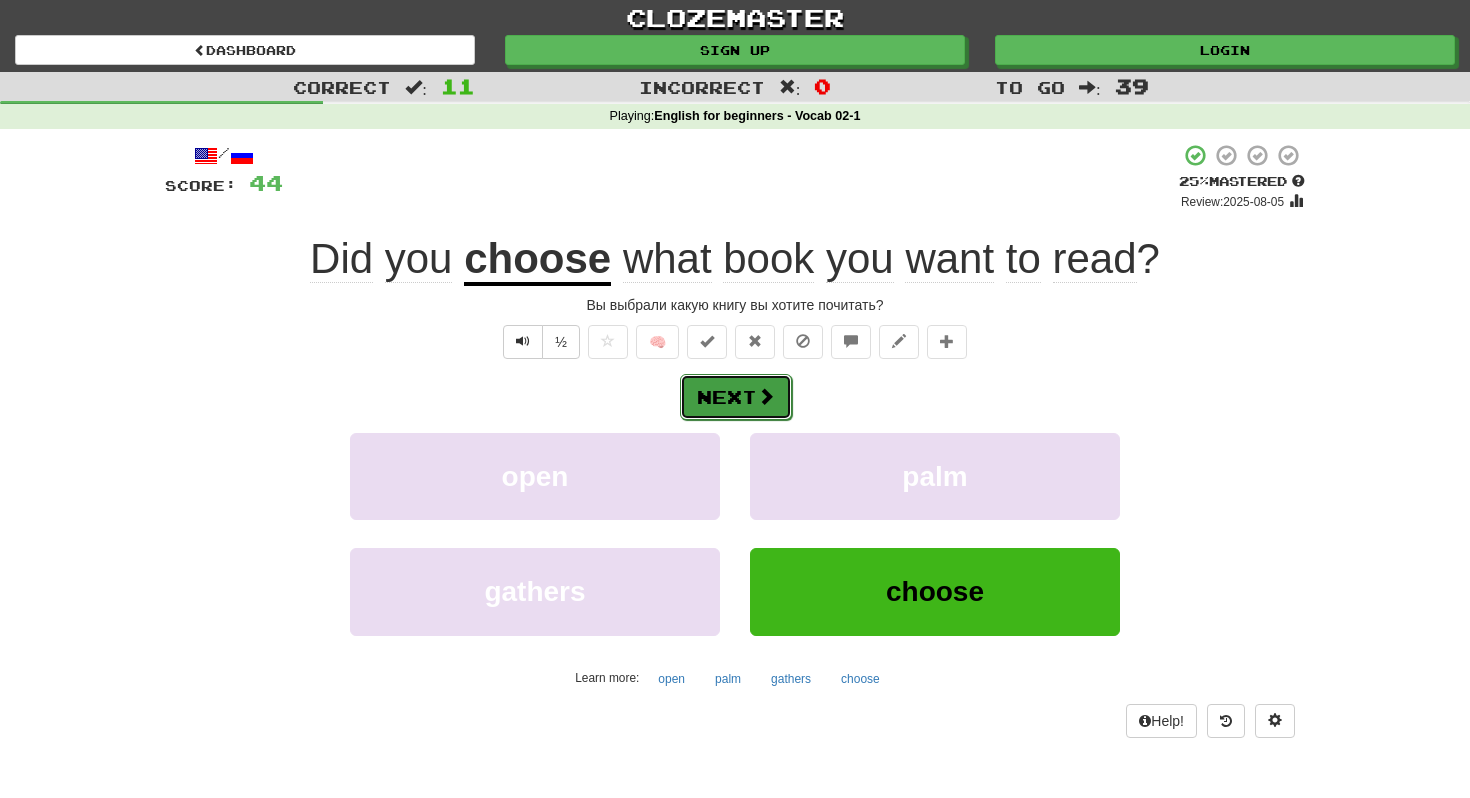click at bounding box center [766, 396] 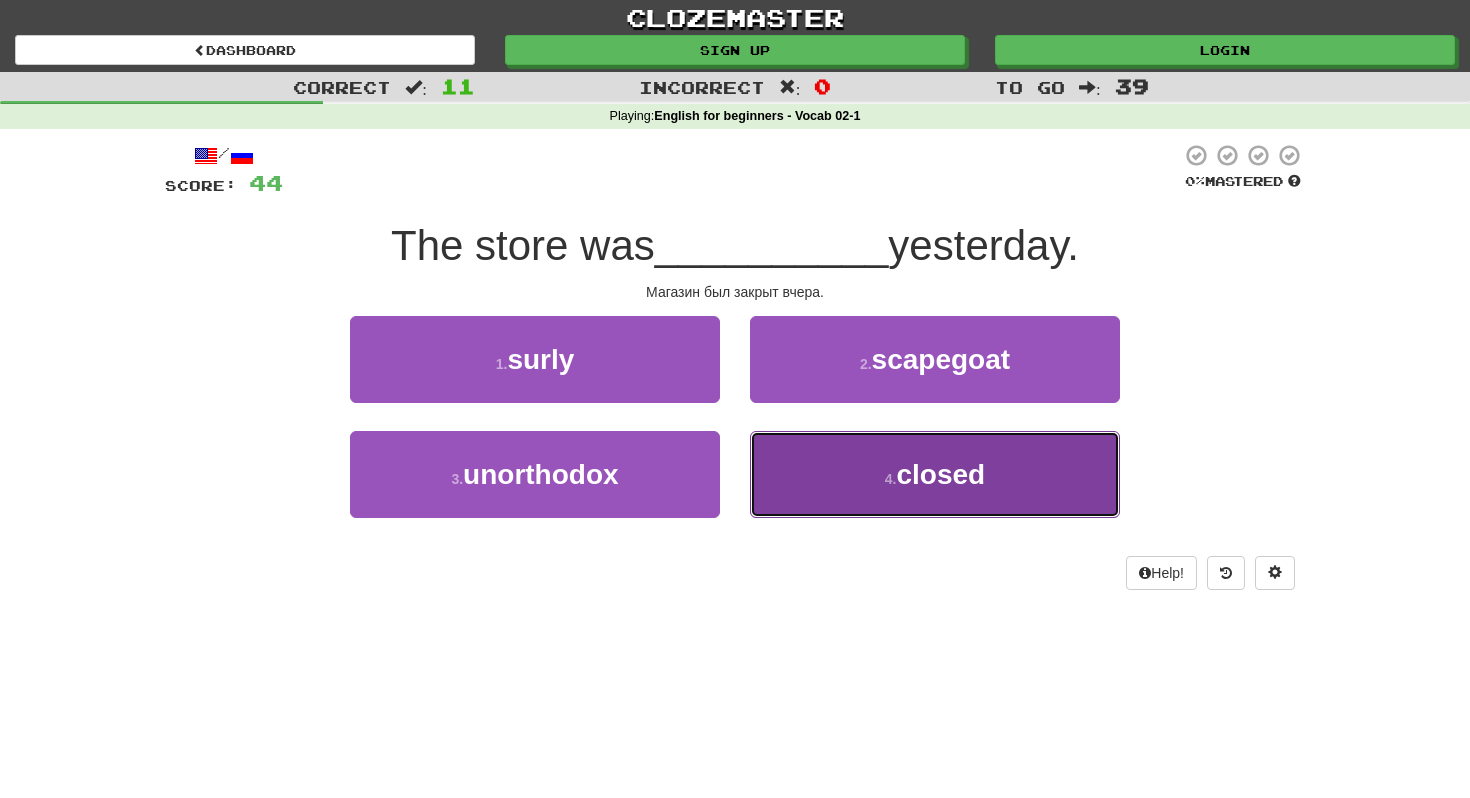 click on "closed" at bounding box center (940, 474) 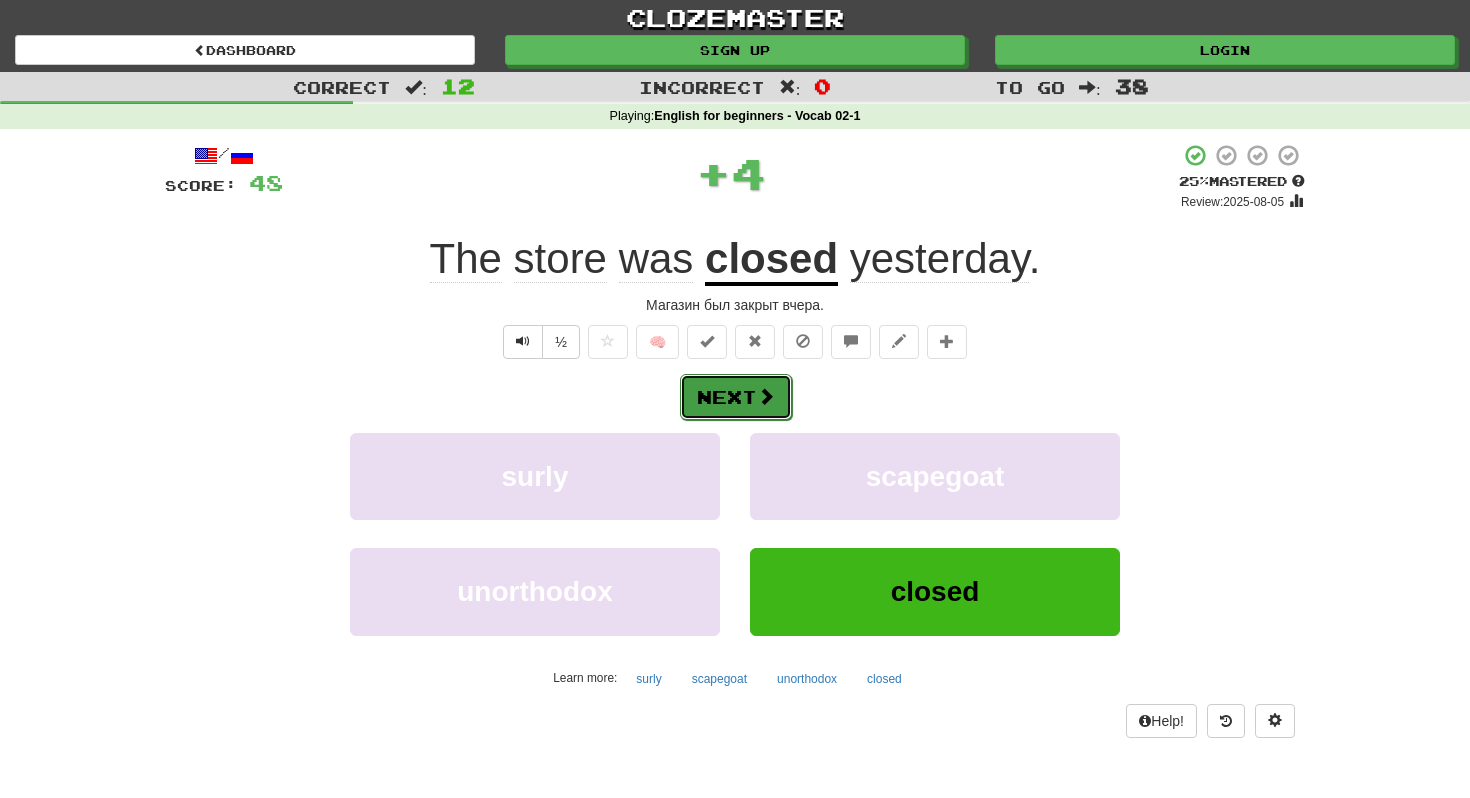 click on "Next" at bounding box center [736, 397] 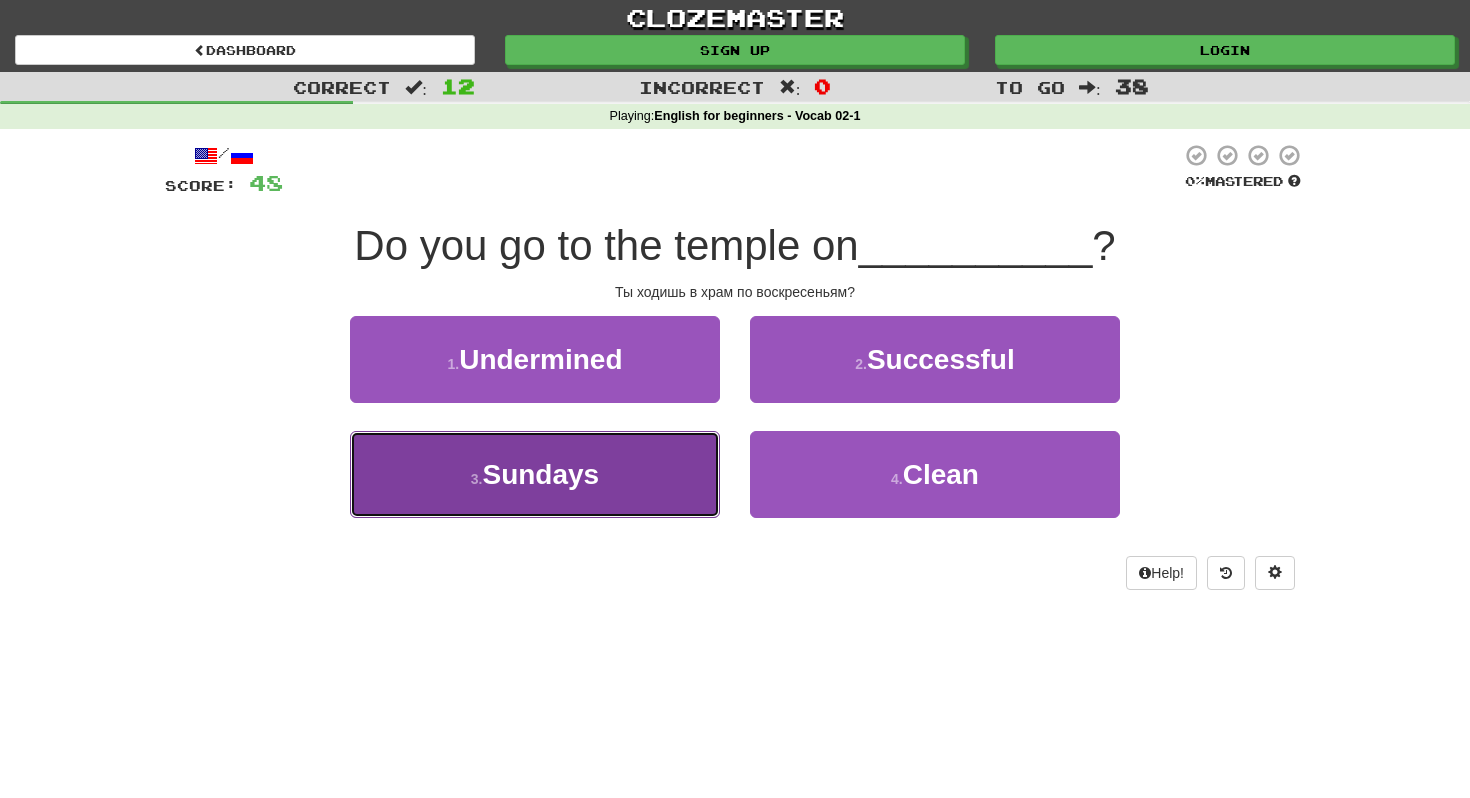 click on "3 .  Sundays" at bounding box center (535, 474) 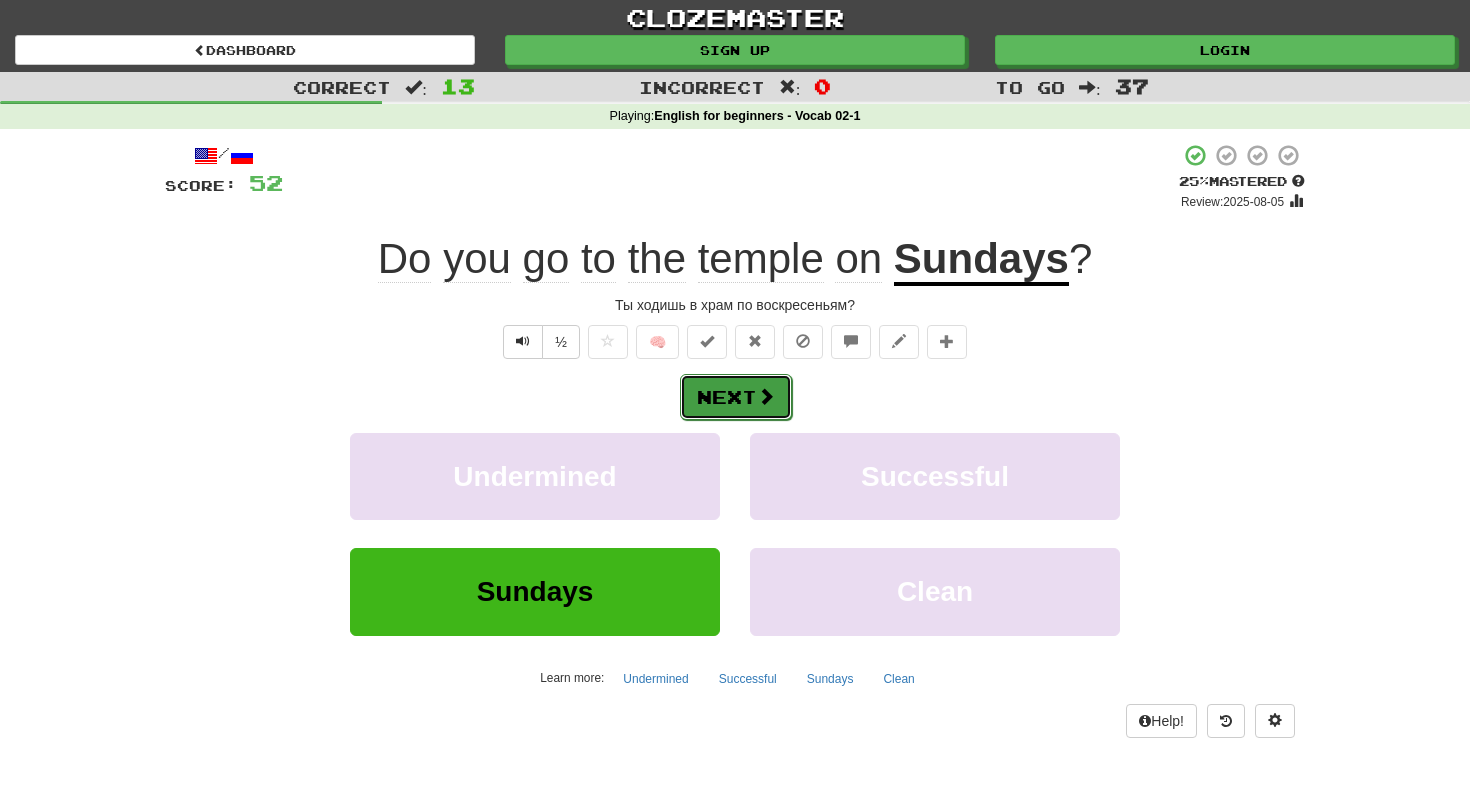 click on "Next" at bounding box center [736, 397] 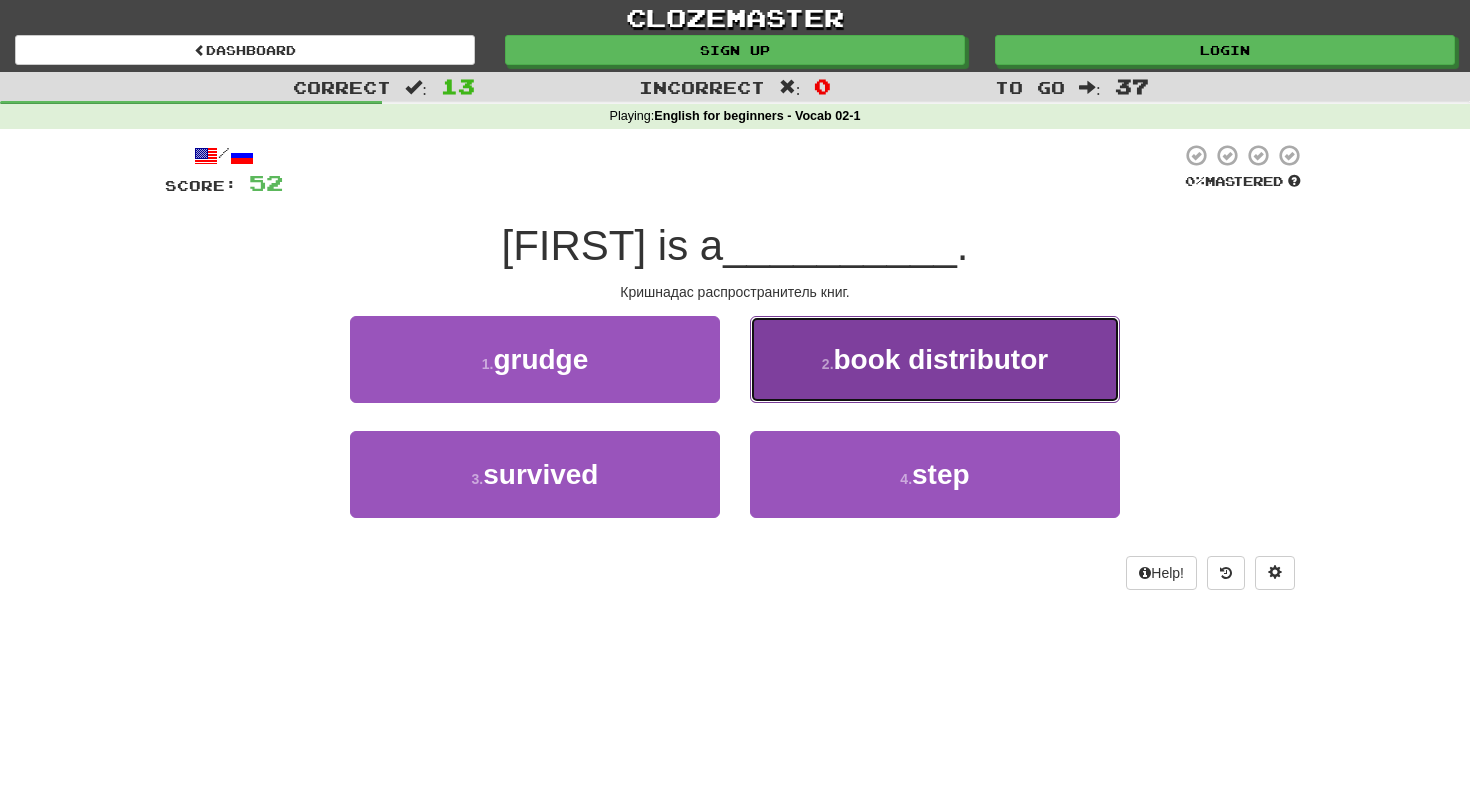 click on "book distributor" at bounding box center (941, 359) 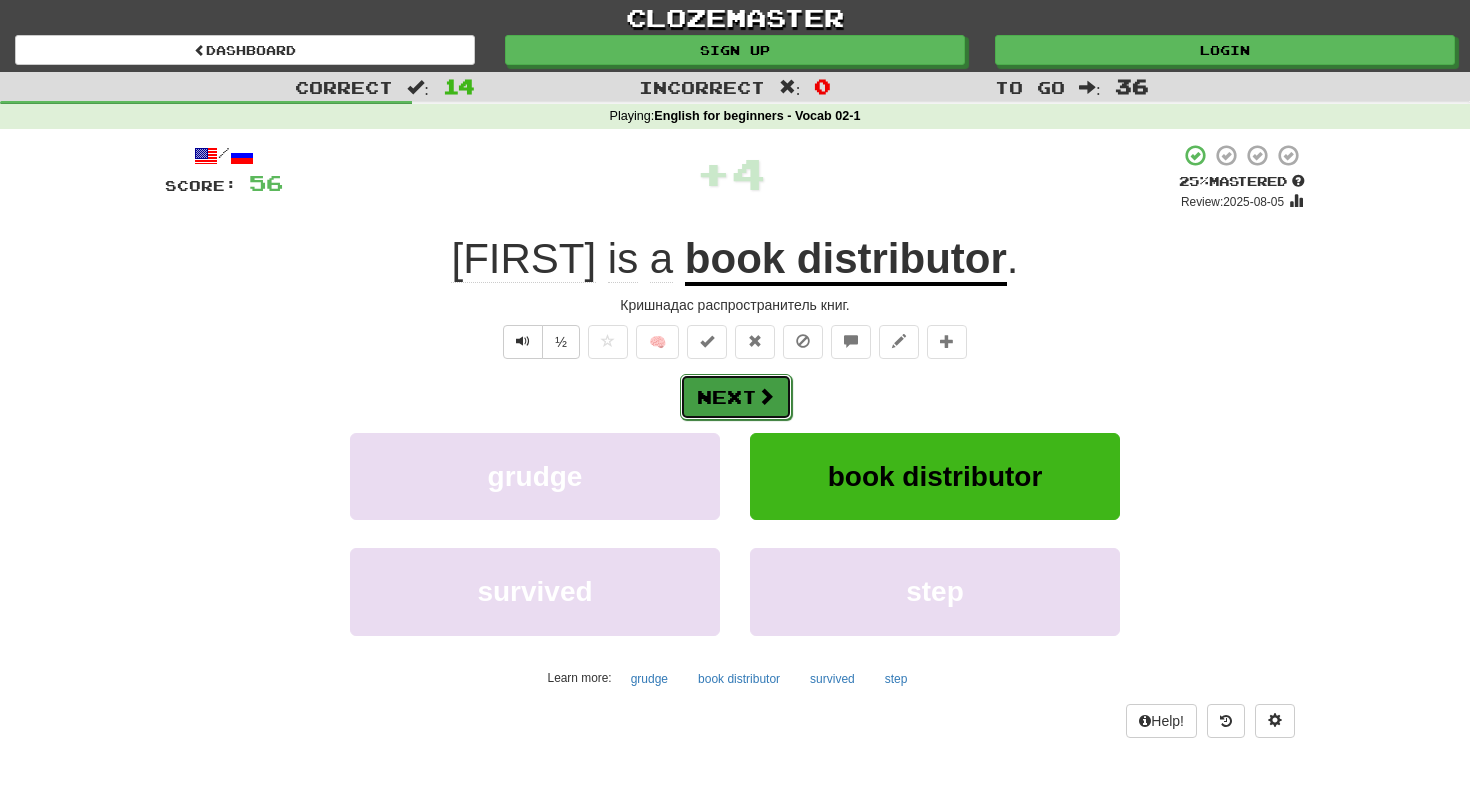 click at bounding box center (766, 396) 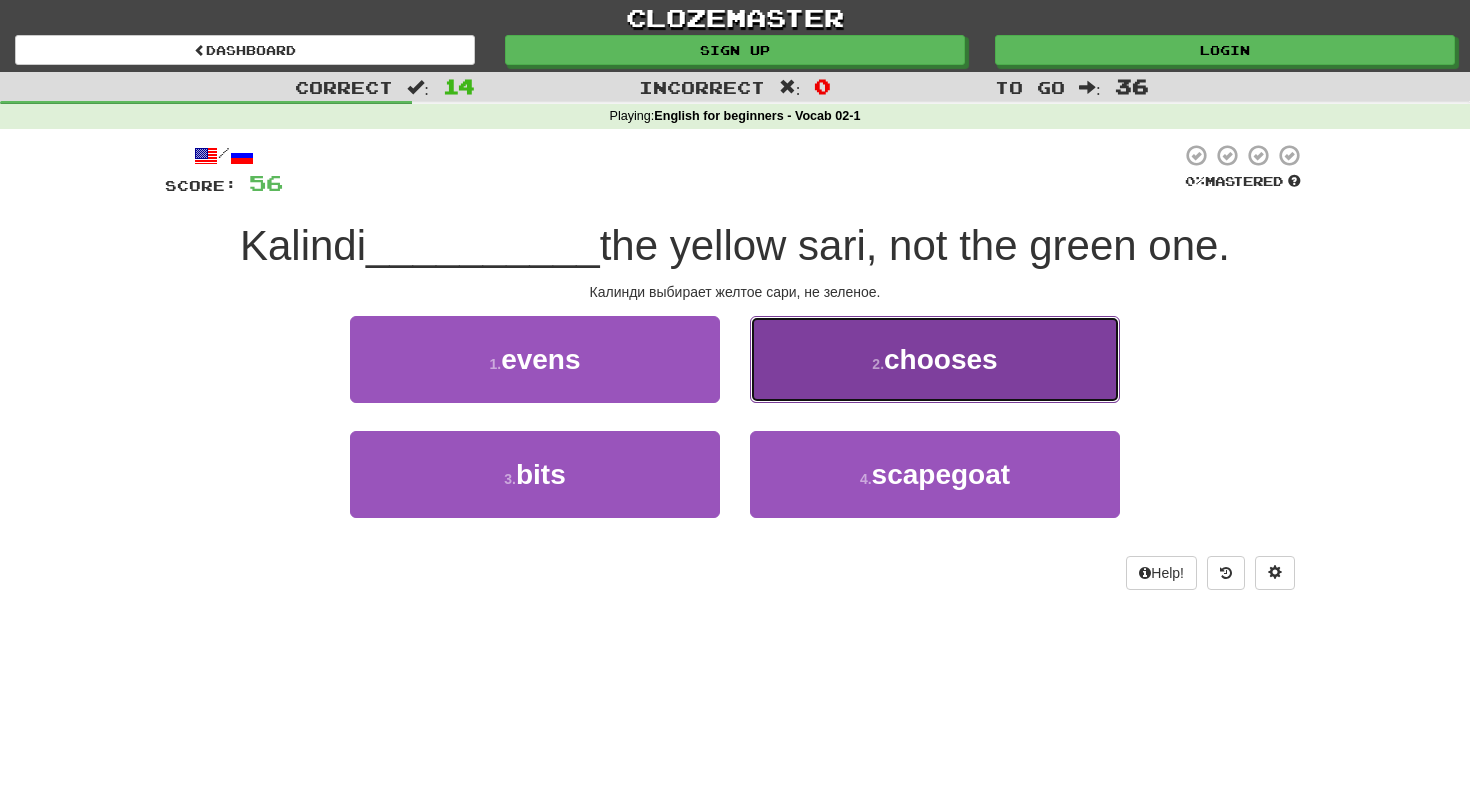 click on "2 .  chooses" at bounding box center [935, 359] 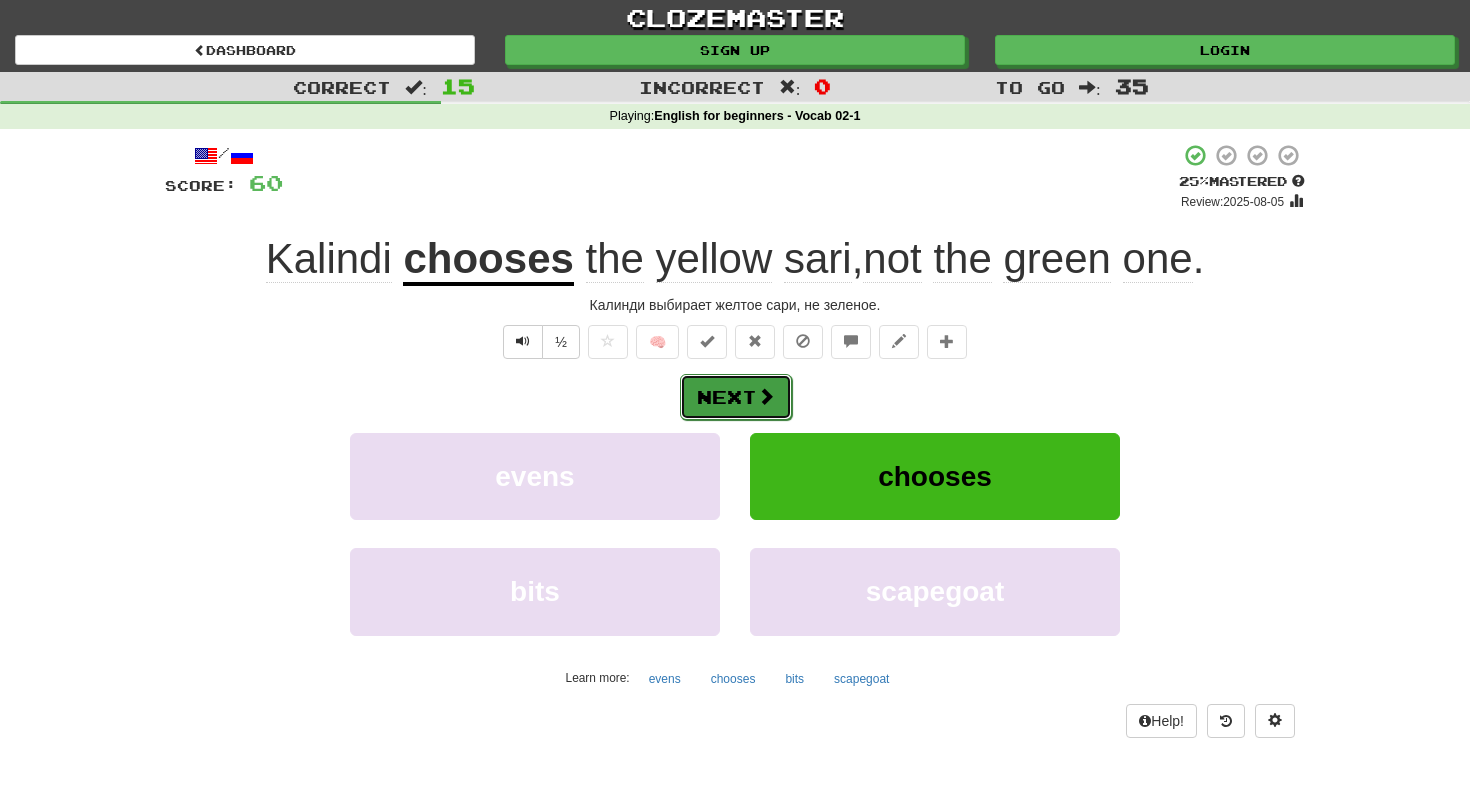 click on "Next" at bounding box center [736, 397] 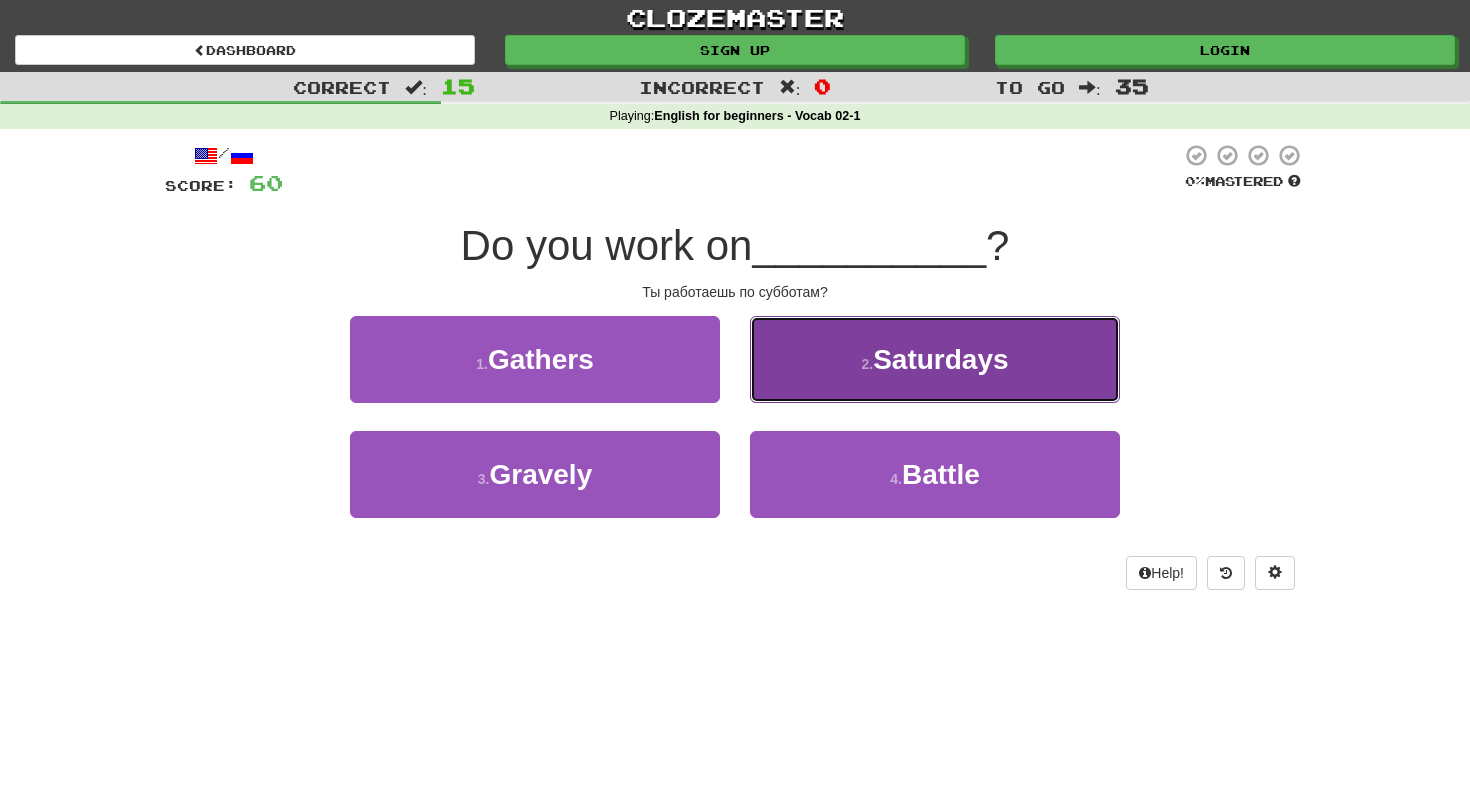 click on "Saturdays" at bounding box center (940, 359) 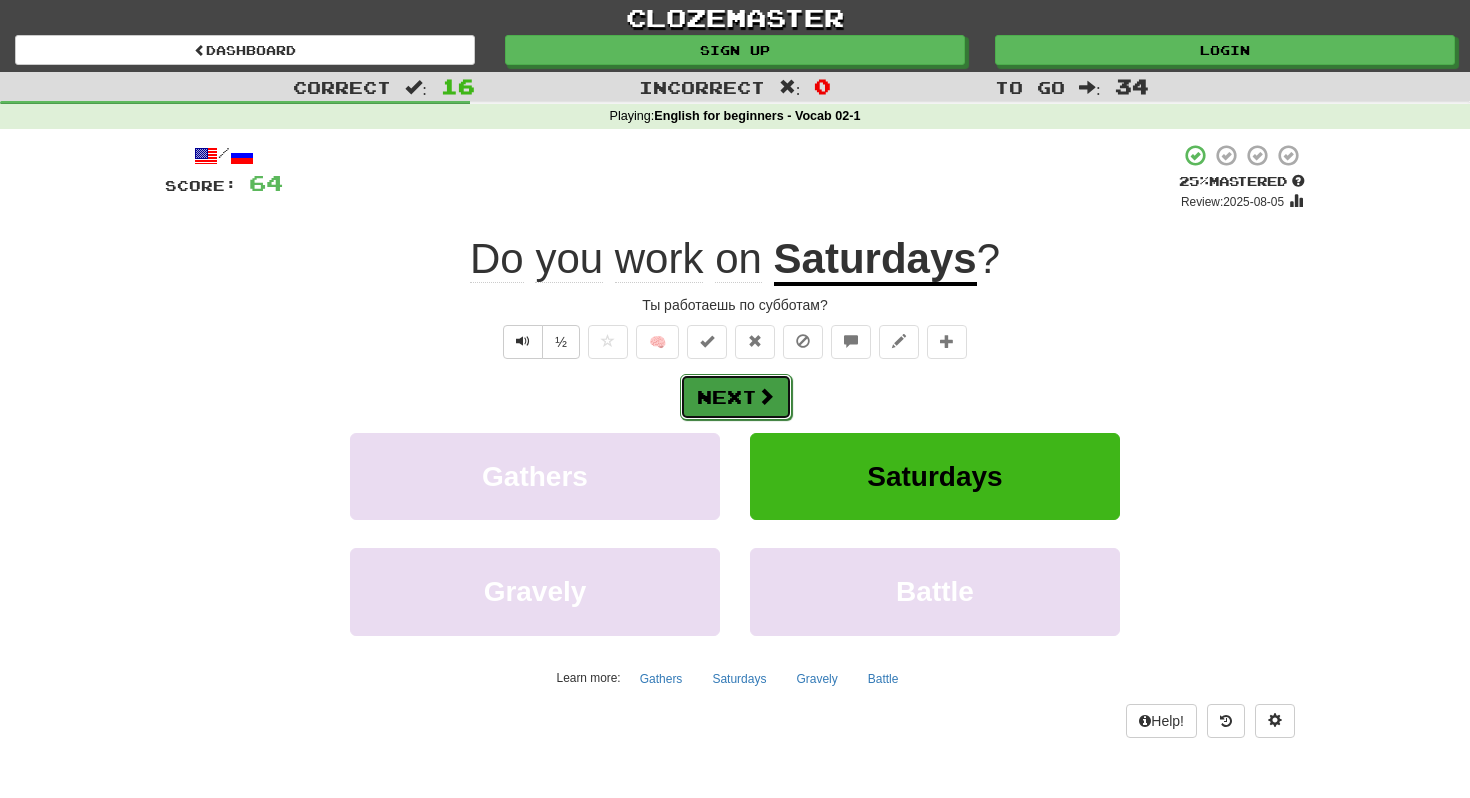 click on "Next" at bounding box center (736, 397) 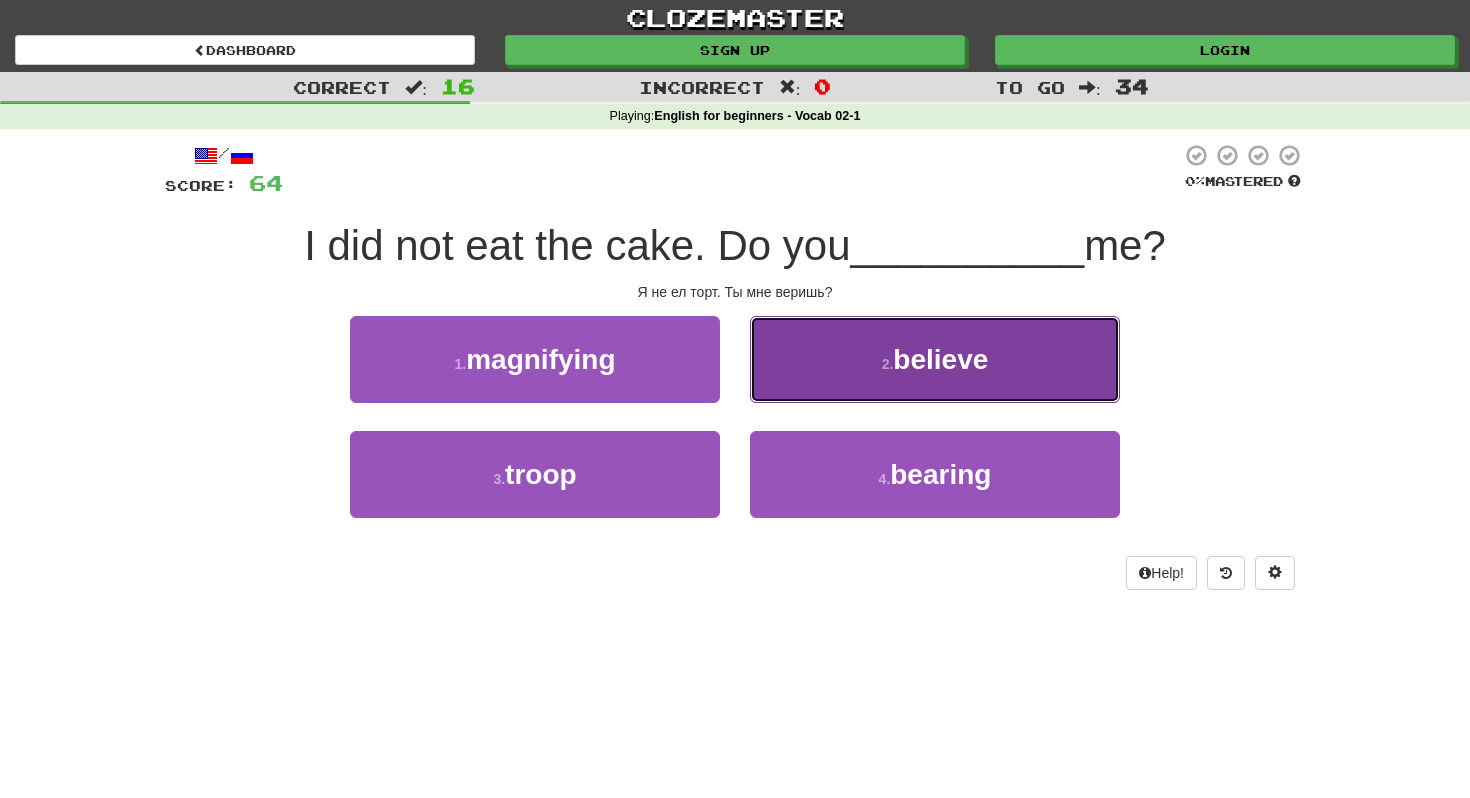 click on "2 ." at bounding box center [888, 364] 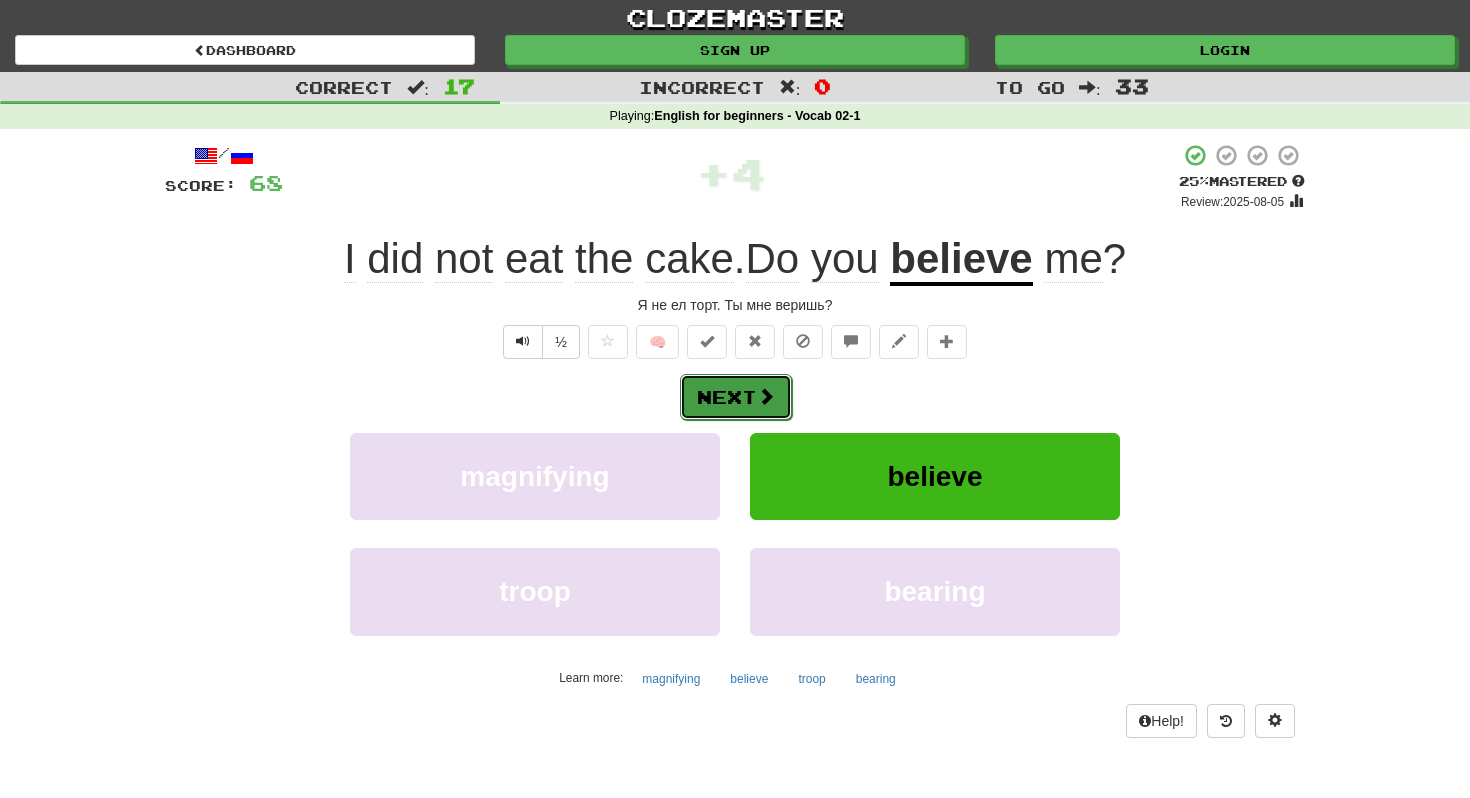click on "Next" at bounding box center (736, 397) 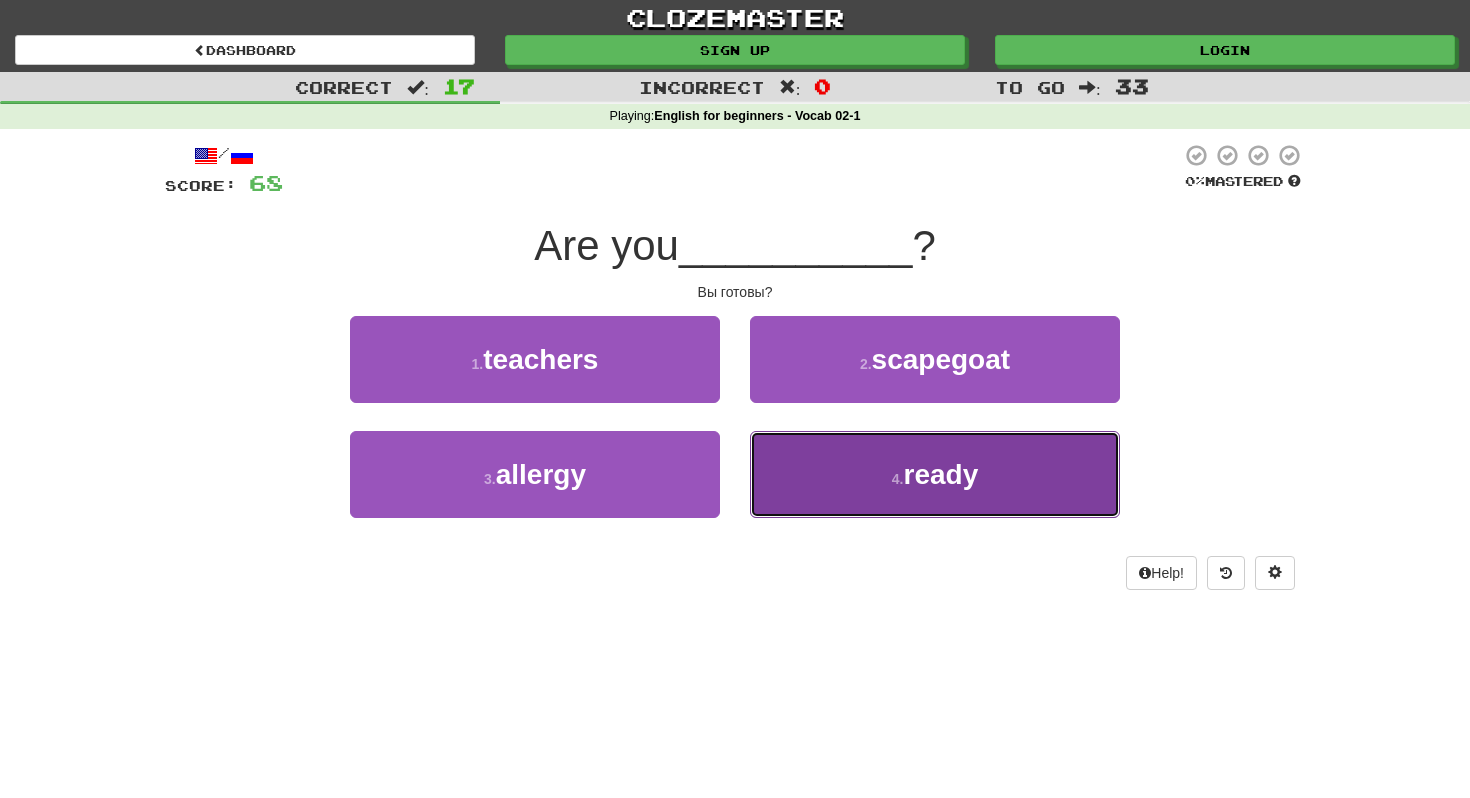 click on "4 .  ready" at bounding box center (935, 474) 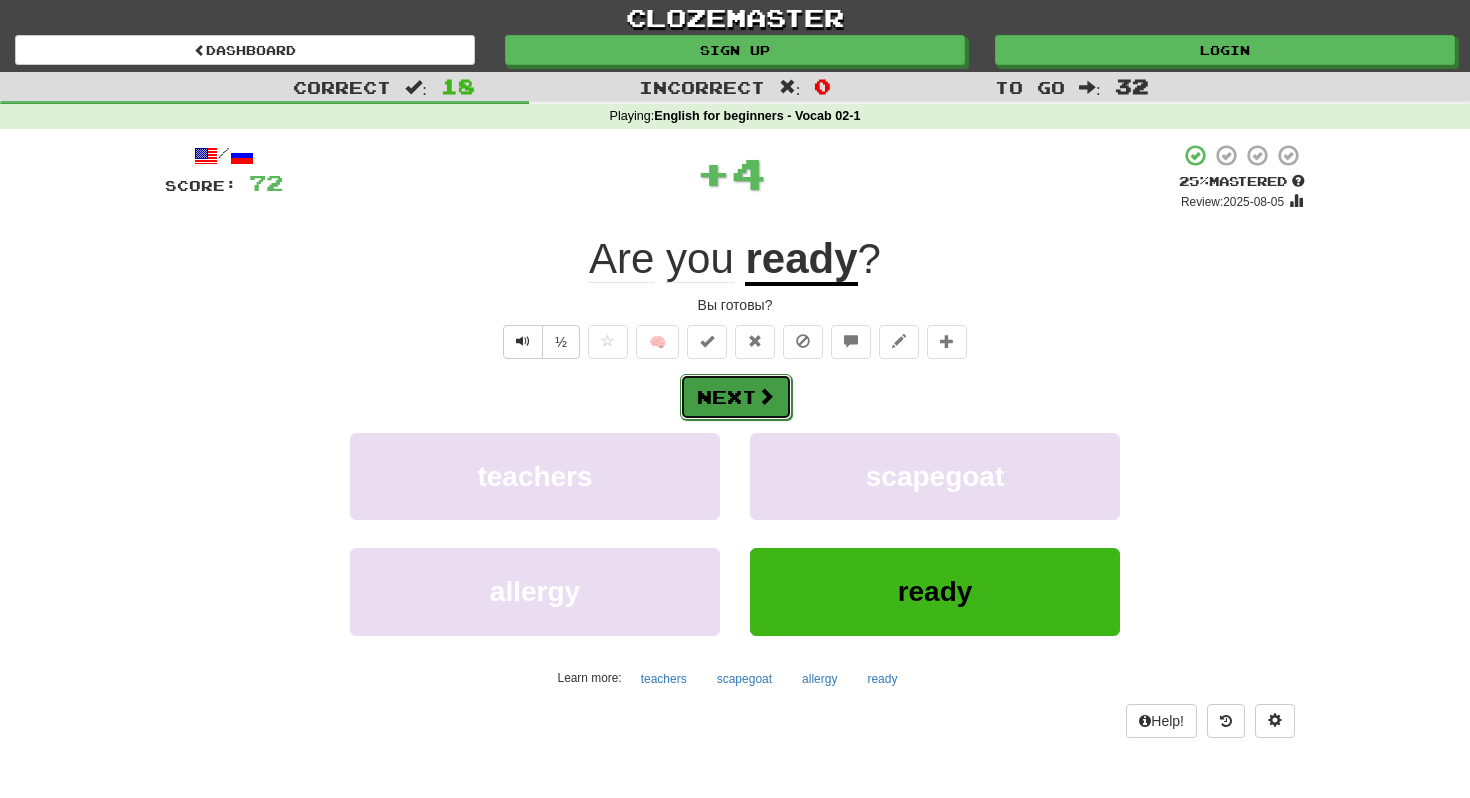 click on "Next" at bounding box center (736, 397) 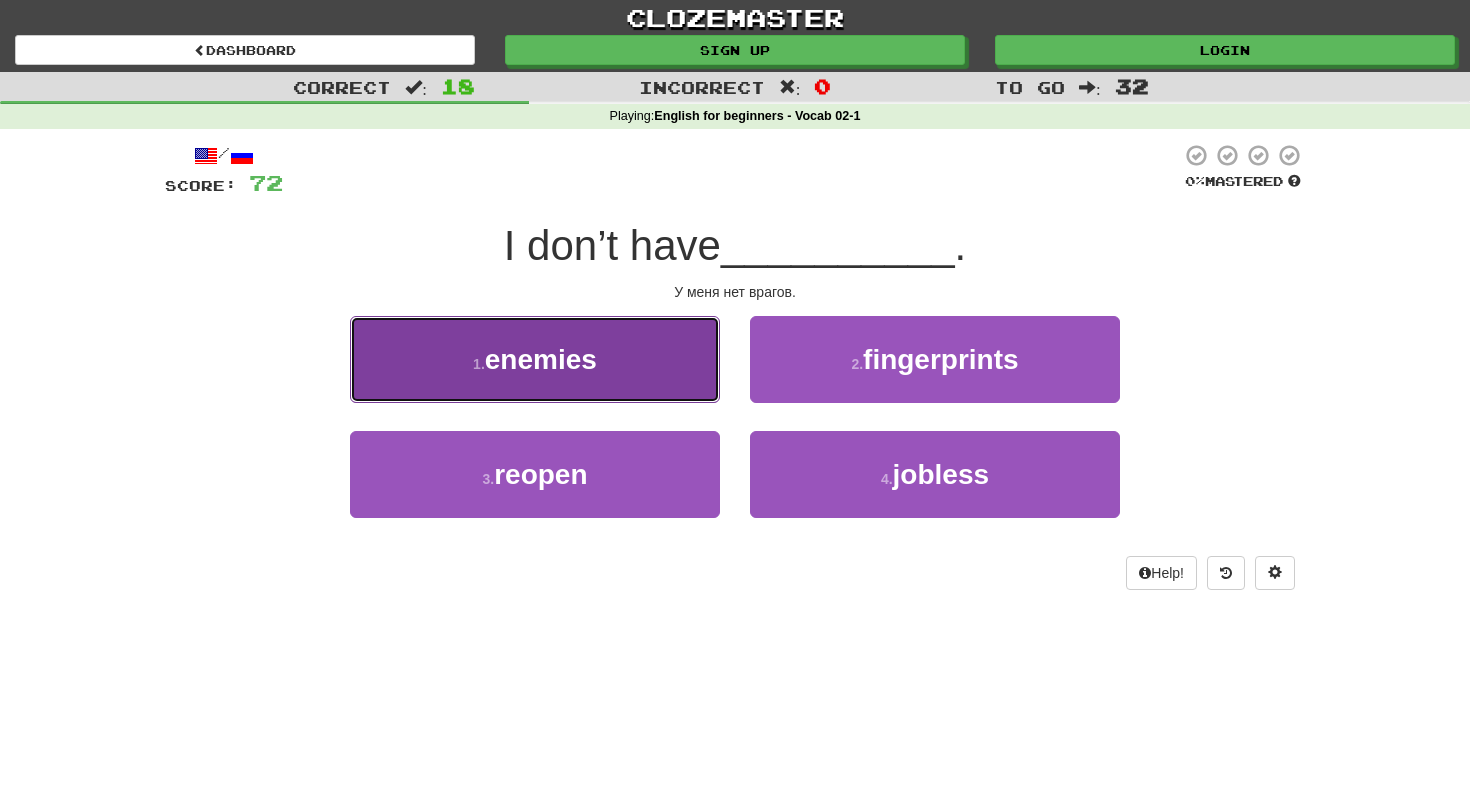 click on "enemies" at bounding box center (541, 359) 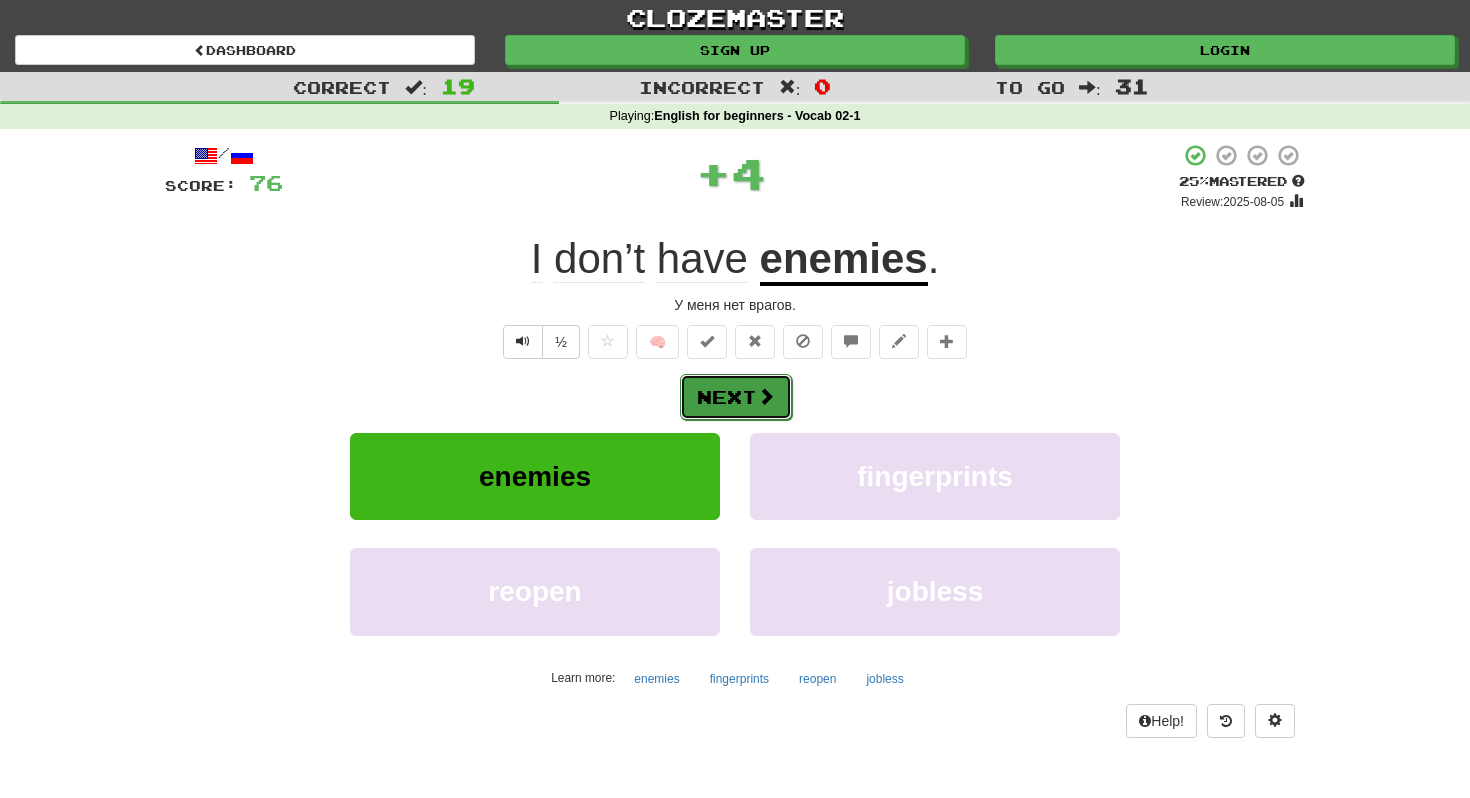 click on "Next" at bounding box center (736, 397) 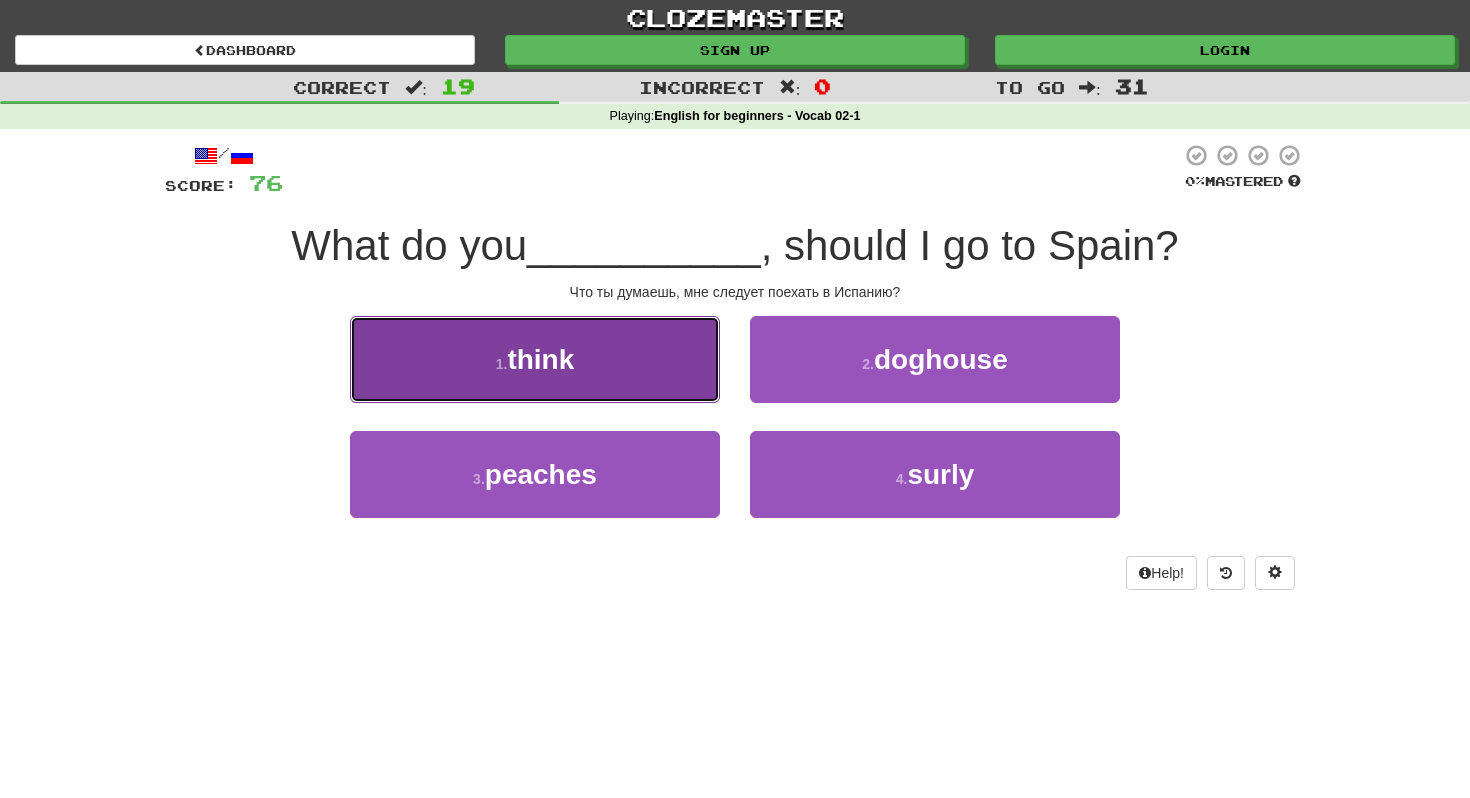 click on "1 .  think" at bounding box center (535, 359) 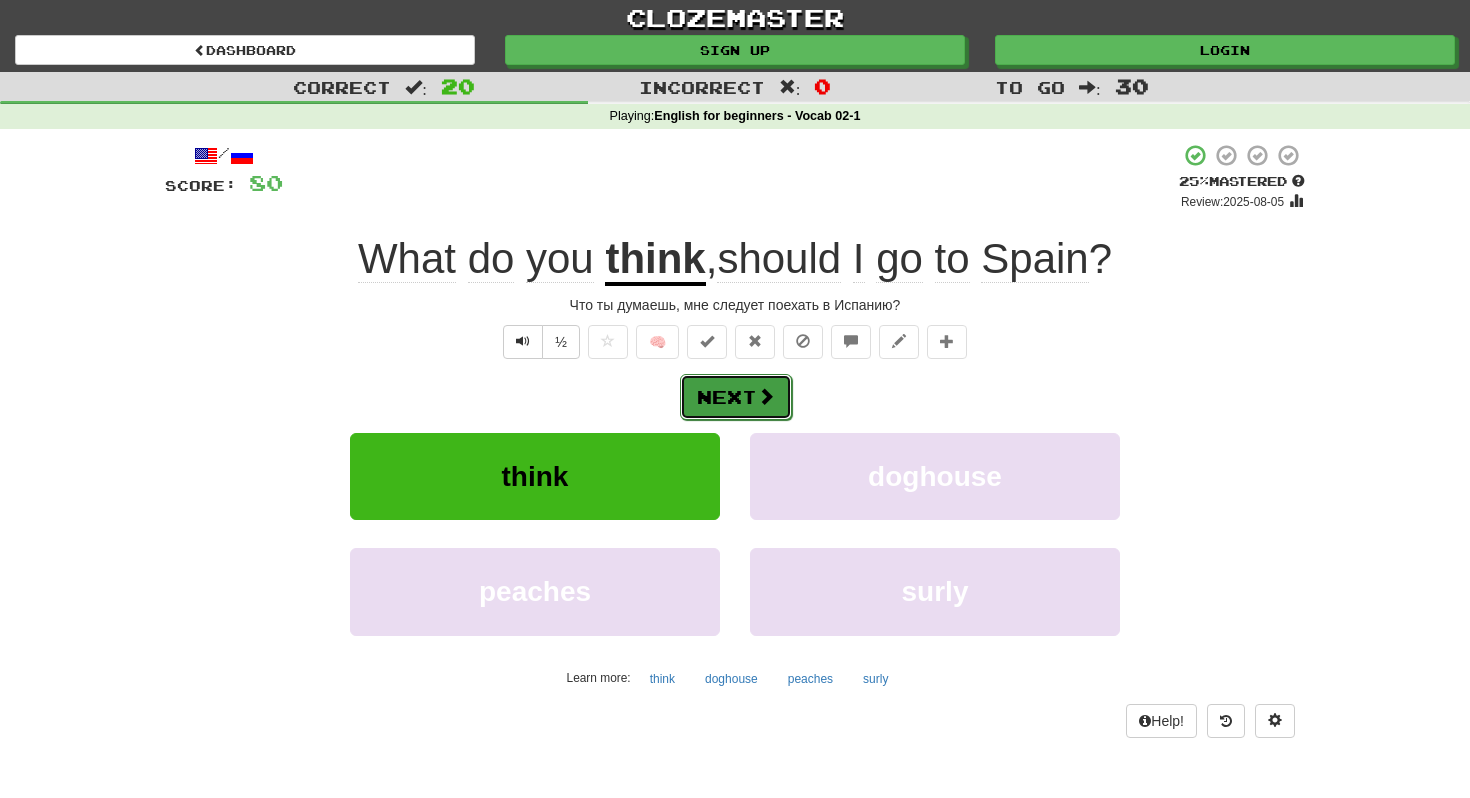 click on "Next" at bounding box center [736, 397] 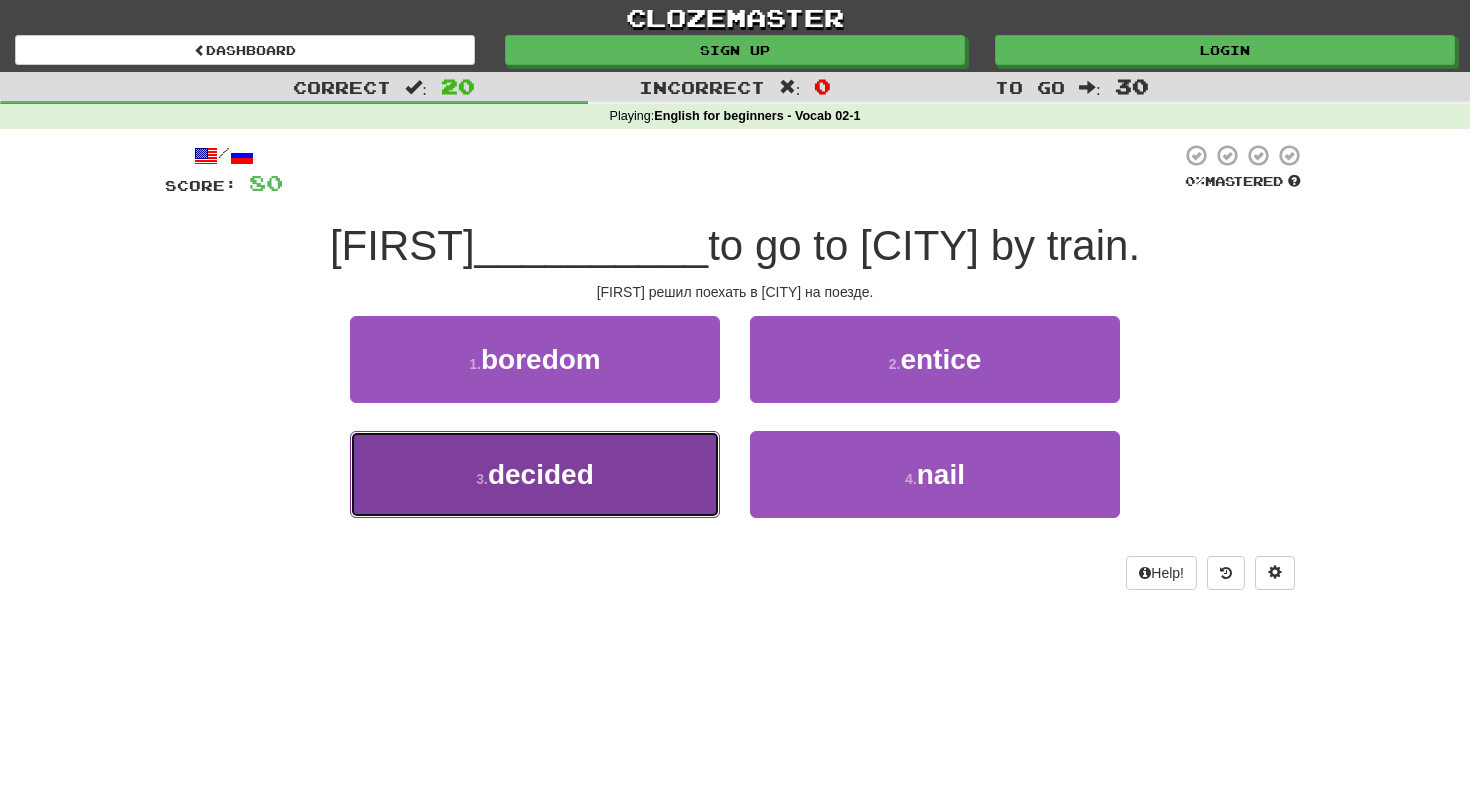 click on "3 .  decided" at bounding box center (535, 474) 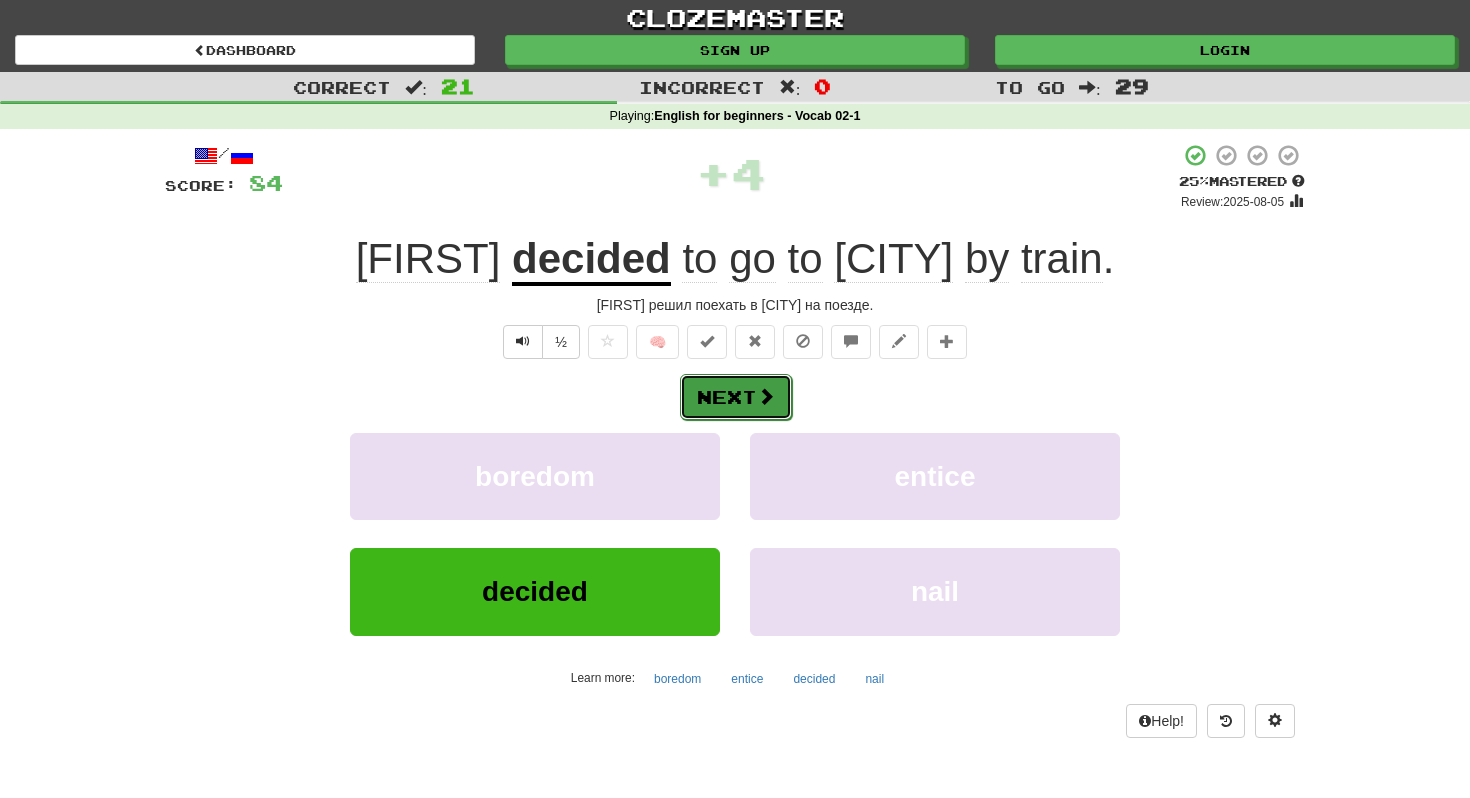 click on "Next" at bounding box center [736, 397] 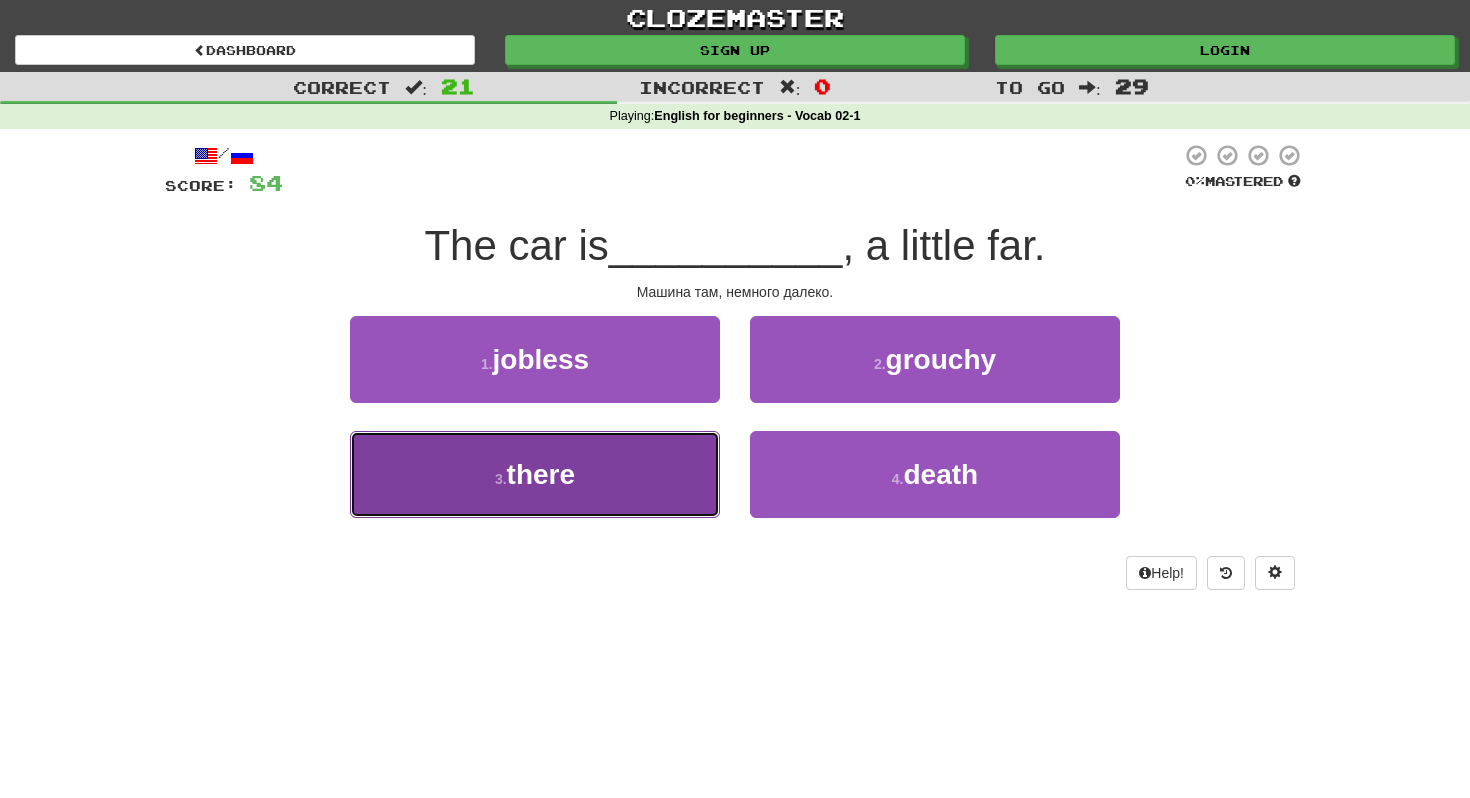 click on "3 .  there" at bounding box center [535, 474] 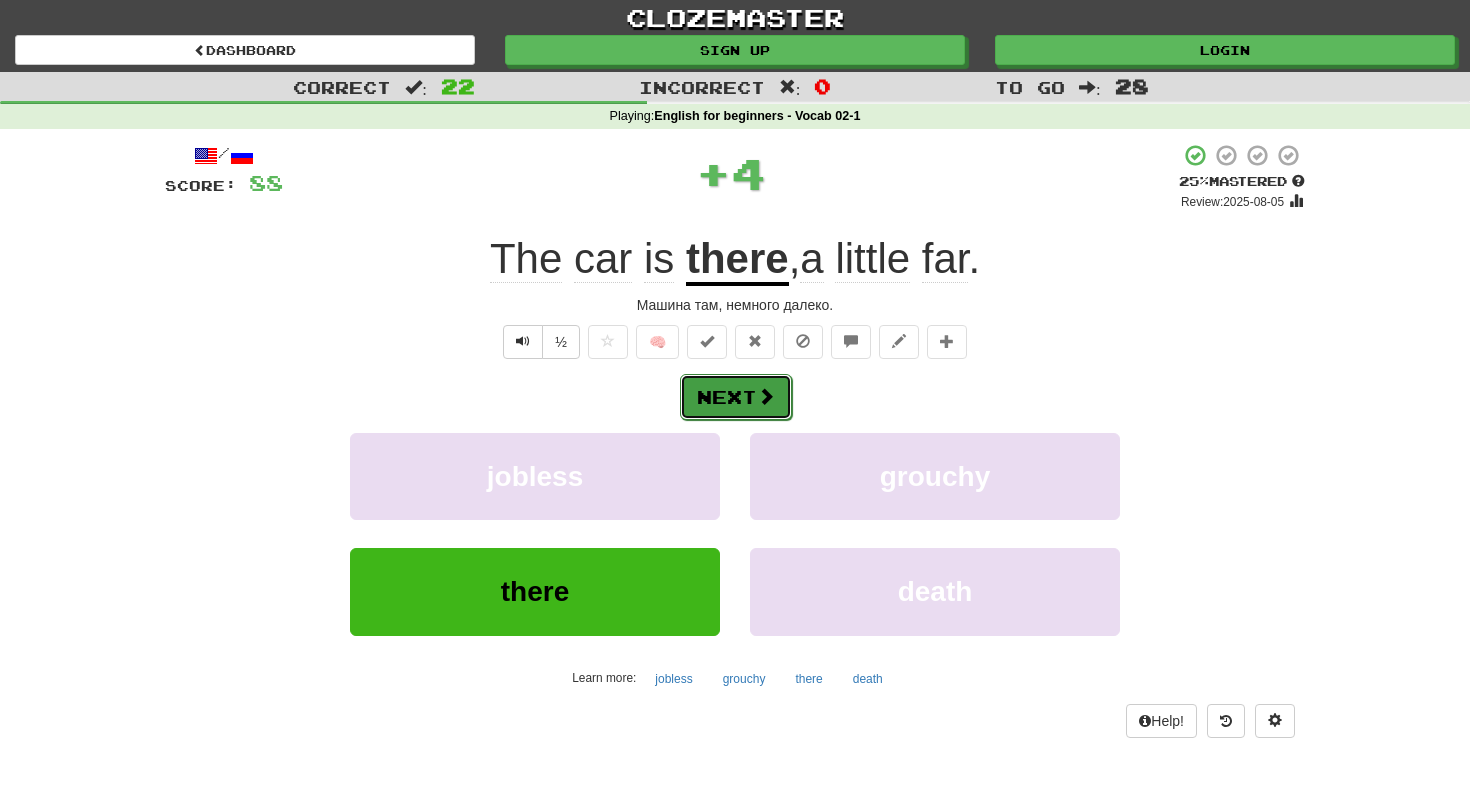 click on "Next" at bounding box center (736, 397) 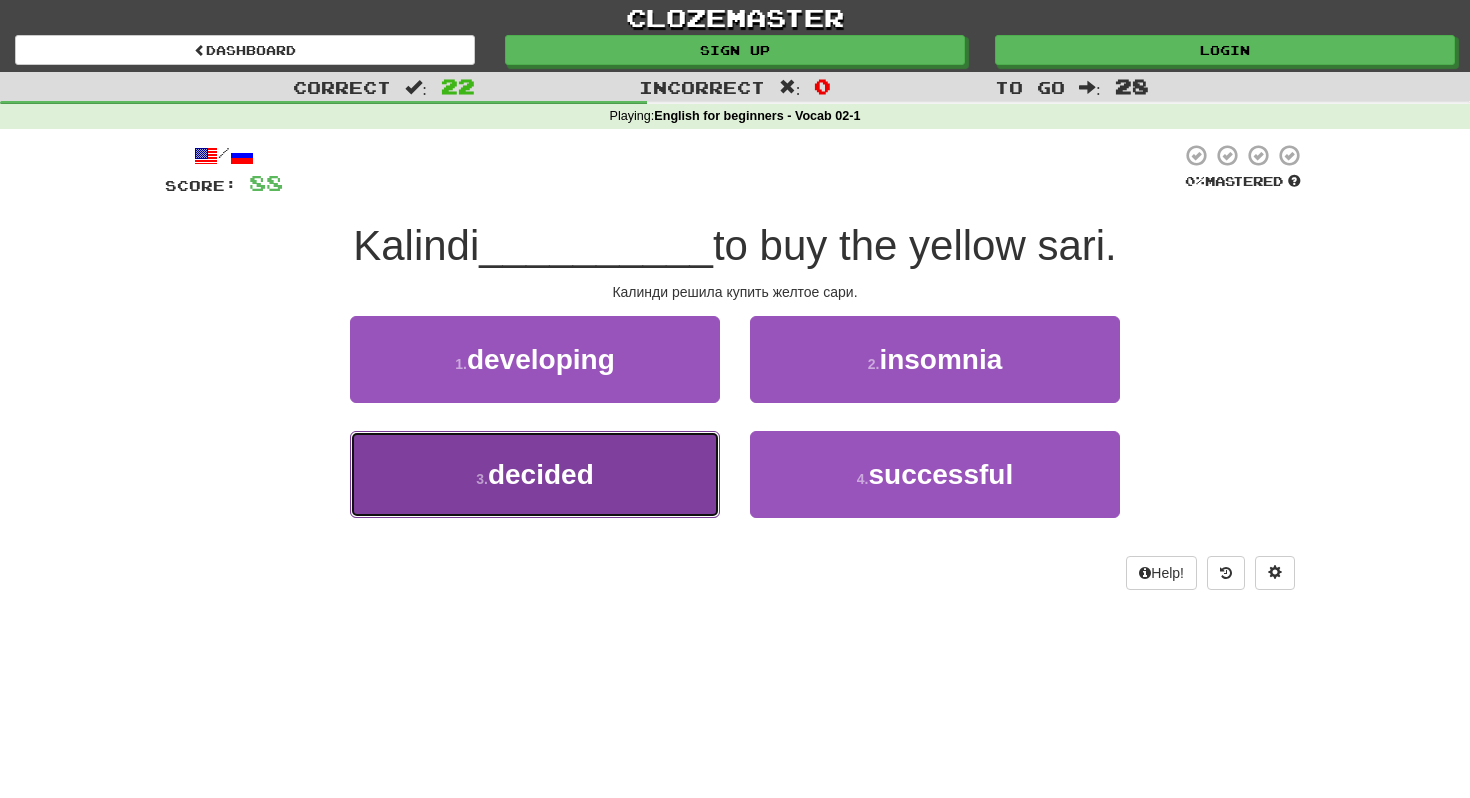 click on "3 .  decided" at bounding box center [535, 474] 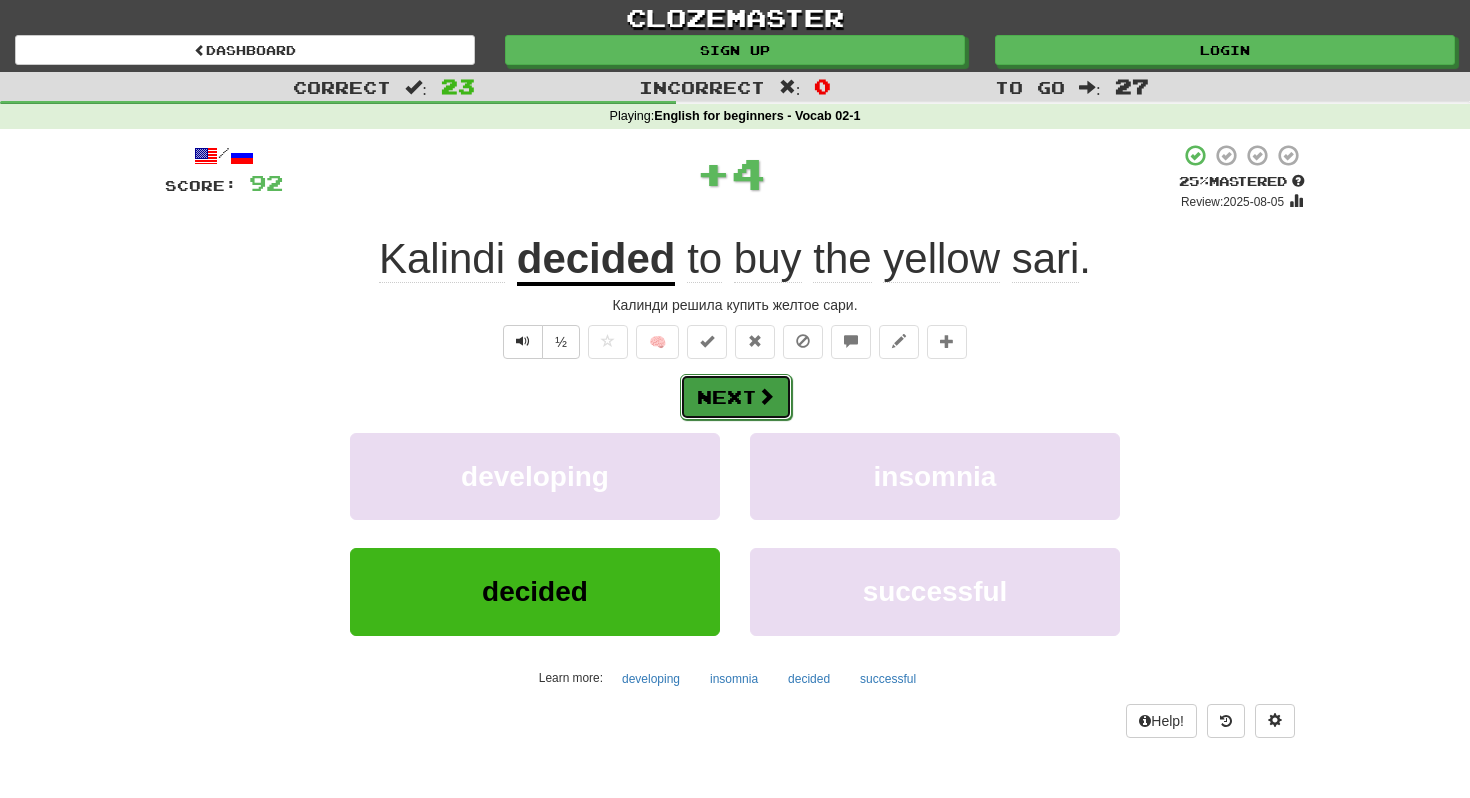 click on "Next" at bounding box center (736, 397) 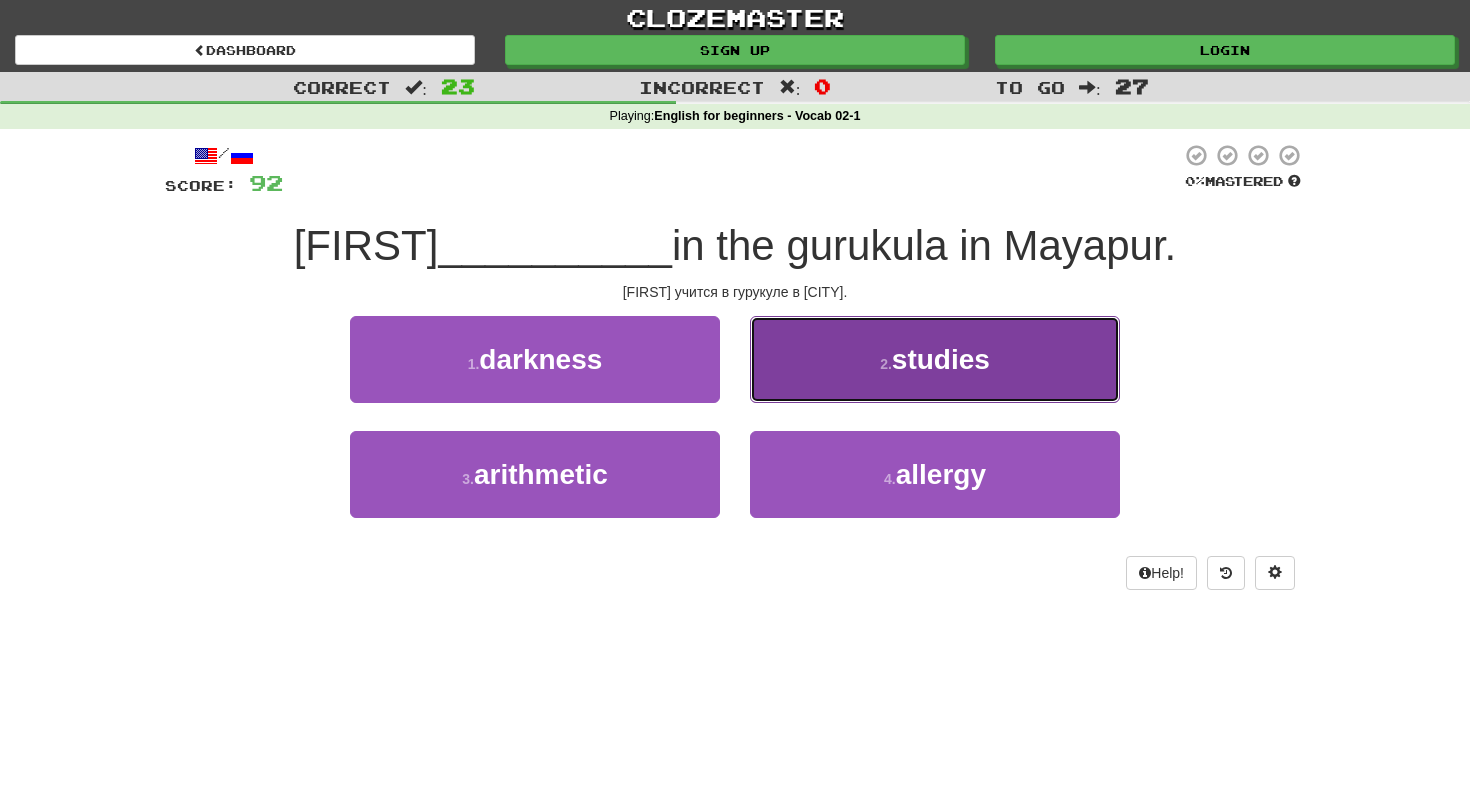 click on "studies" at bounding box center (941, 359) 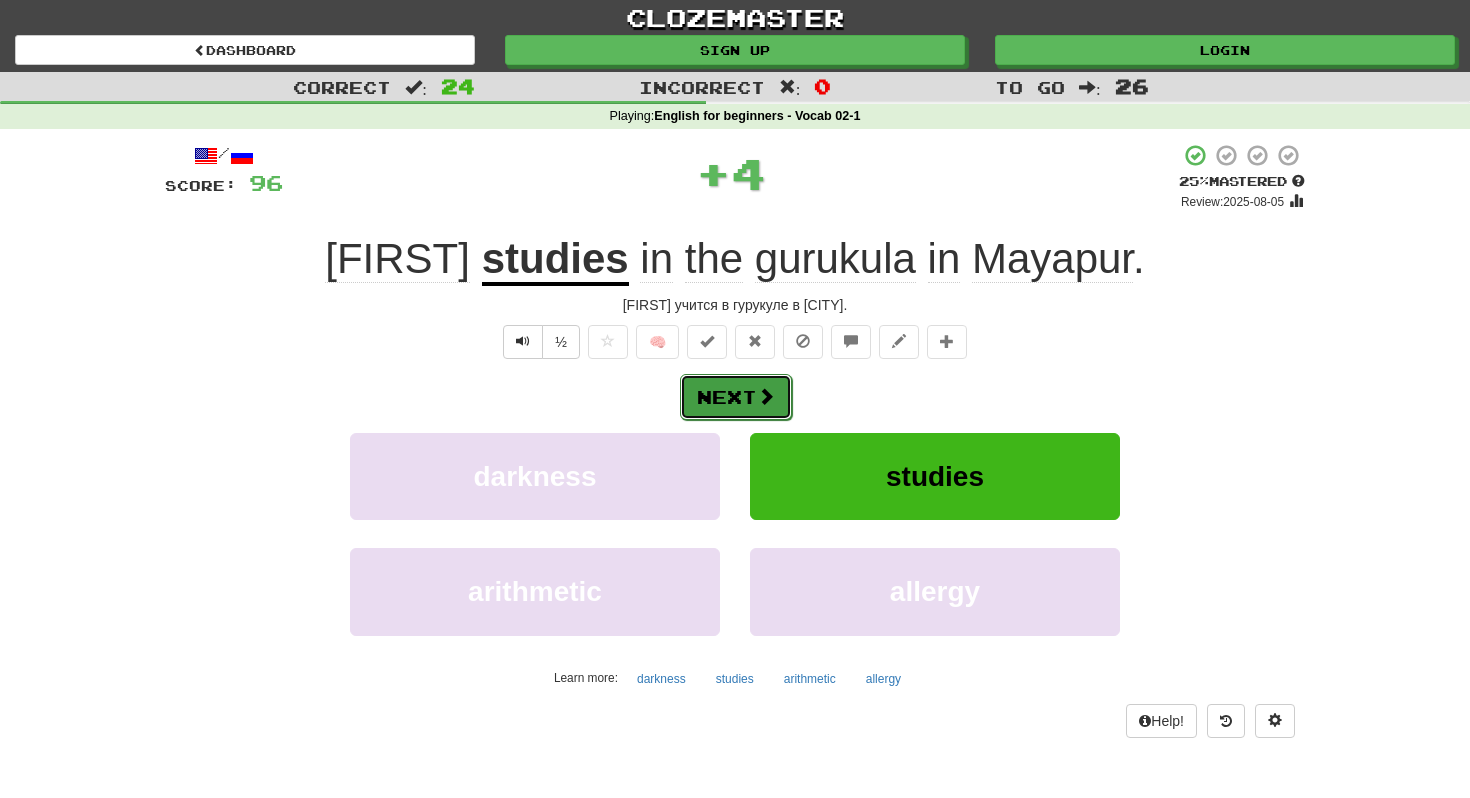 click on "Next" at bounding box center (736, 397) 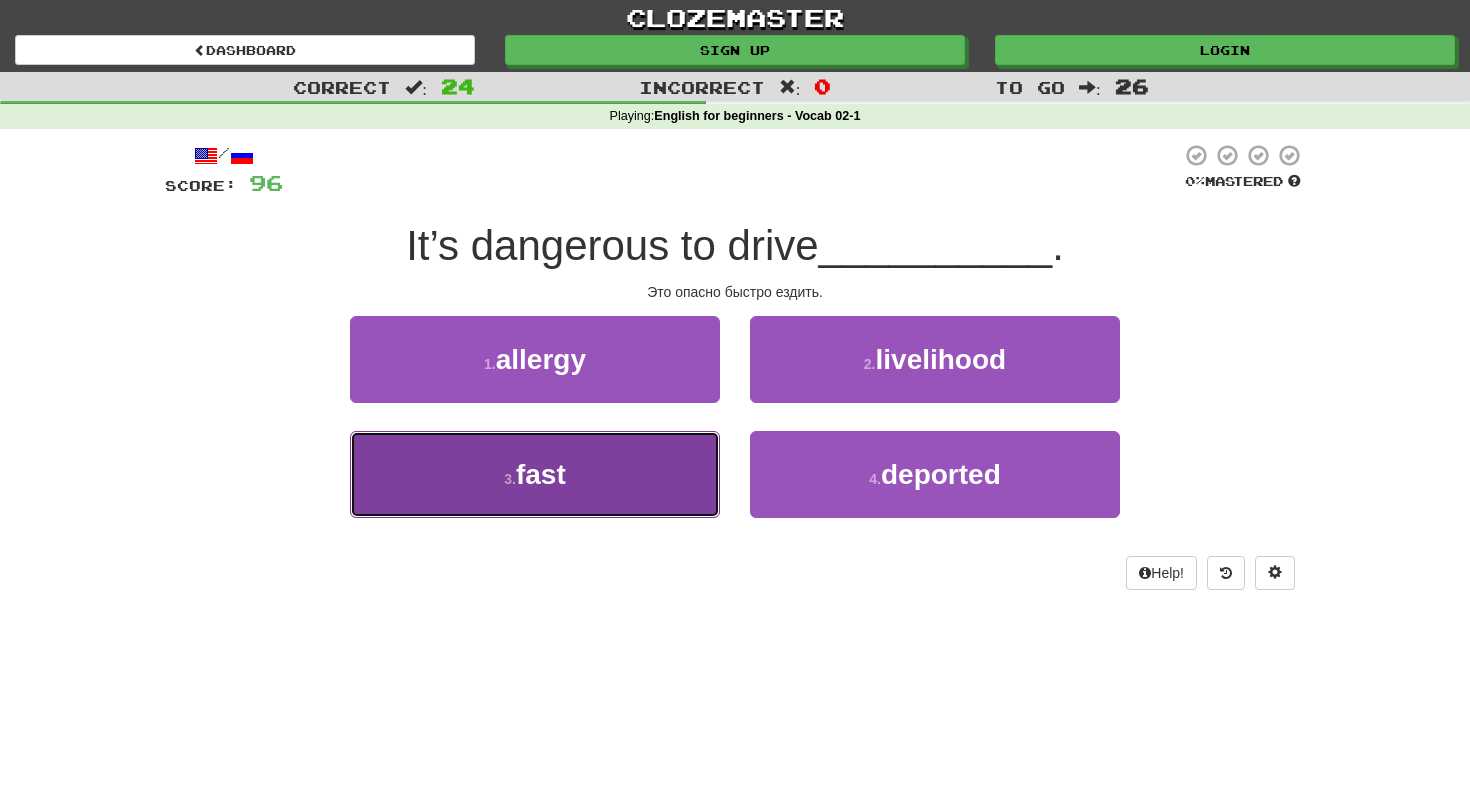 click on "3 .  fast" at bounding box center (535, 474) 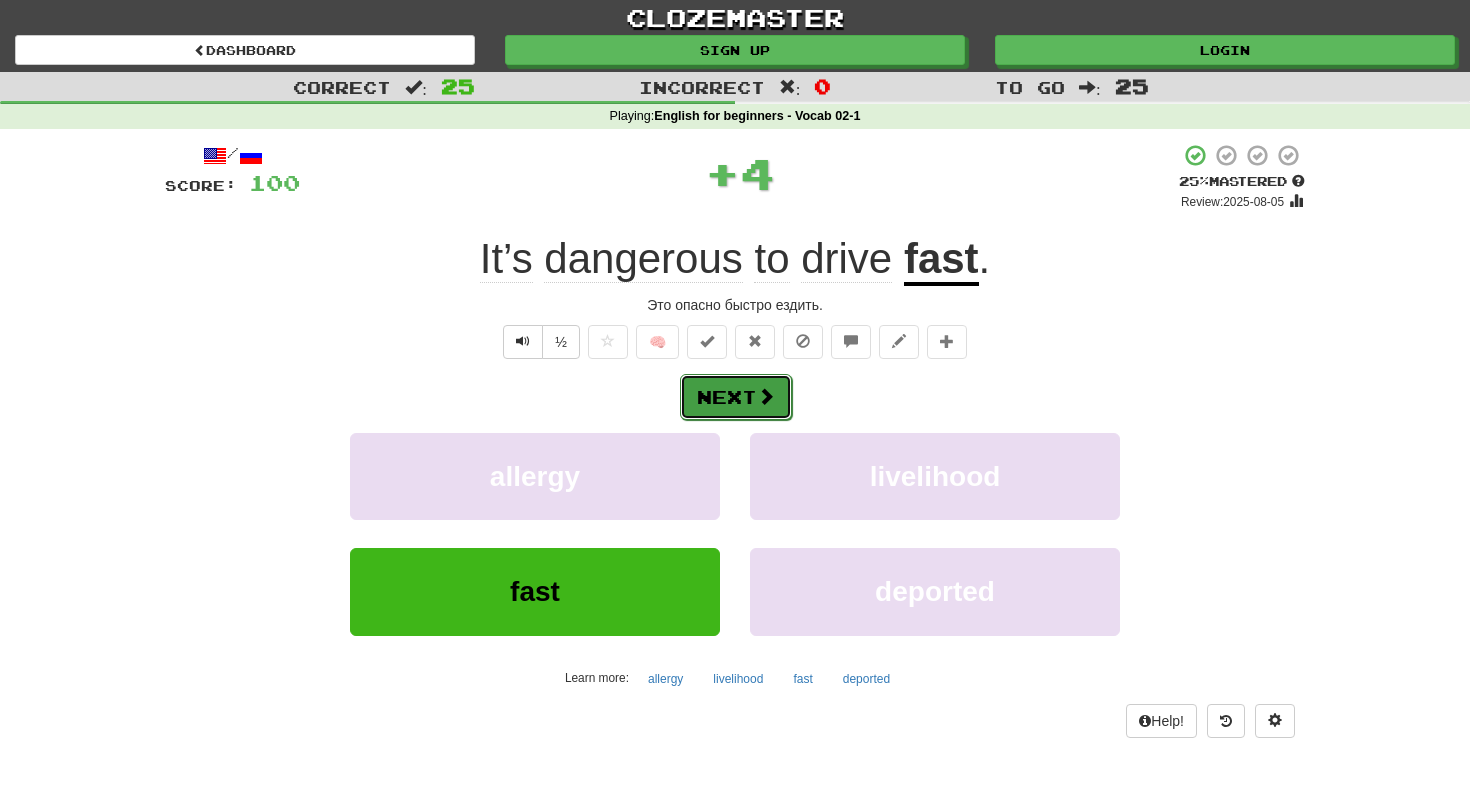click on "Next" at bounding box center [736, 397] 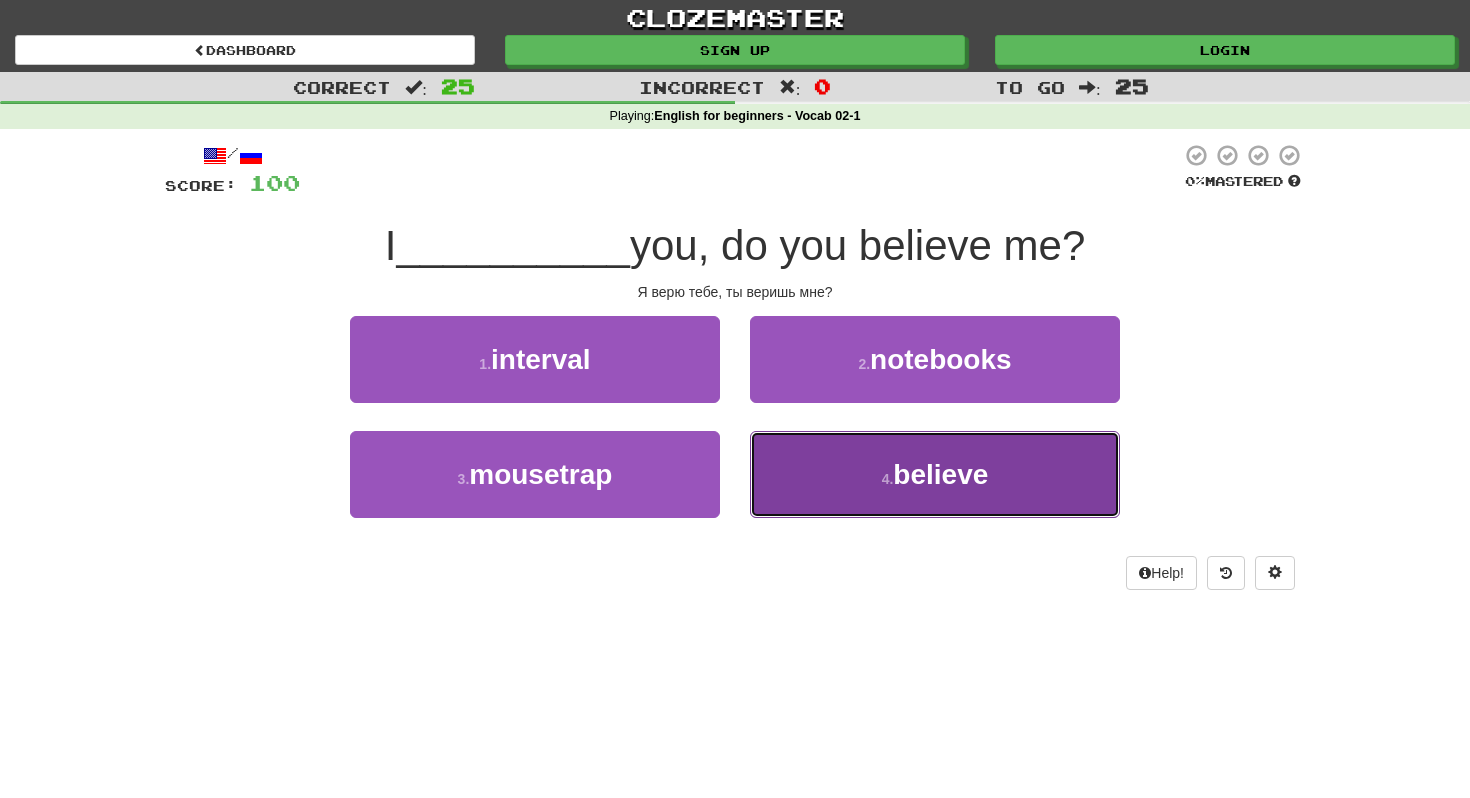 click on "4 .  believe" at bounding box center [935, 474] 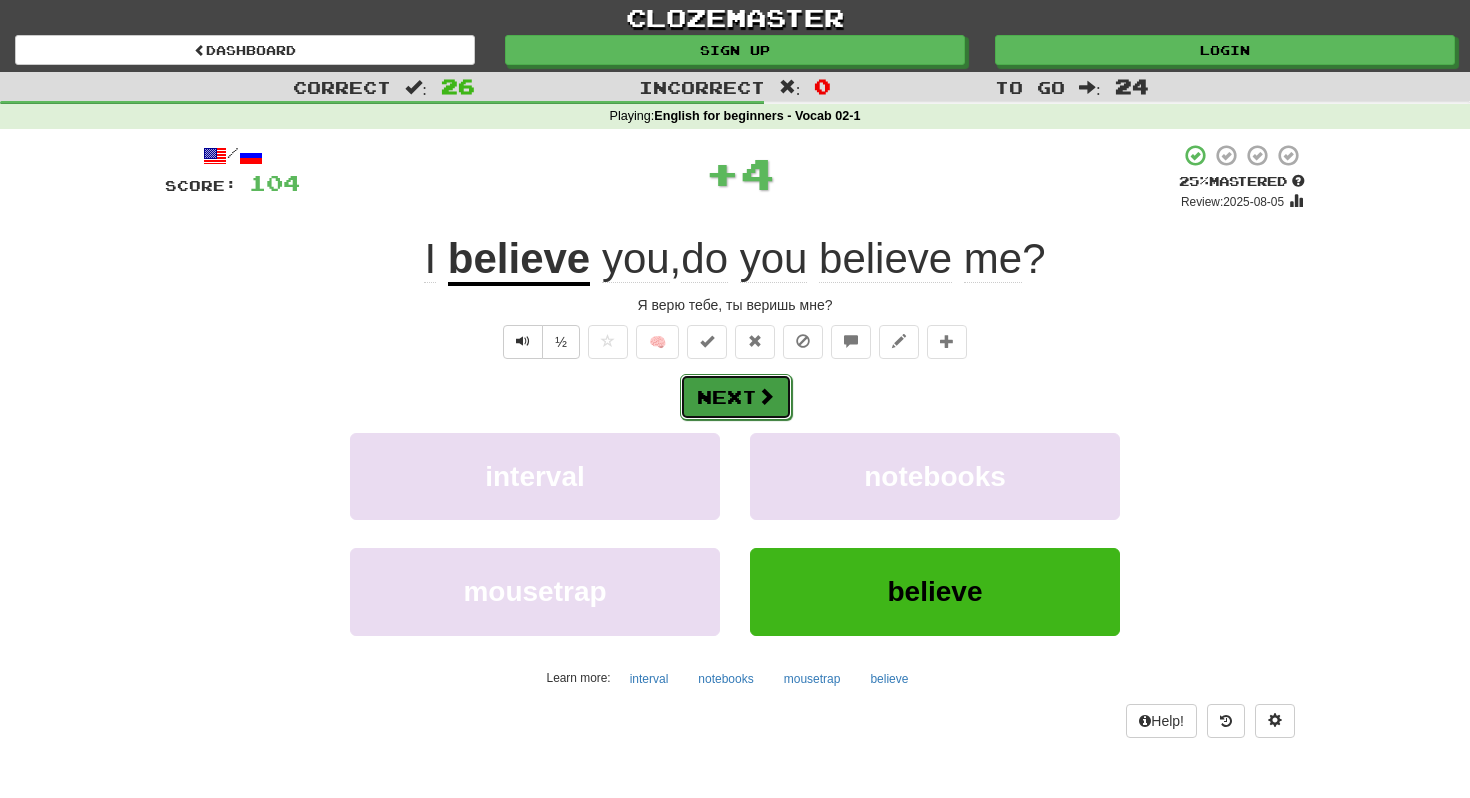 click at bounding box center (766, 396) 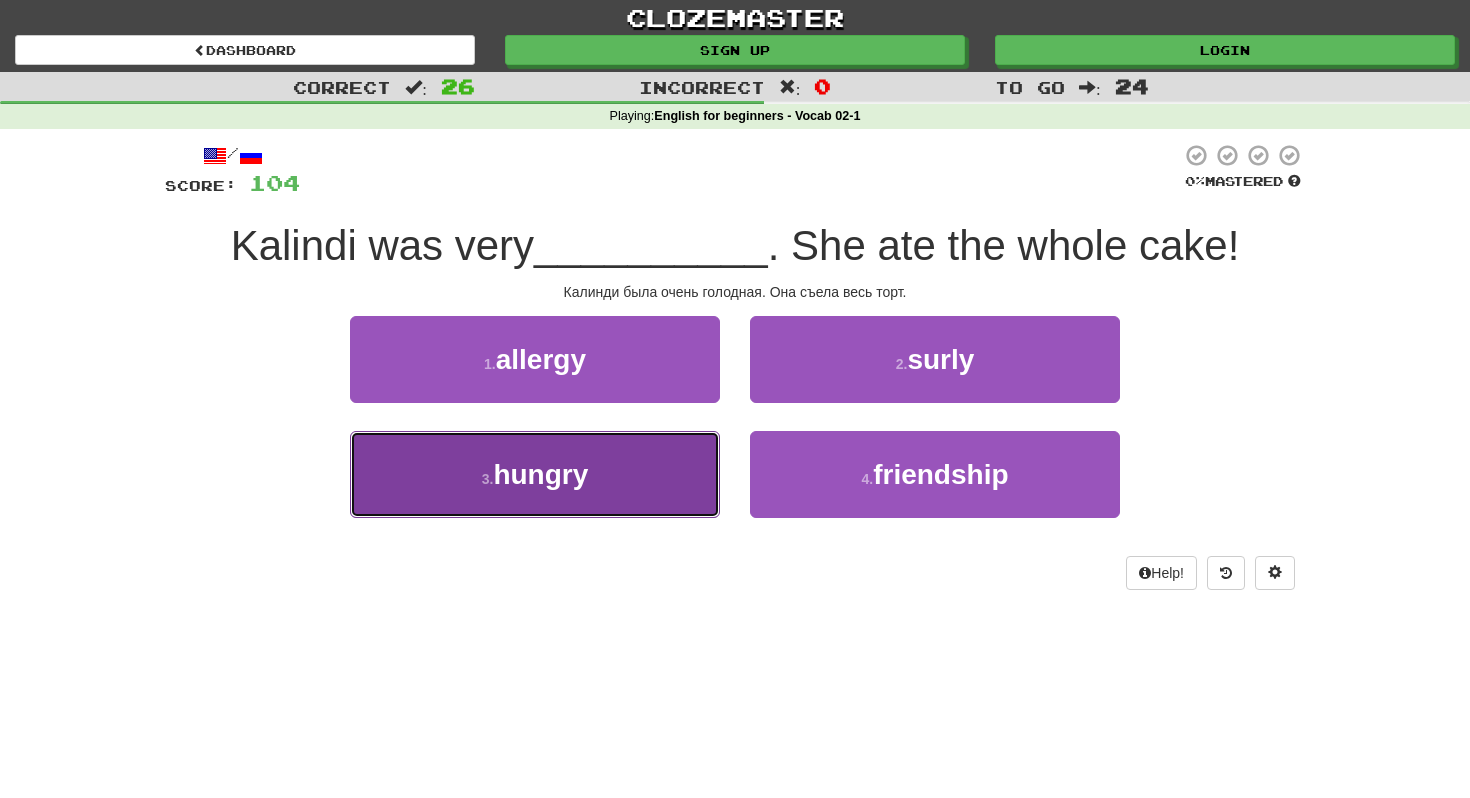 click on "3 .  hungry" at bounding box center [535, 474] 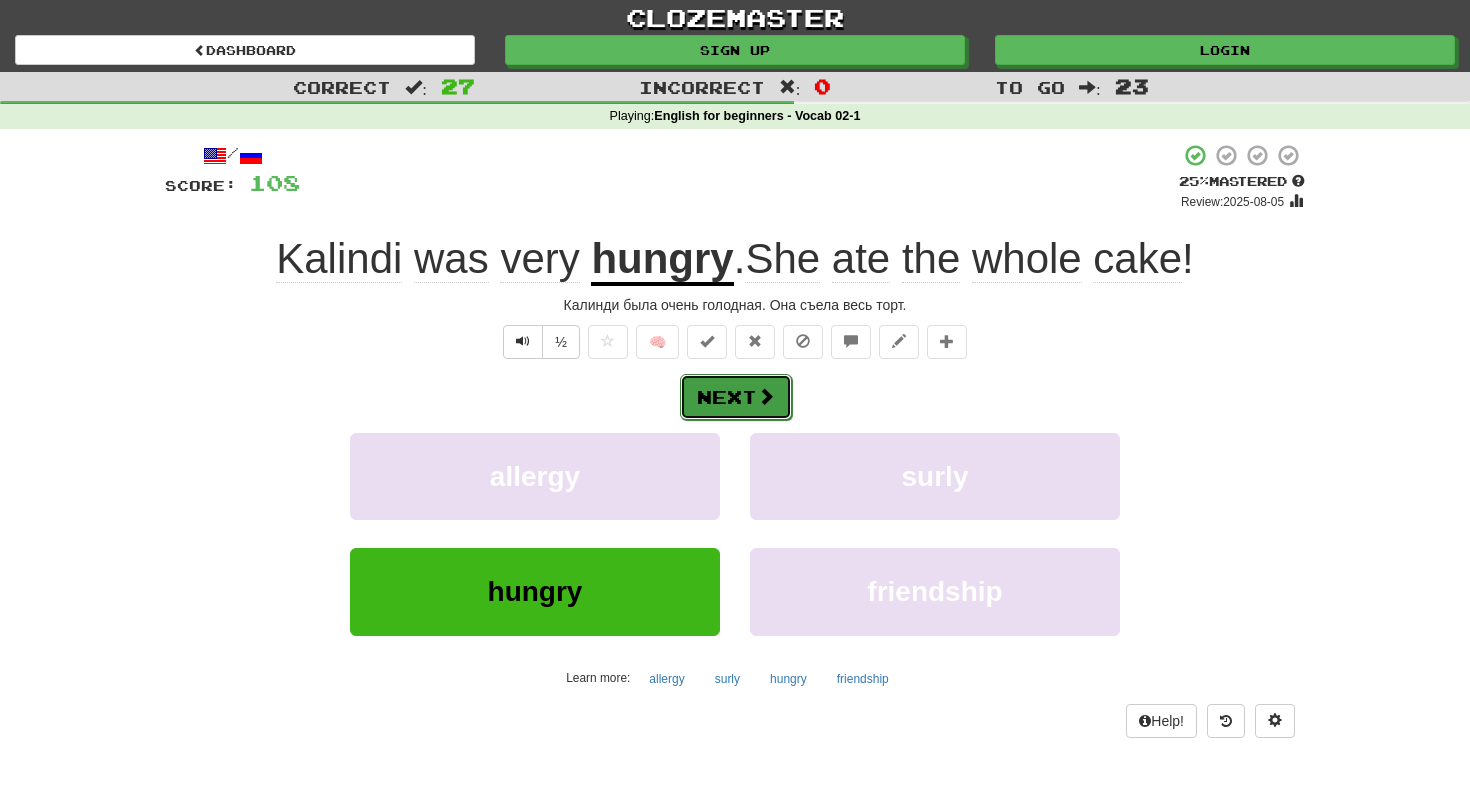 click on "Next" at bounding box center (736, 397) 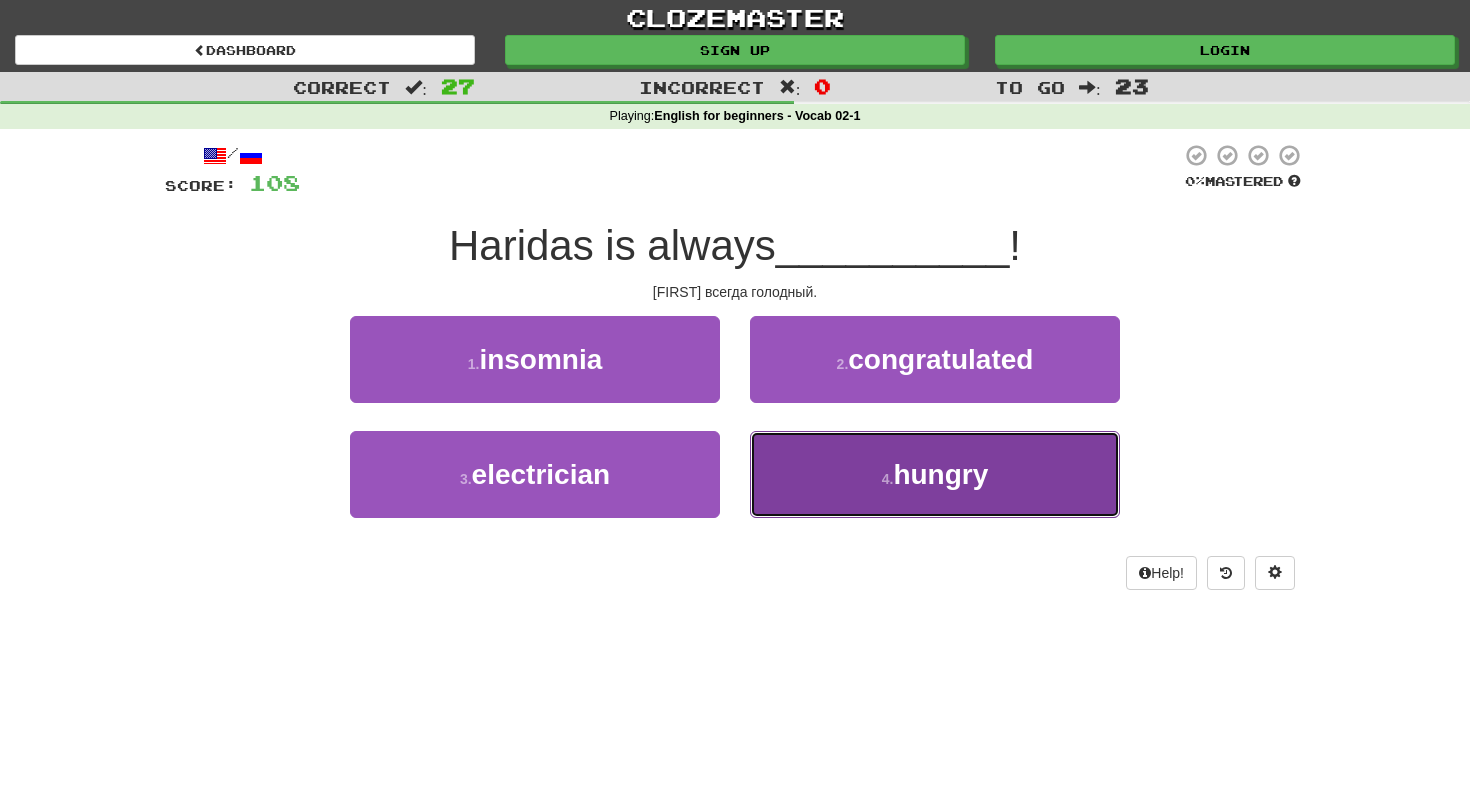 click on "hungry" at bounding box center (940, 474) 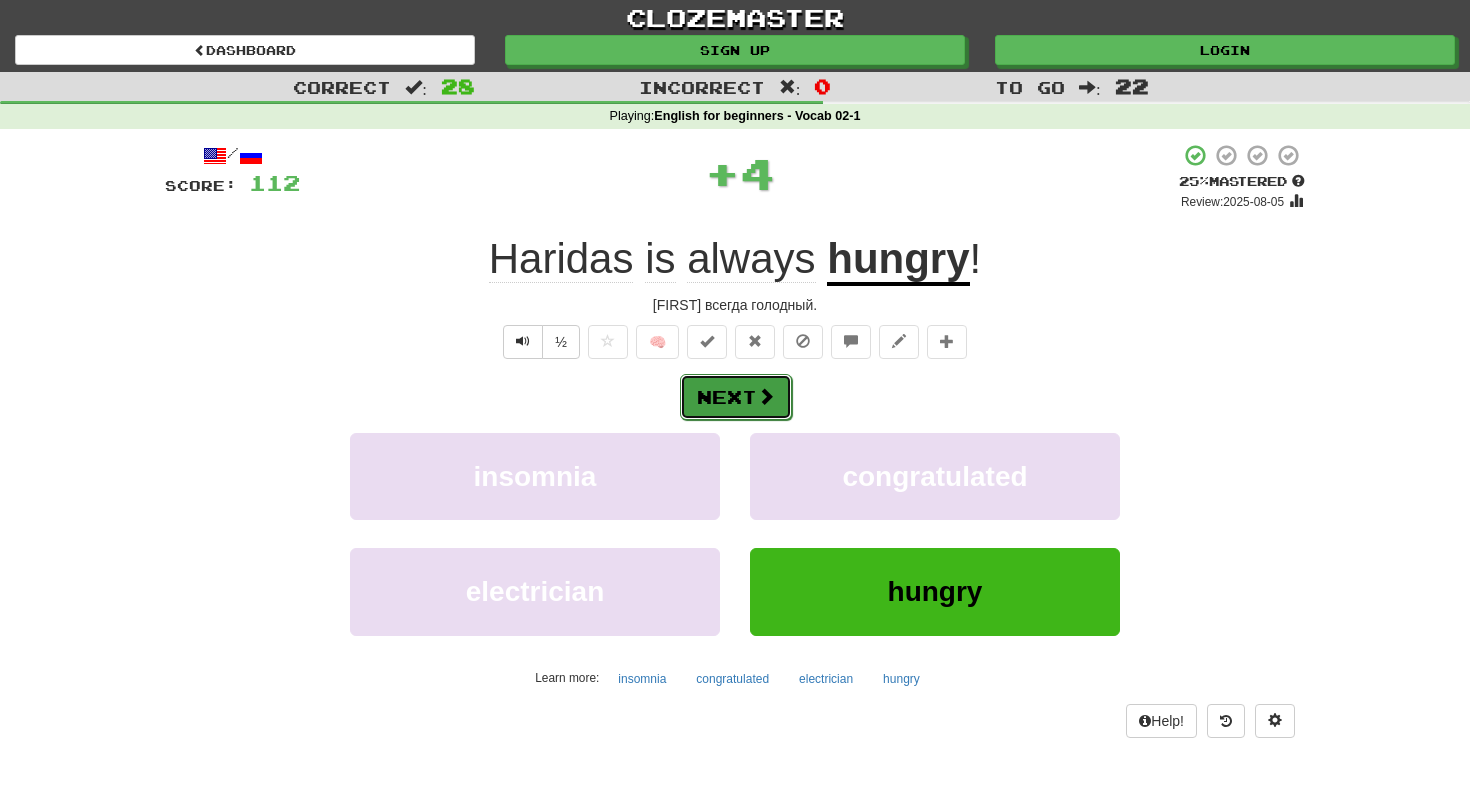 click on "Next" at bounding box center (736, 397) 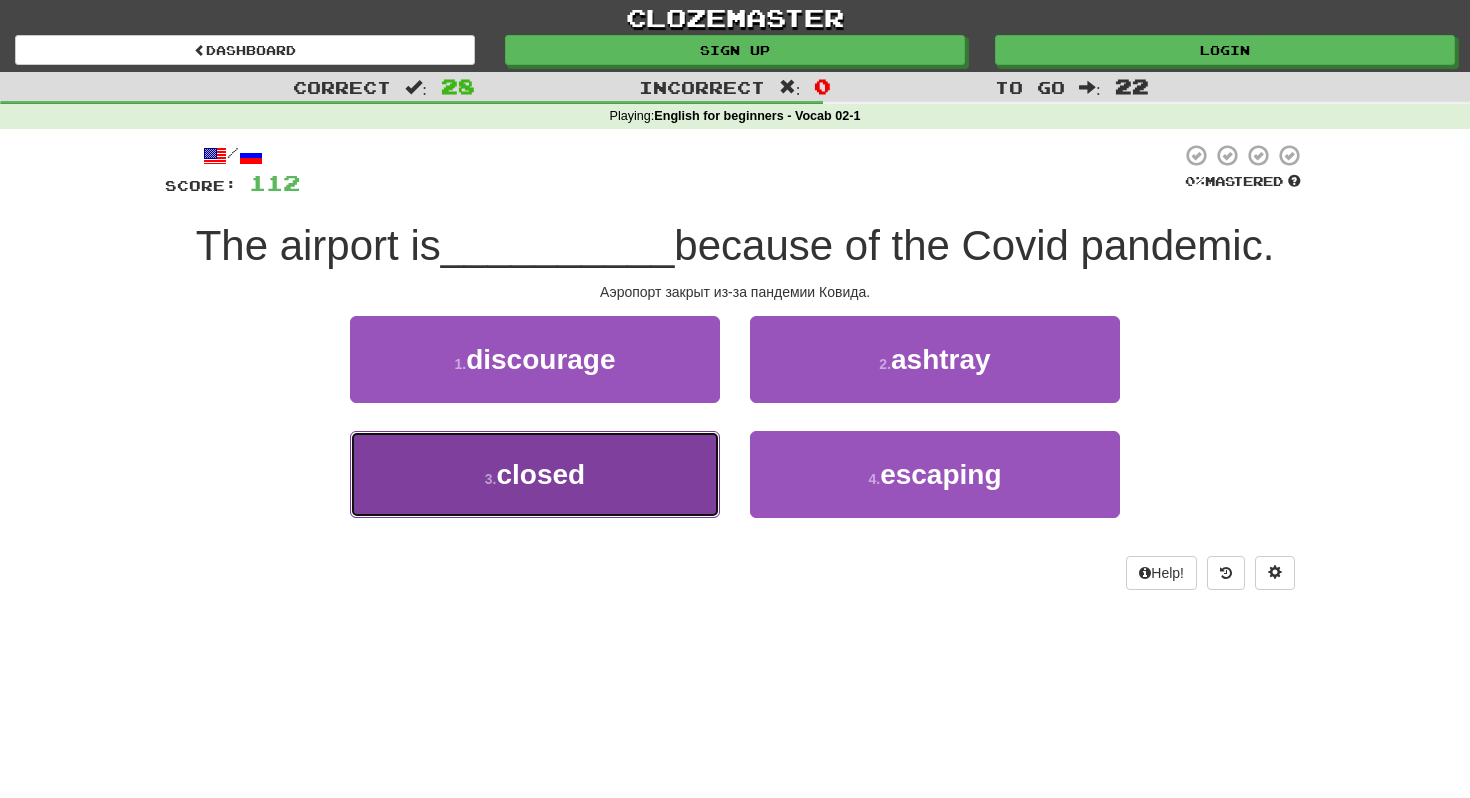 click on "closed" at bounding box center [540, 474] 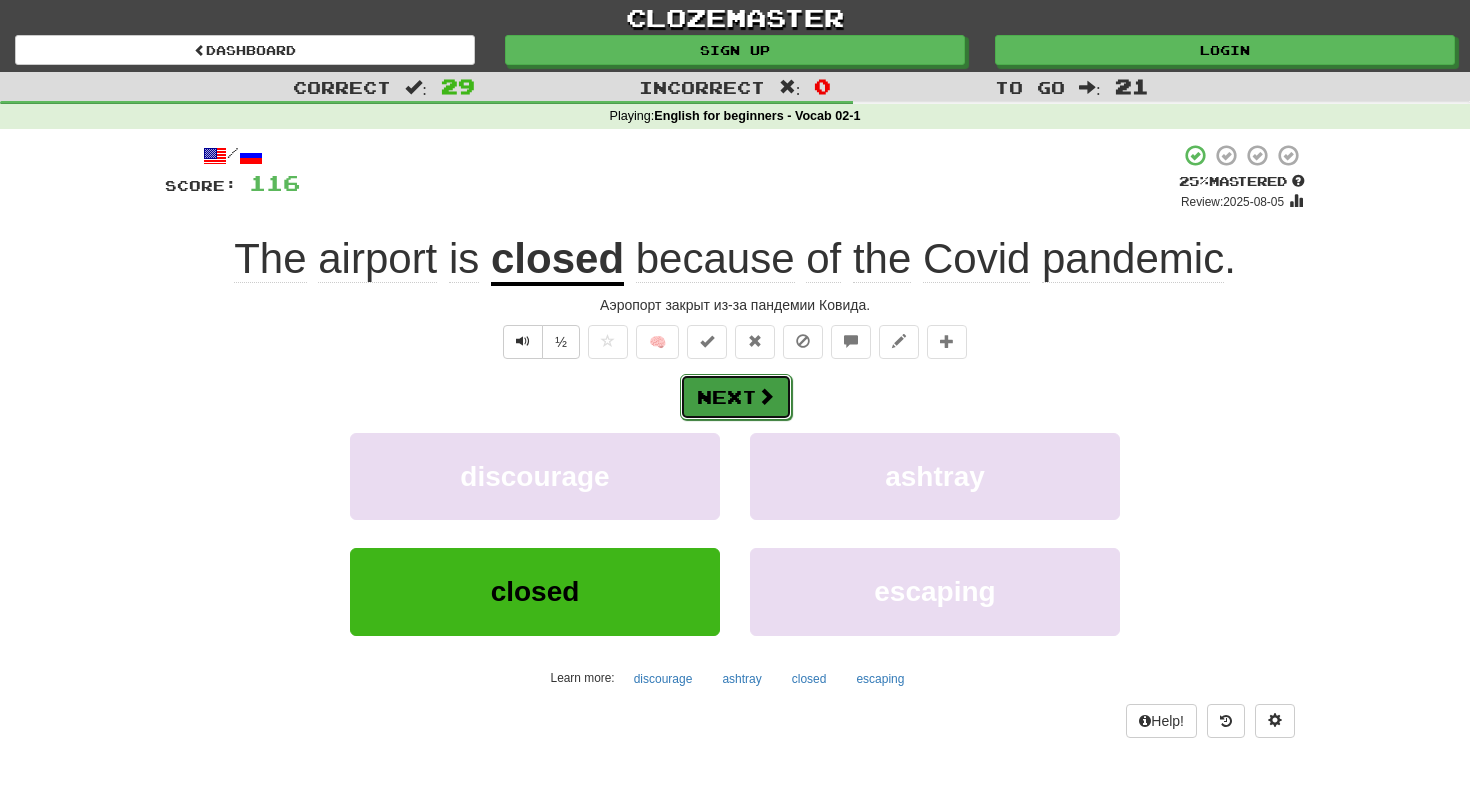 click on "Next" at bounding box center [736, 397] 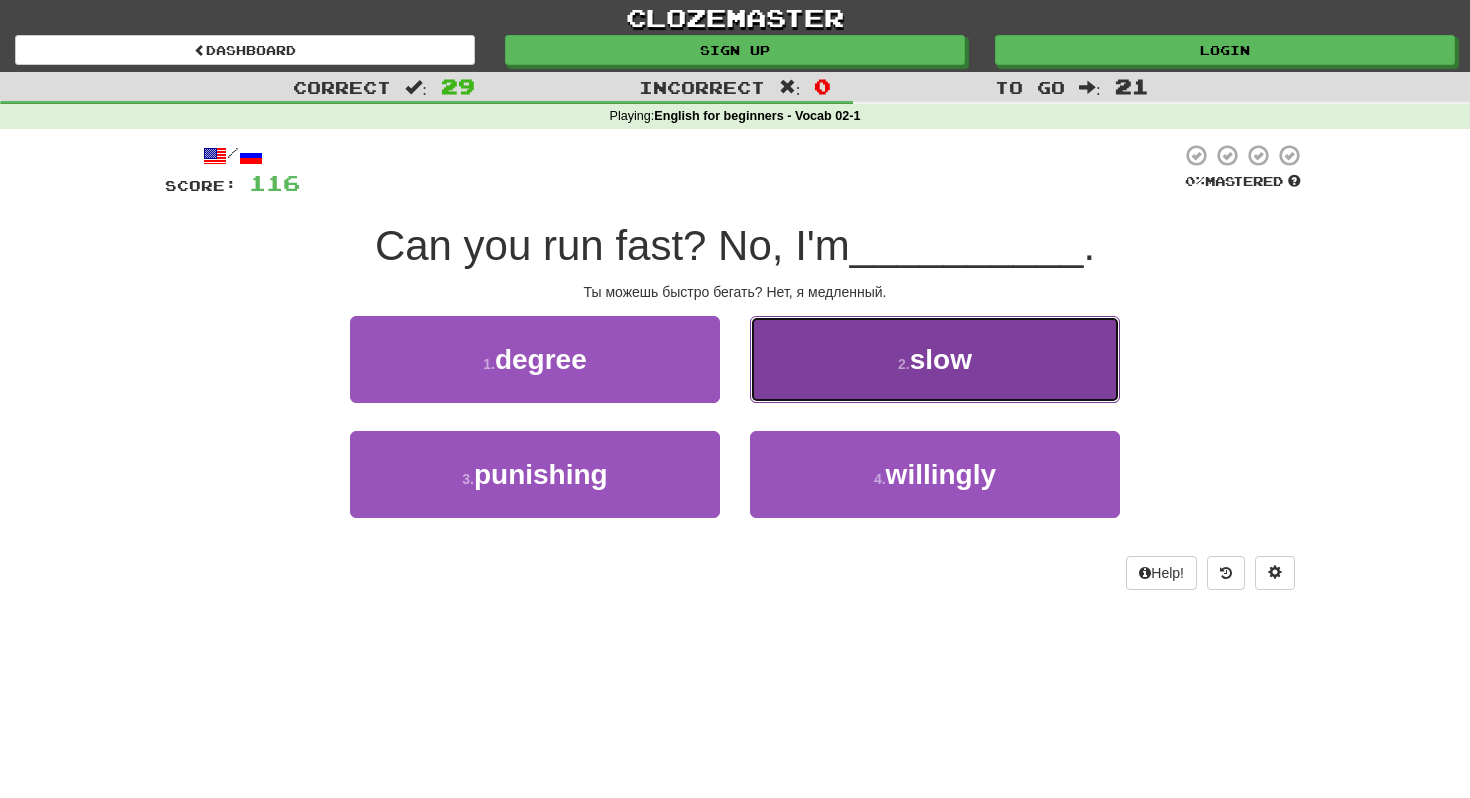 click on "2 ." at bounding box center (904, 364) 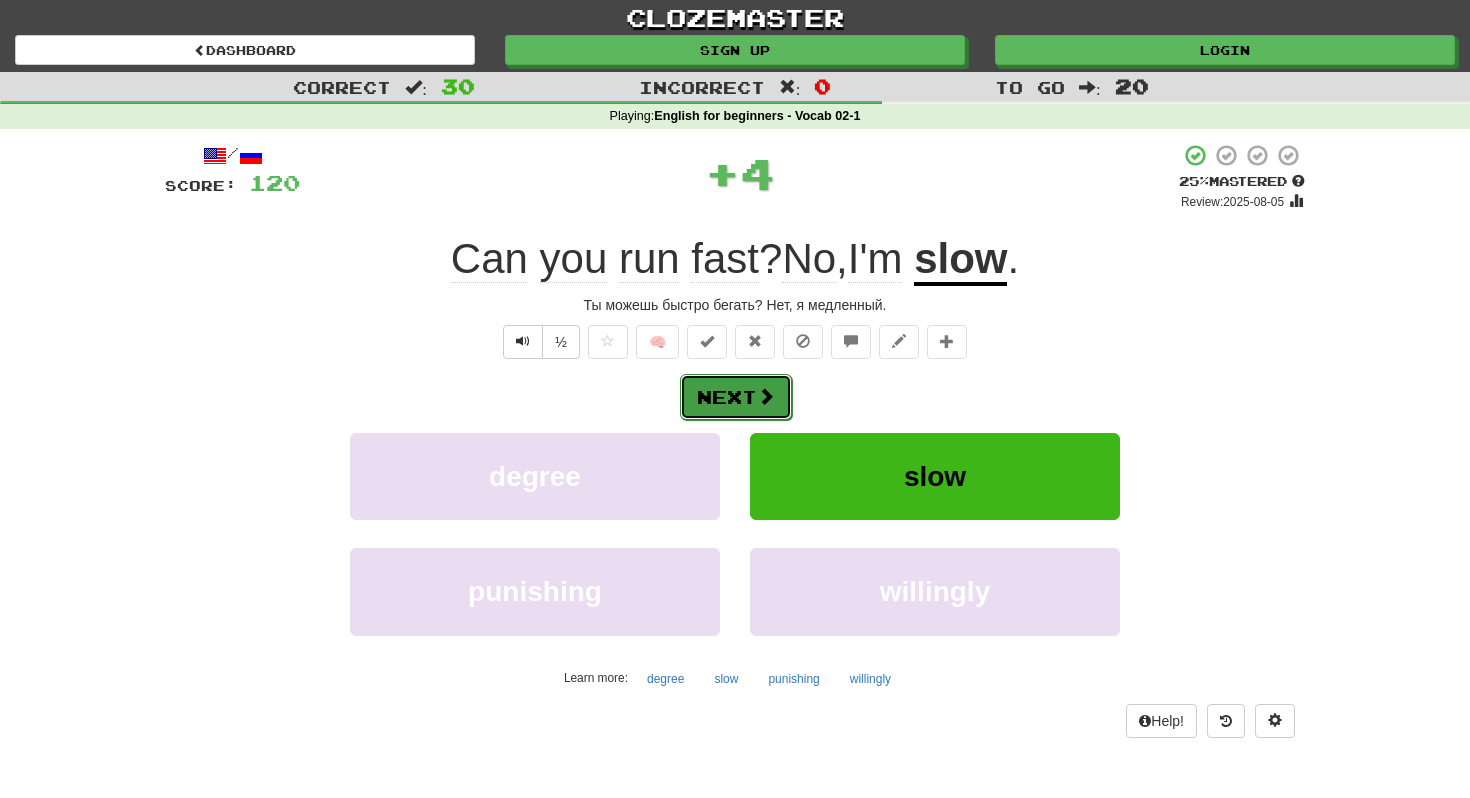 click on "Next" at bounding box center [736, 397] 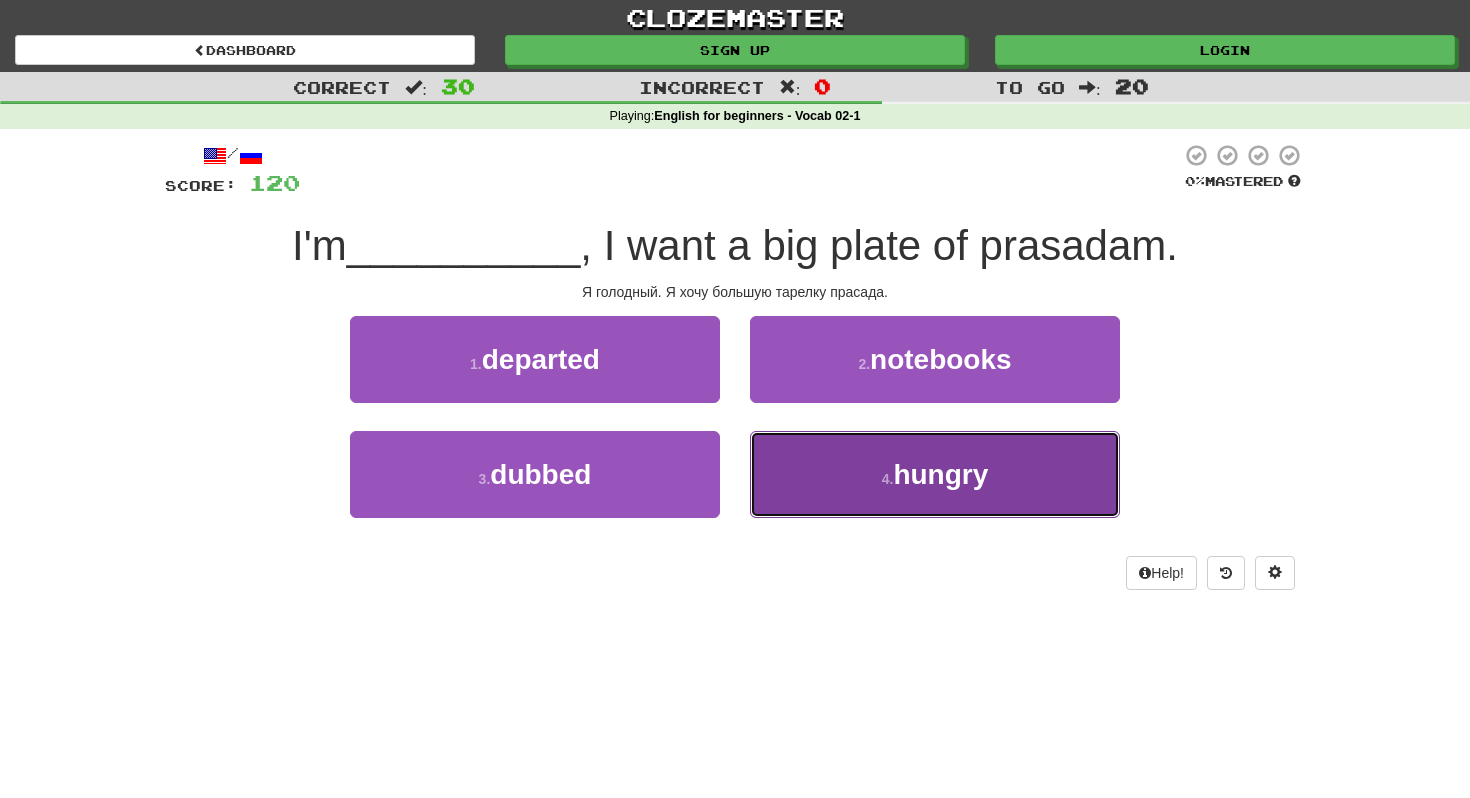 click on "hungry" at bounding box center (940, 474) 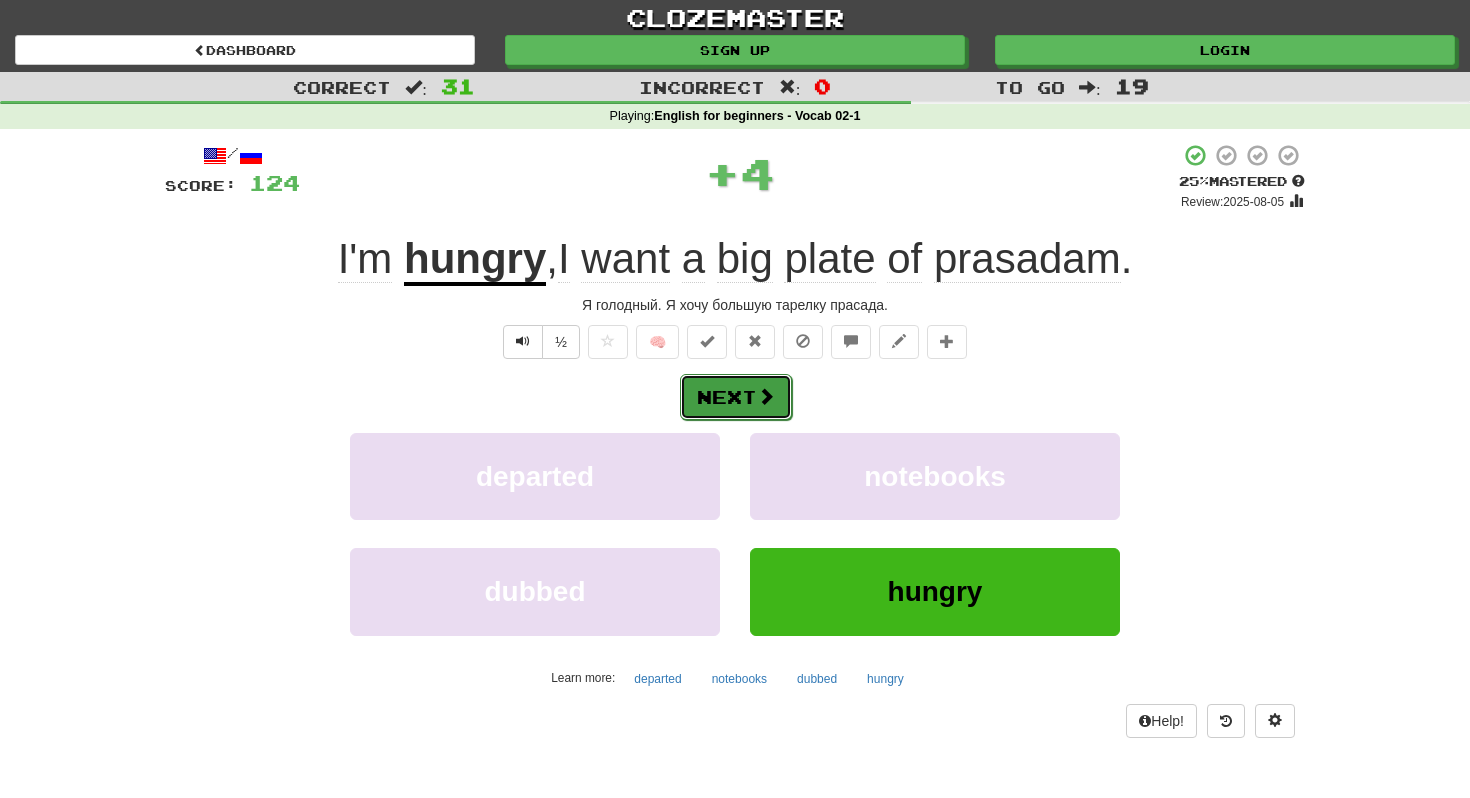 click on "Next" at bounding box center (736, 397) 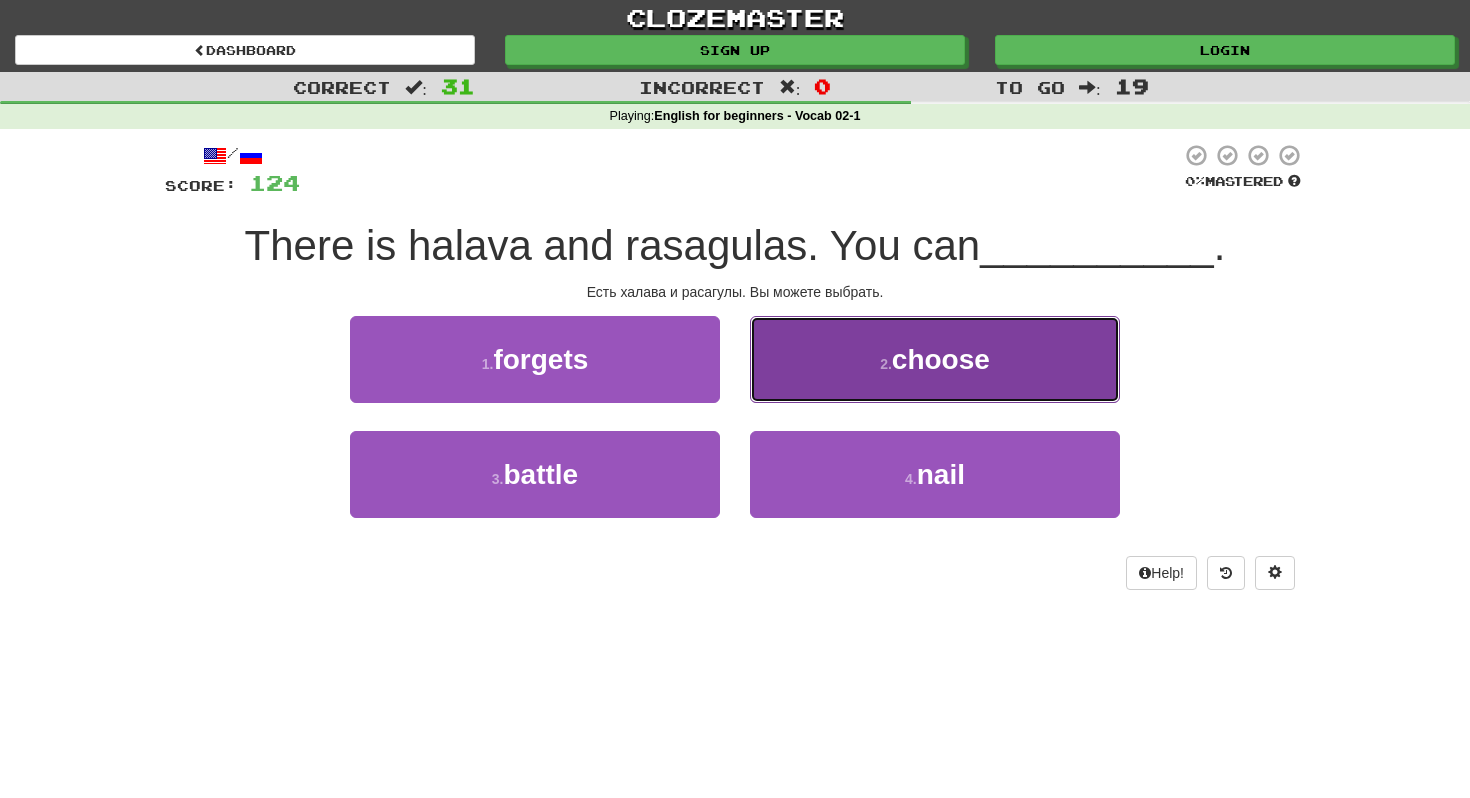 click on "choose" at bounding box center (941, 359) 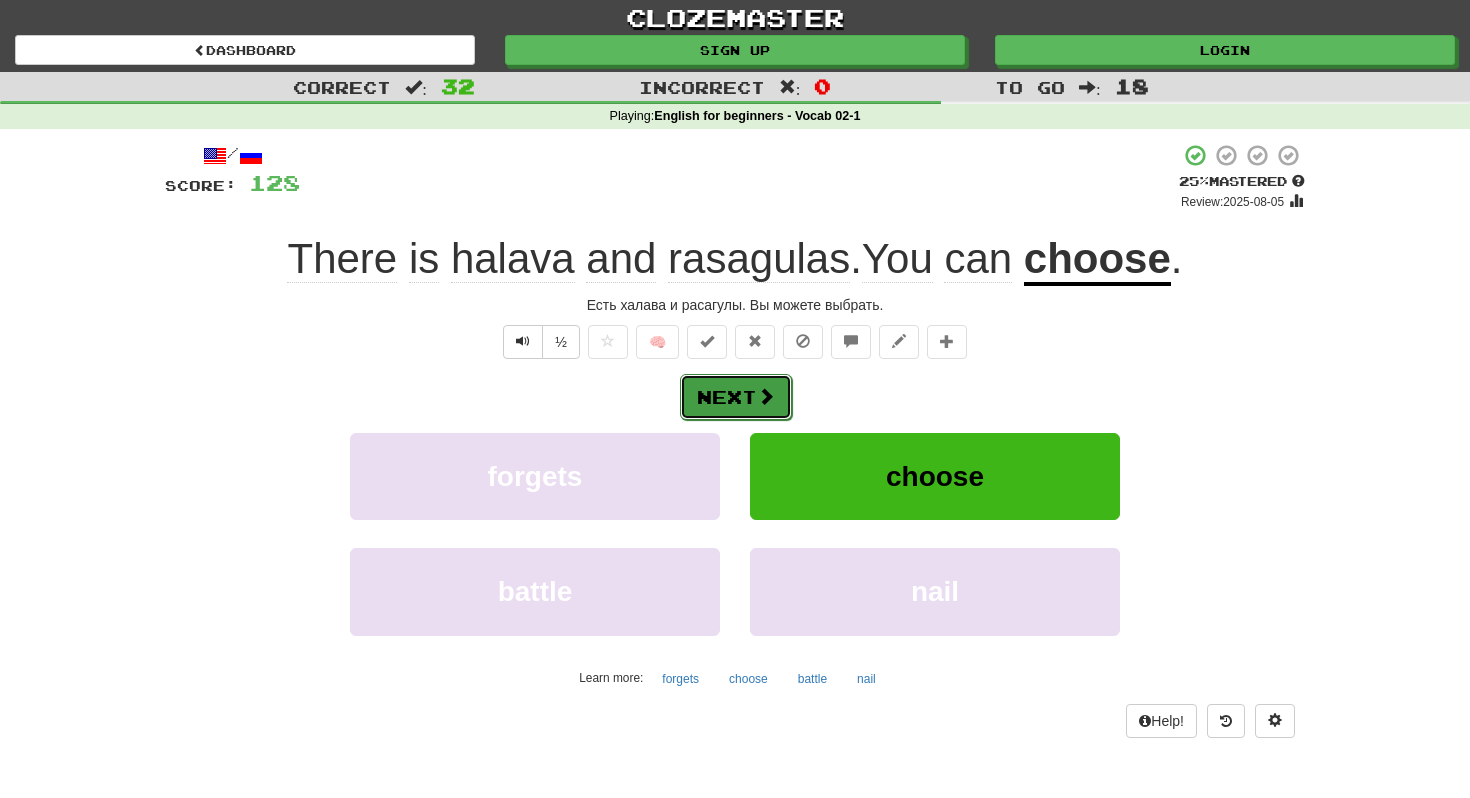 click on "Next" at bounding box center [736, 397] 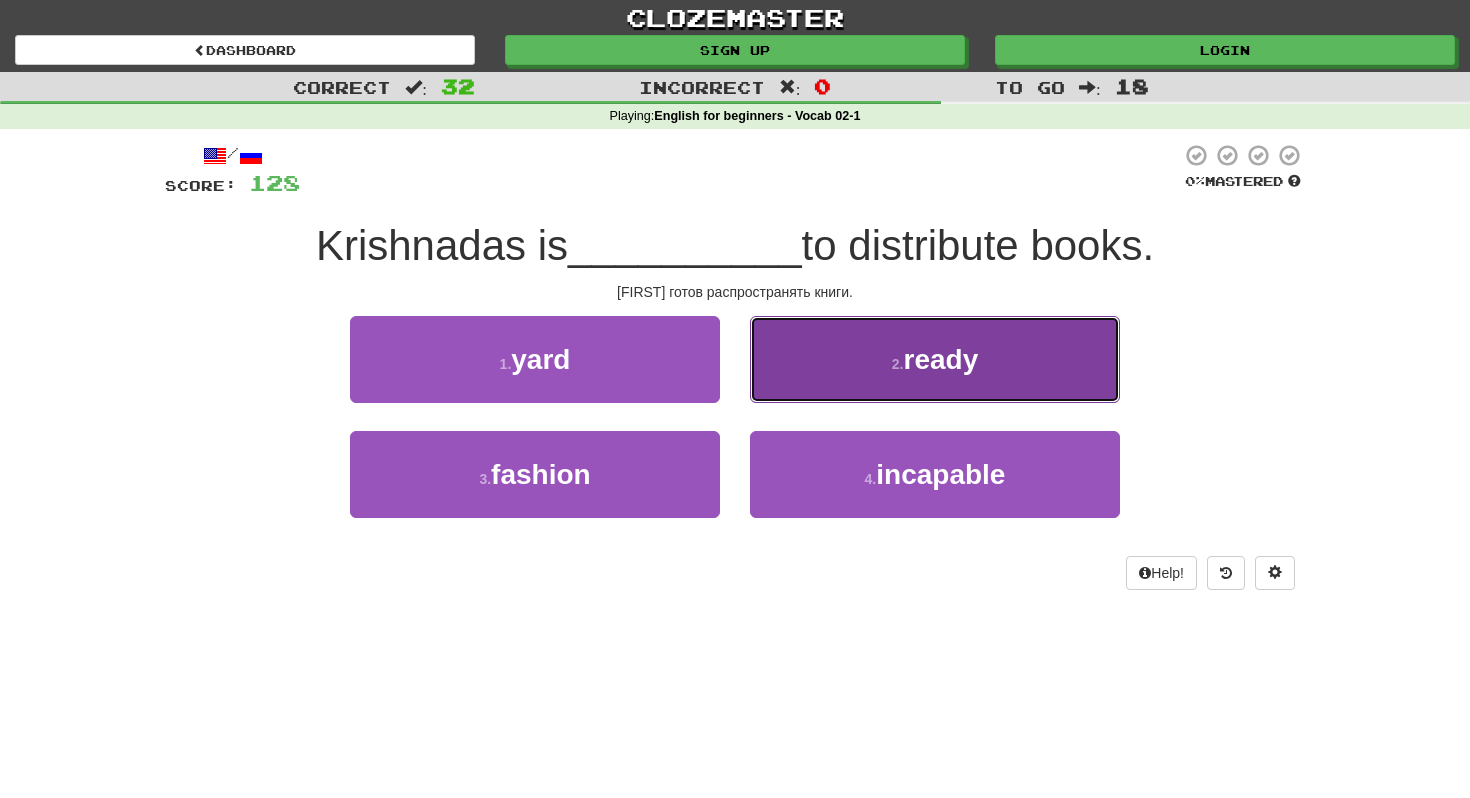 click on "2 .  ready" at bounding box center [935, 359] 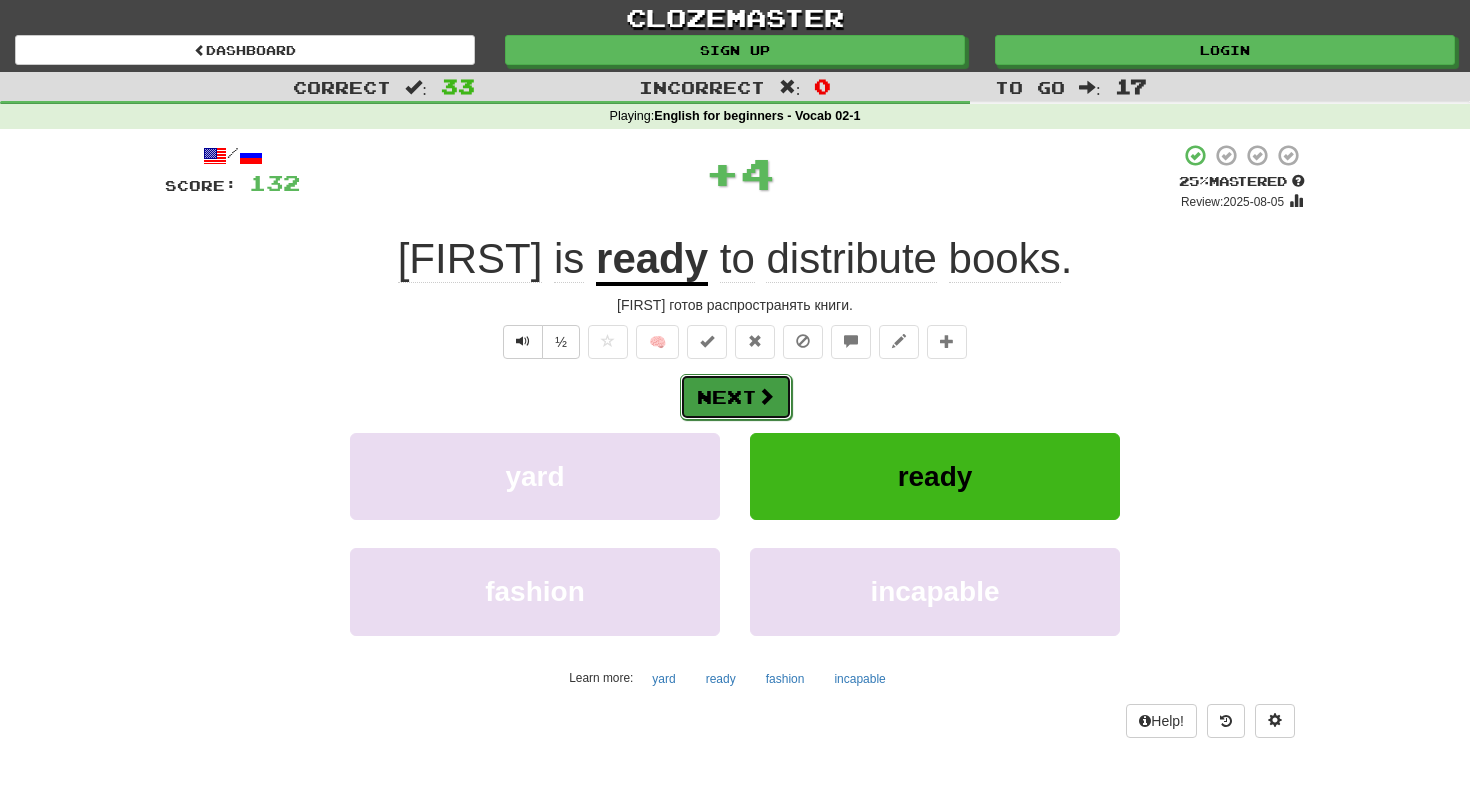 click at bounding box center (766, 396) 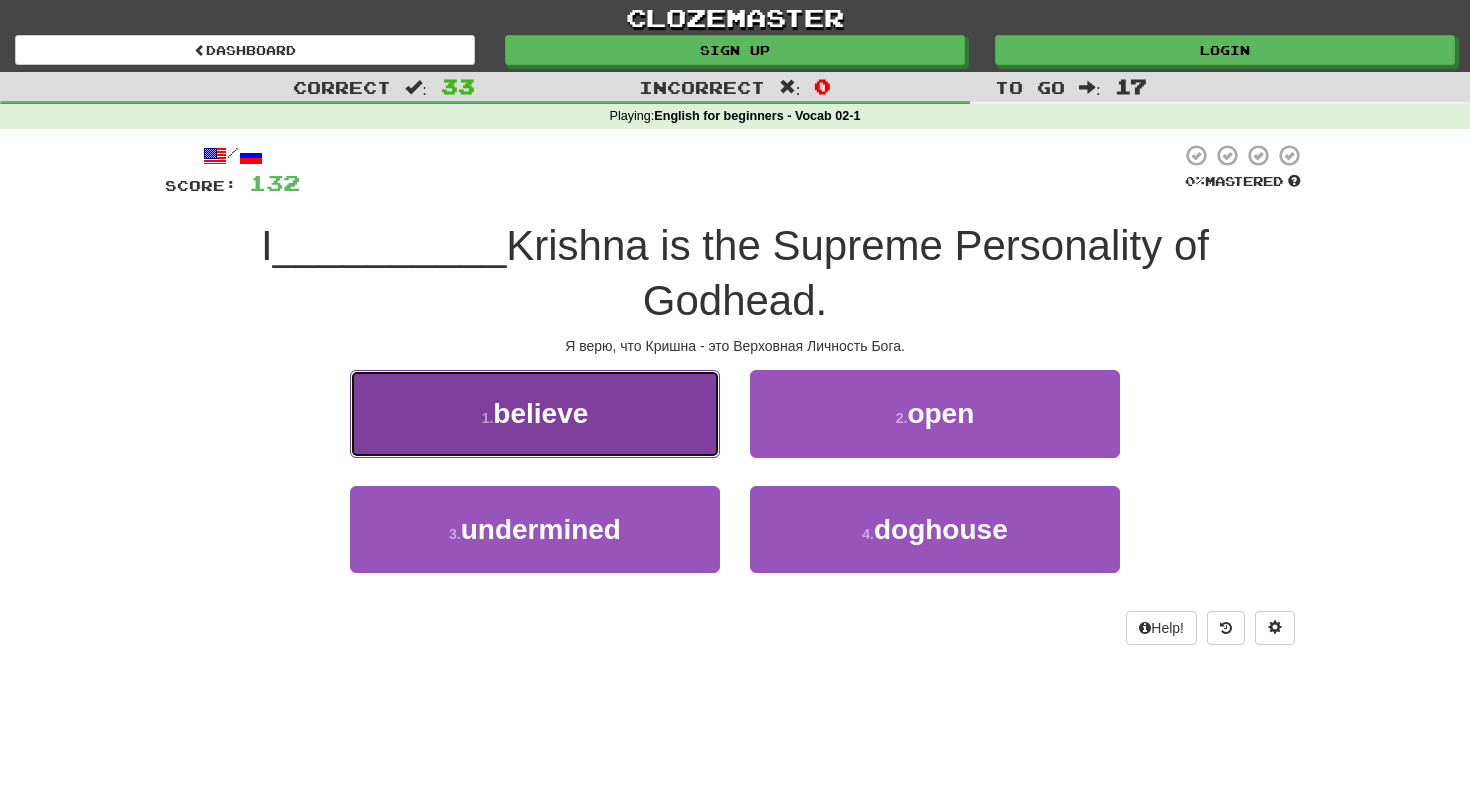 click on "1 .  believe" at bounding box center [535, 413] 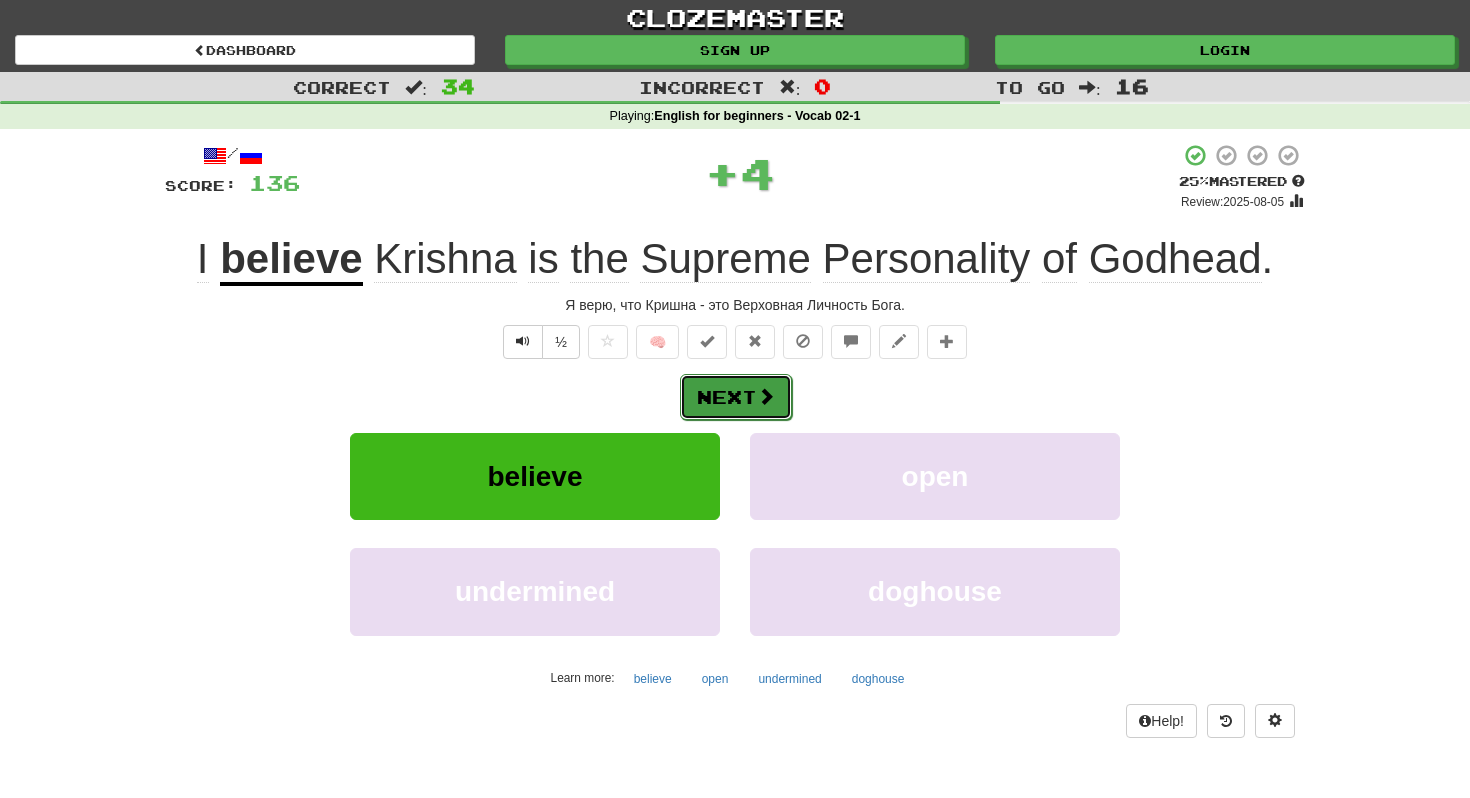 click on "Next" at bounding box center (736, 397) 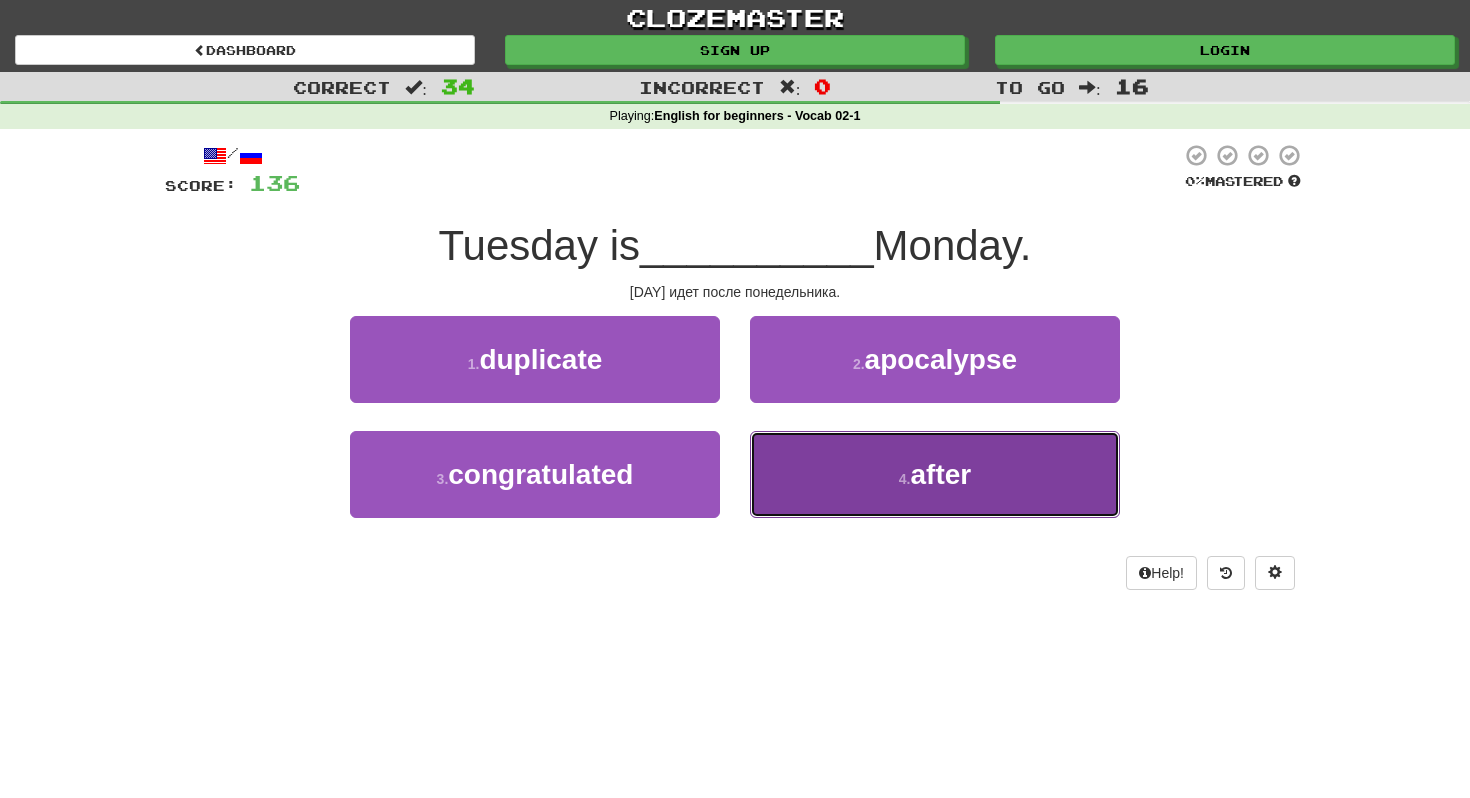 click on "4 .  after" at bounding box center [935, 474] 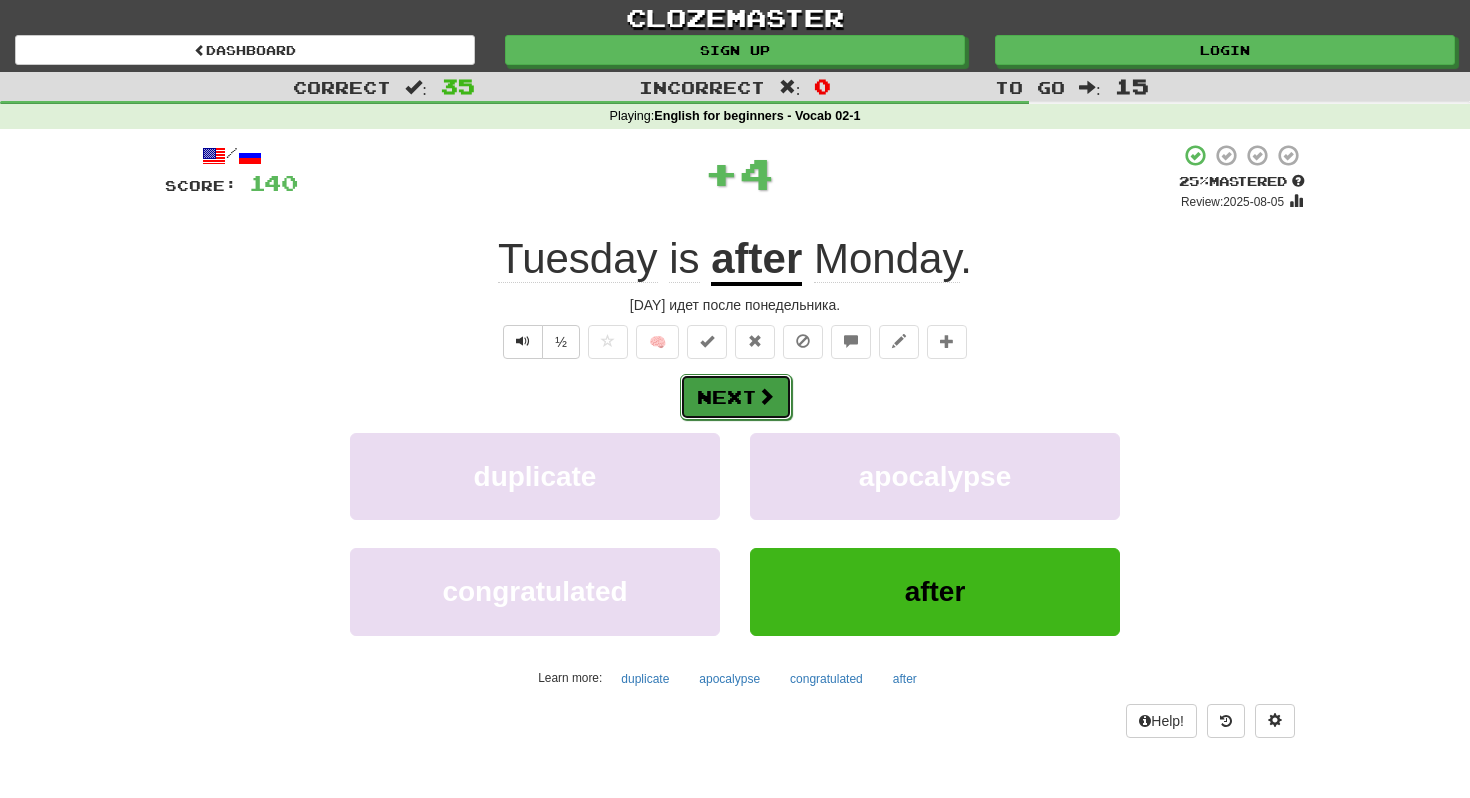 click at bounding box center (766, 396) 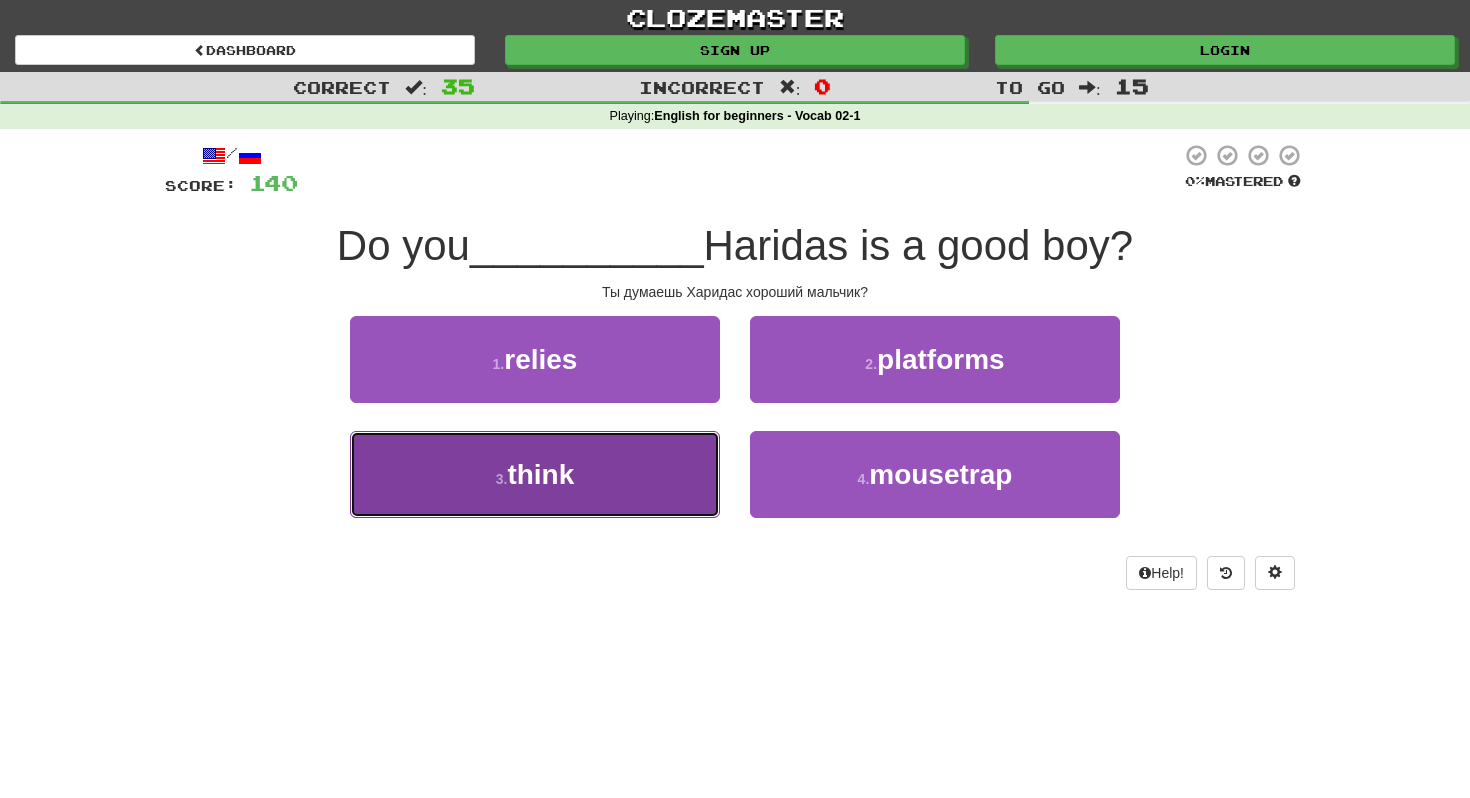 click on "3 .  think" at bounding box center [535, 474] 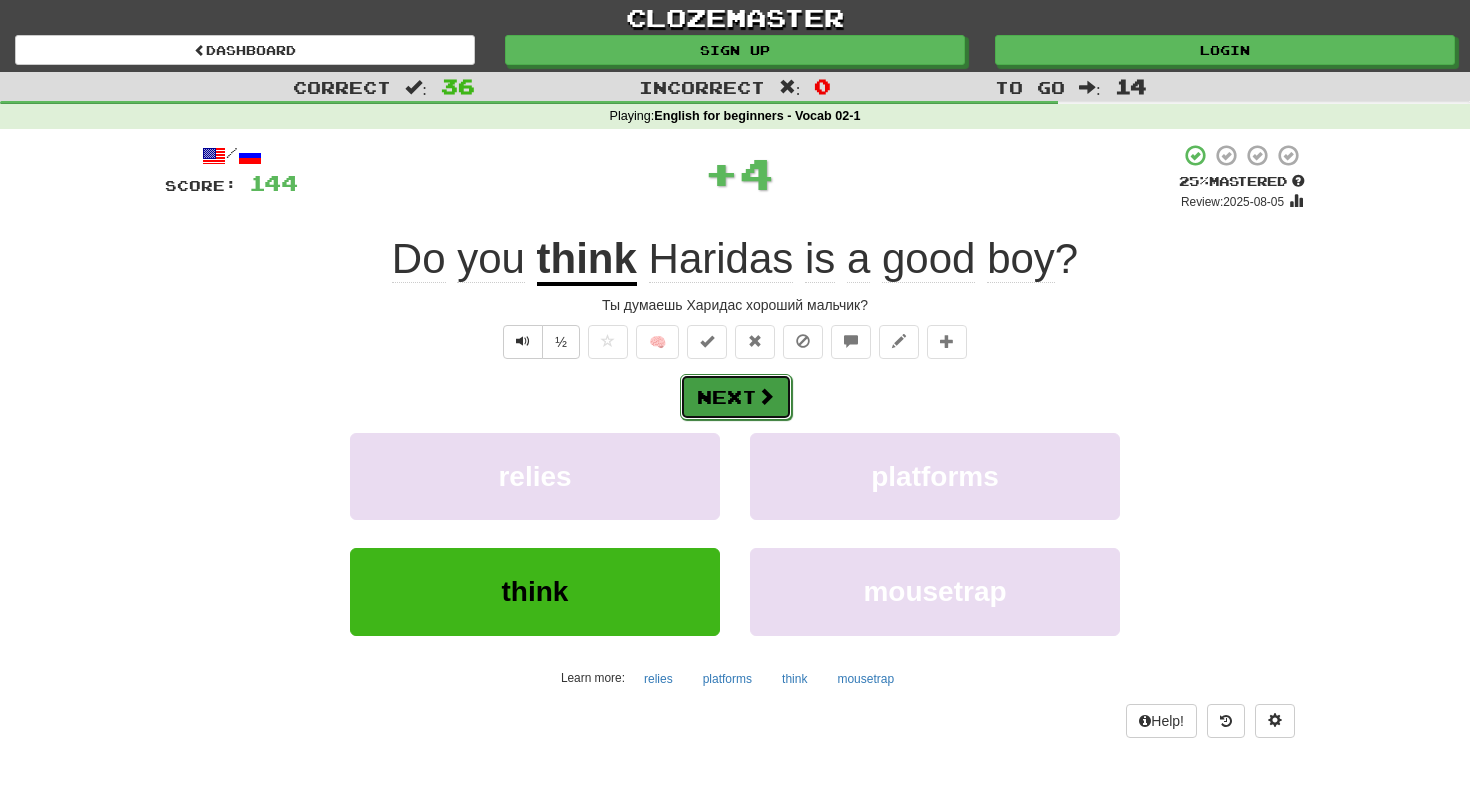 click on "Next" at bounding box center (736, 397) 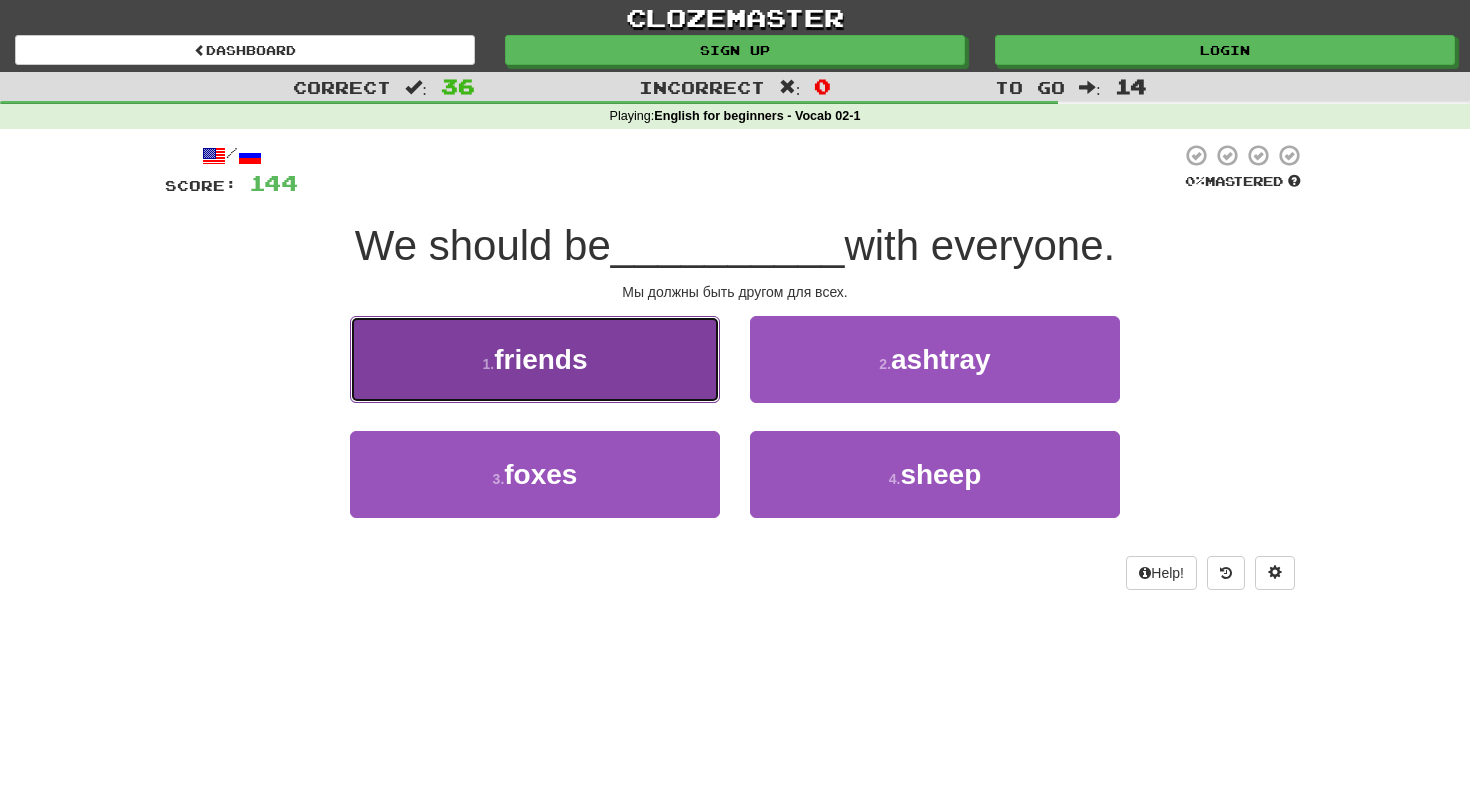click on "1 .  friends" at bounding box center (535, 359) 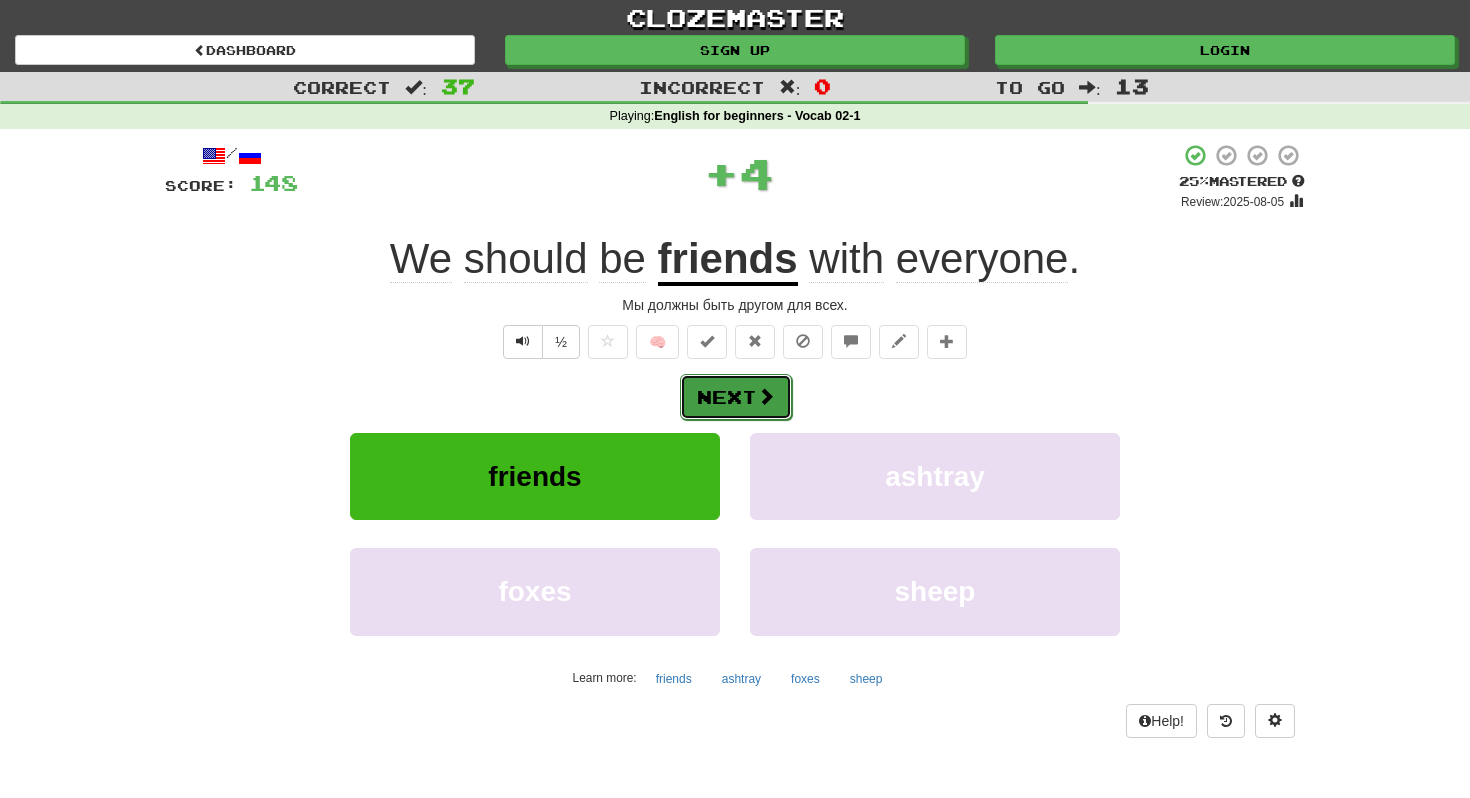 click on "Next" at bounding box center (736, 397) 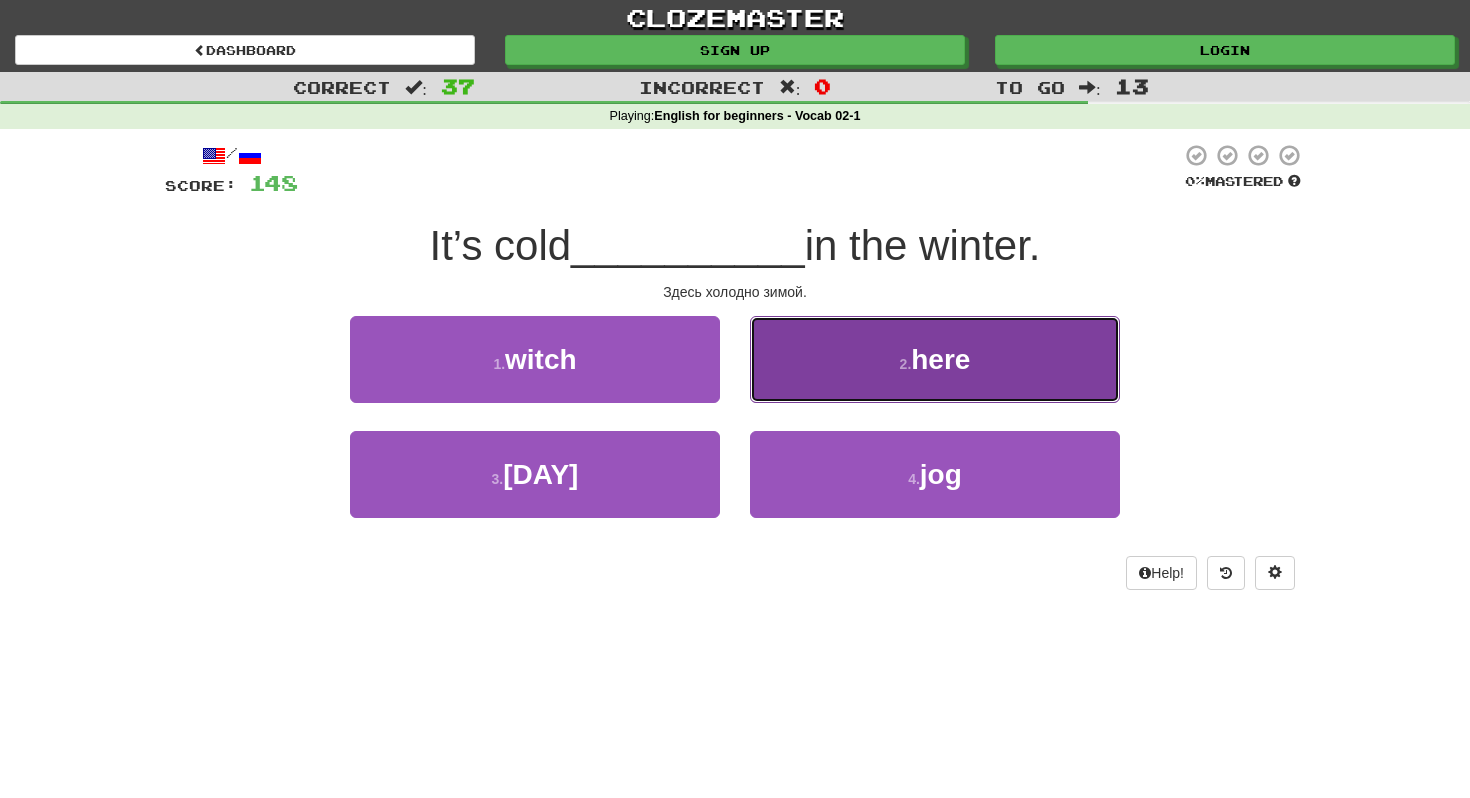 click on "2 .  here" at bounding box center (935, 359) 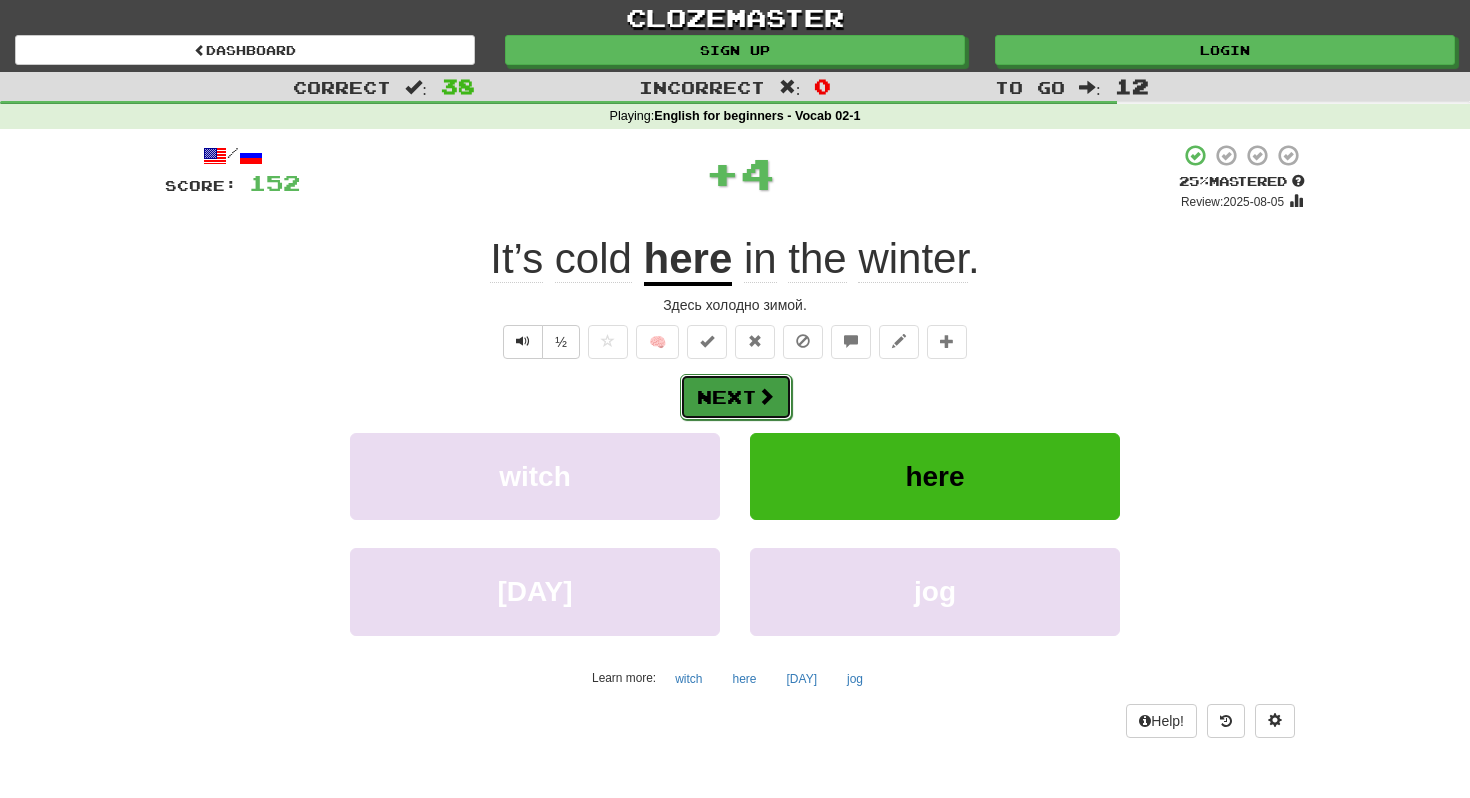 click on "Next" at bounding box center (736, 397) 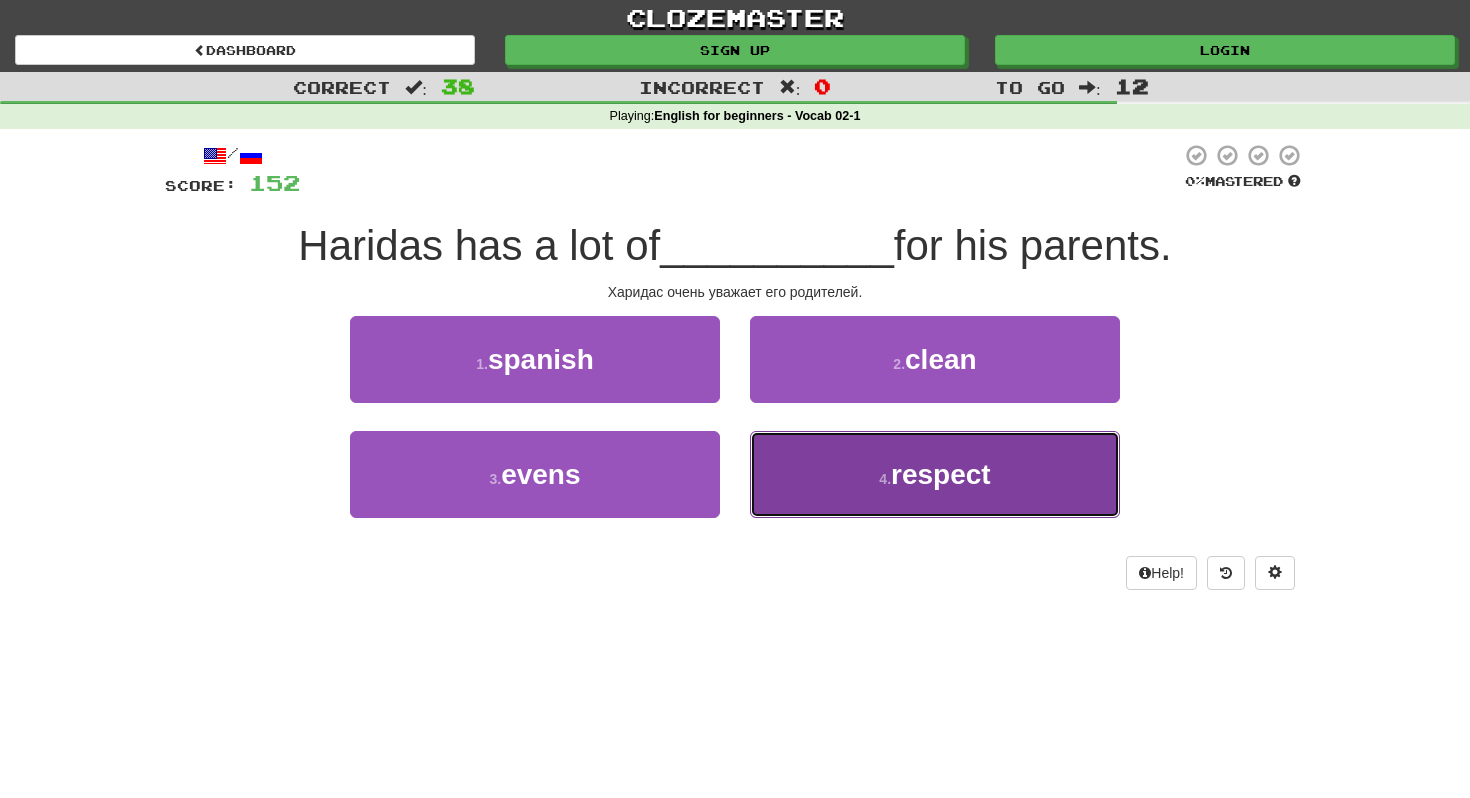 click on "4 .  respect" at bounding box center [935, 474] 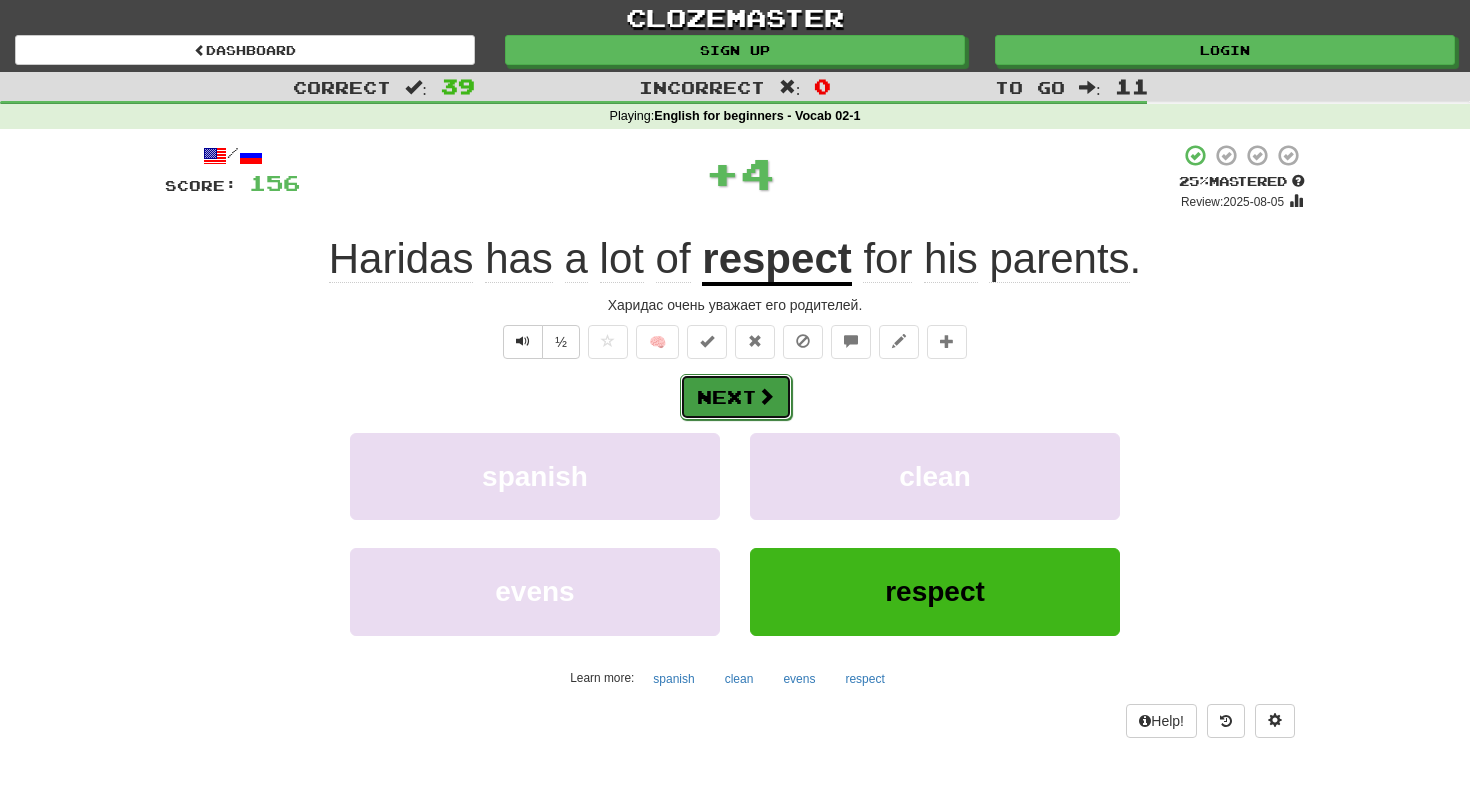 click on "Next" at bounding box center (736, 397) 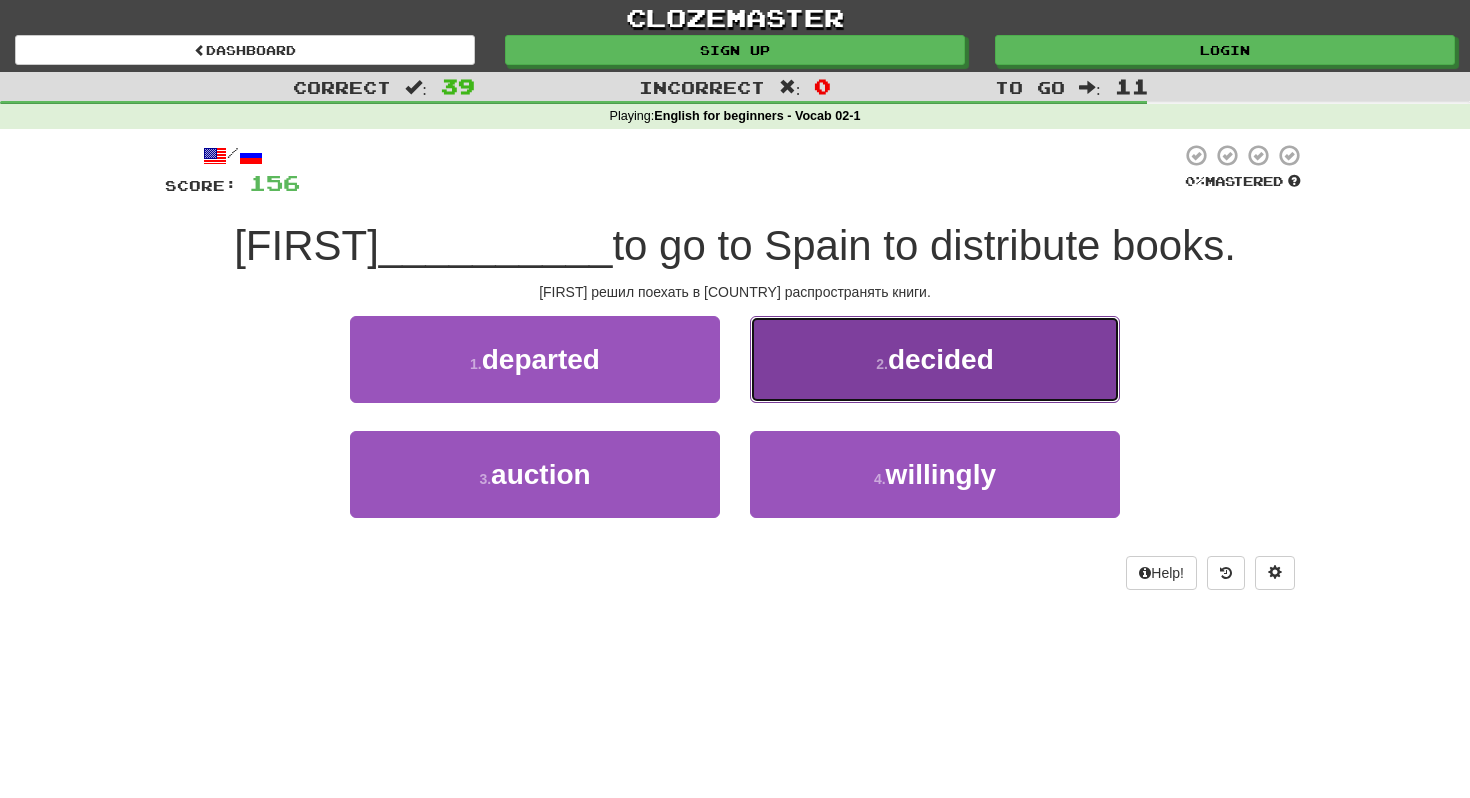click on "decided" at bounding box center [941, 359] 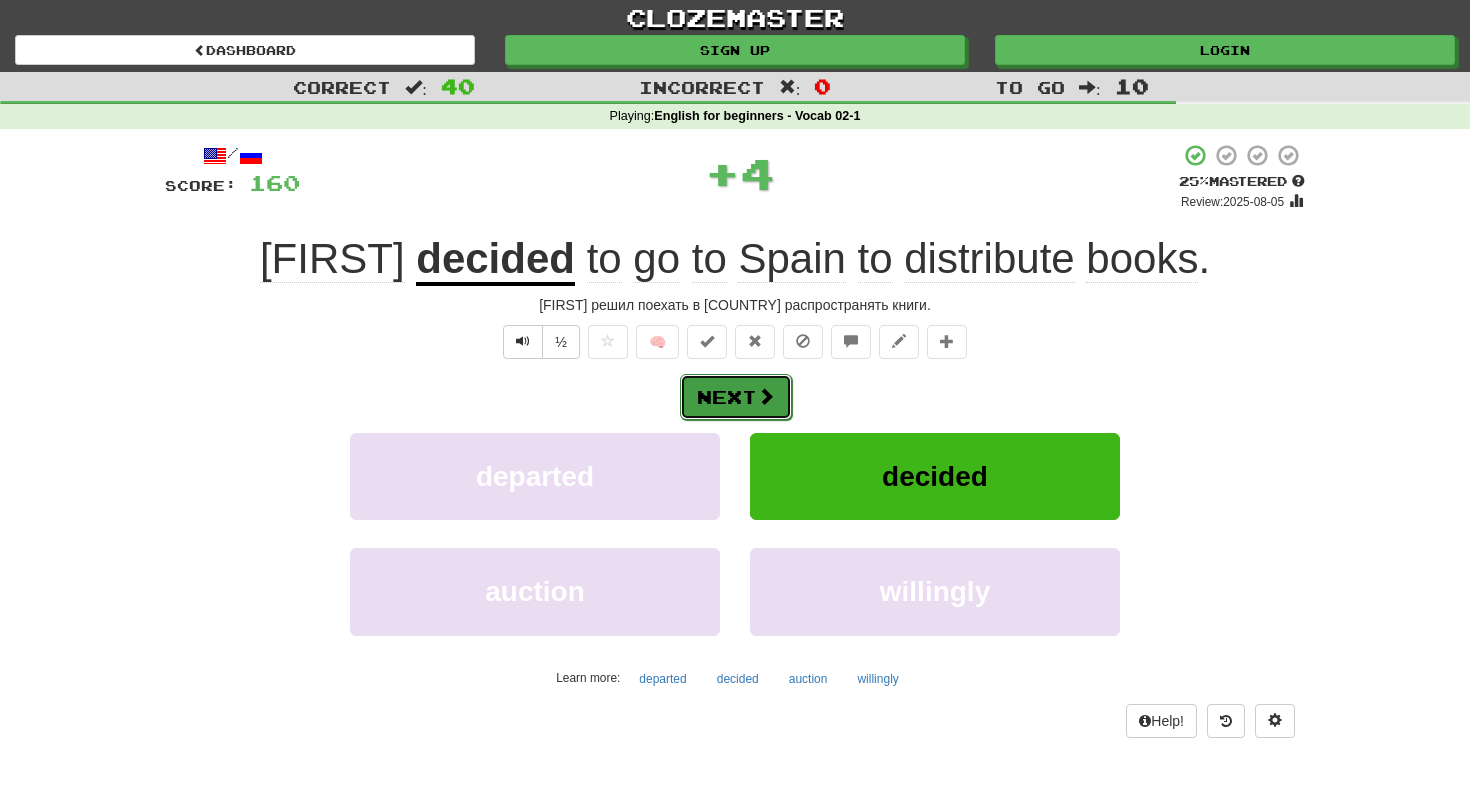 click at bounding box center [766, 396] 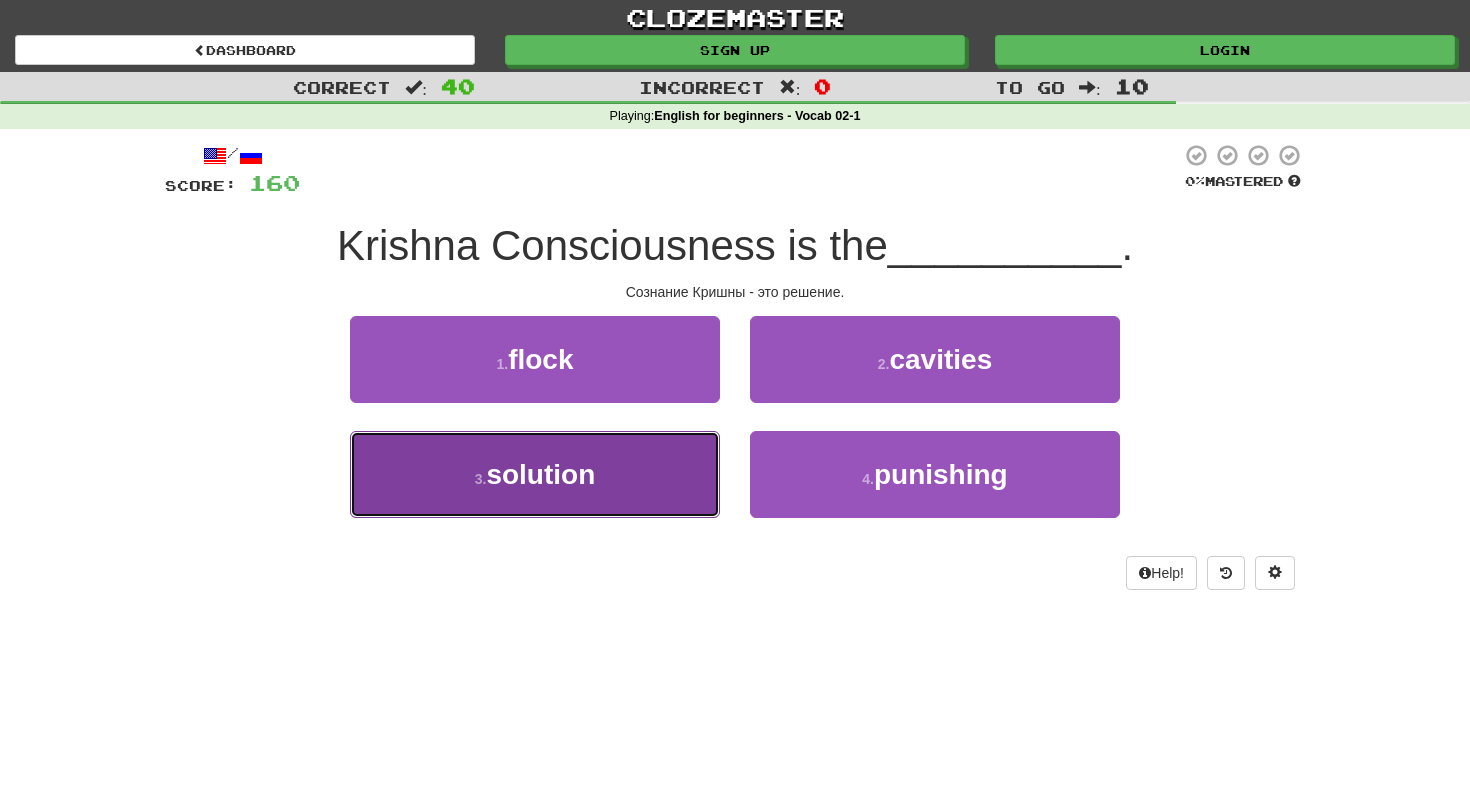 click on "3 .  solution" at bounding box center (535, 474) 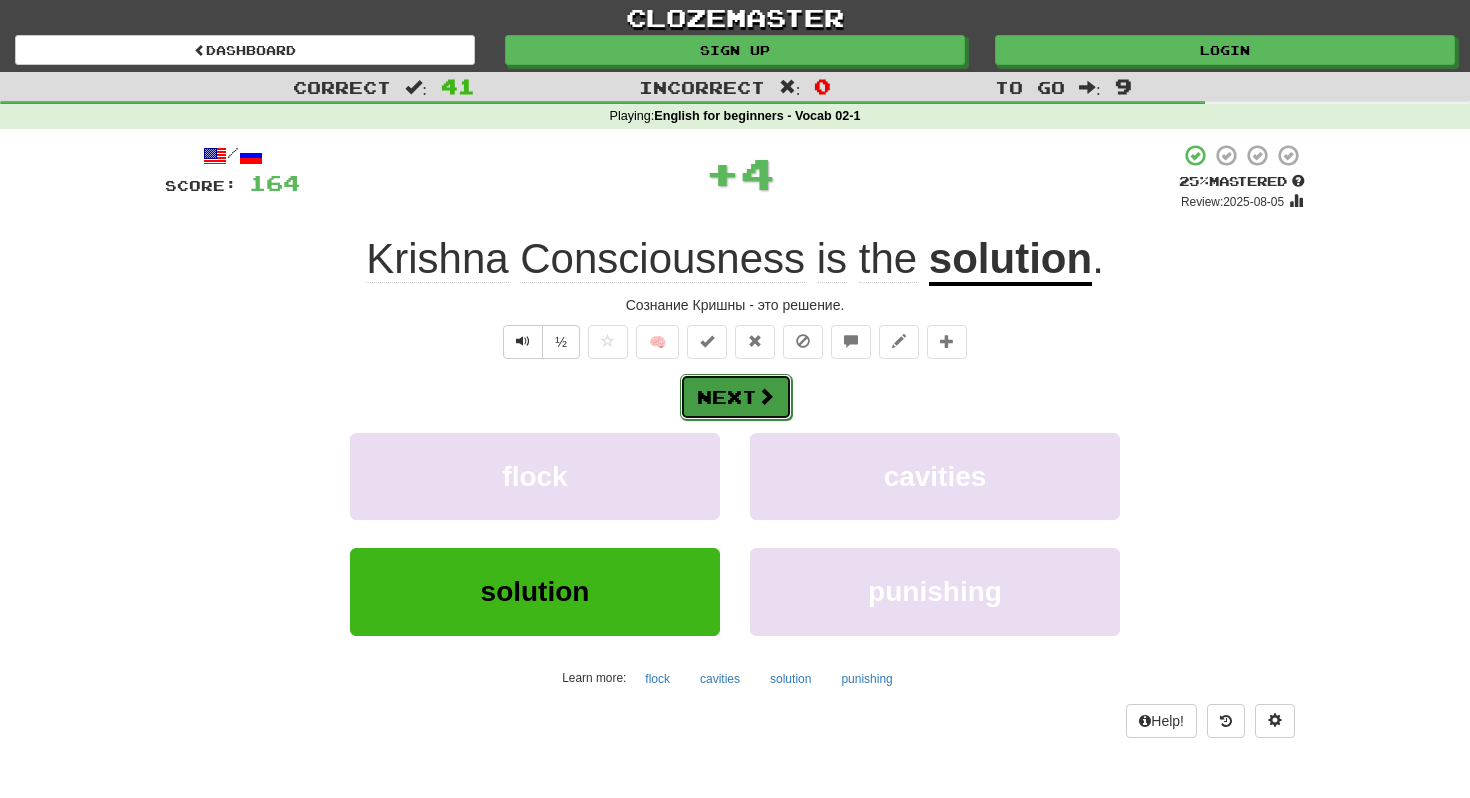 click on "Next" at bounding box center [736, 397] 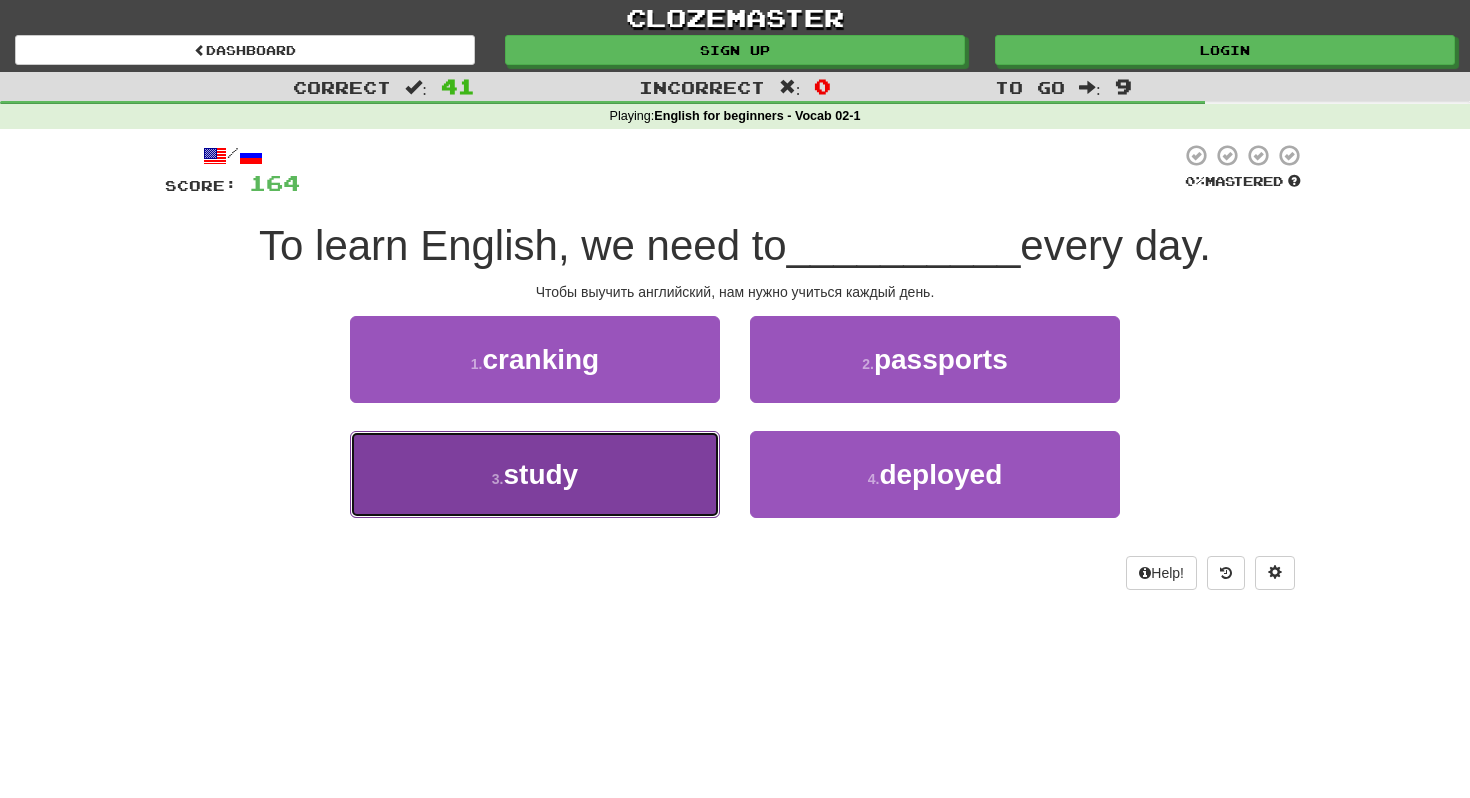 click on "3 .  study" at bounding box center [535, 474] 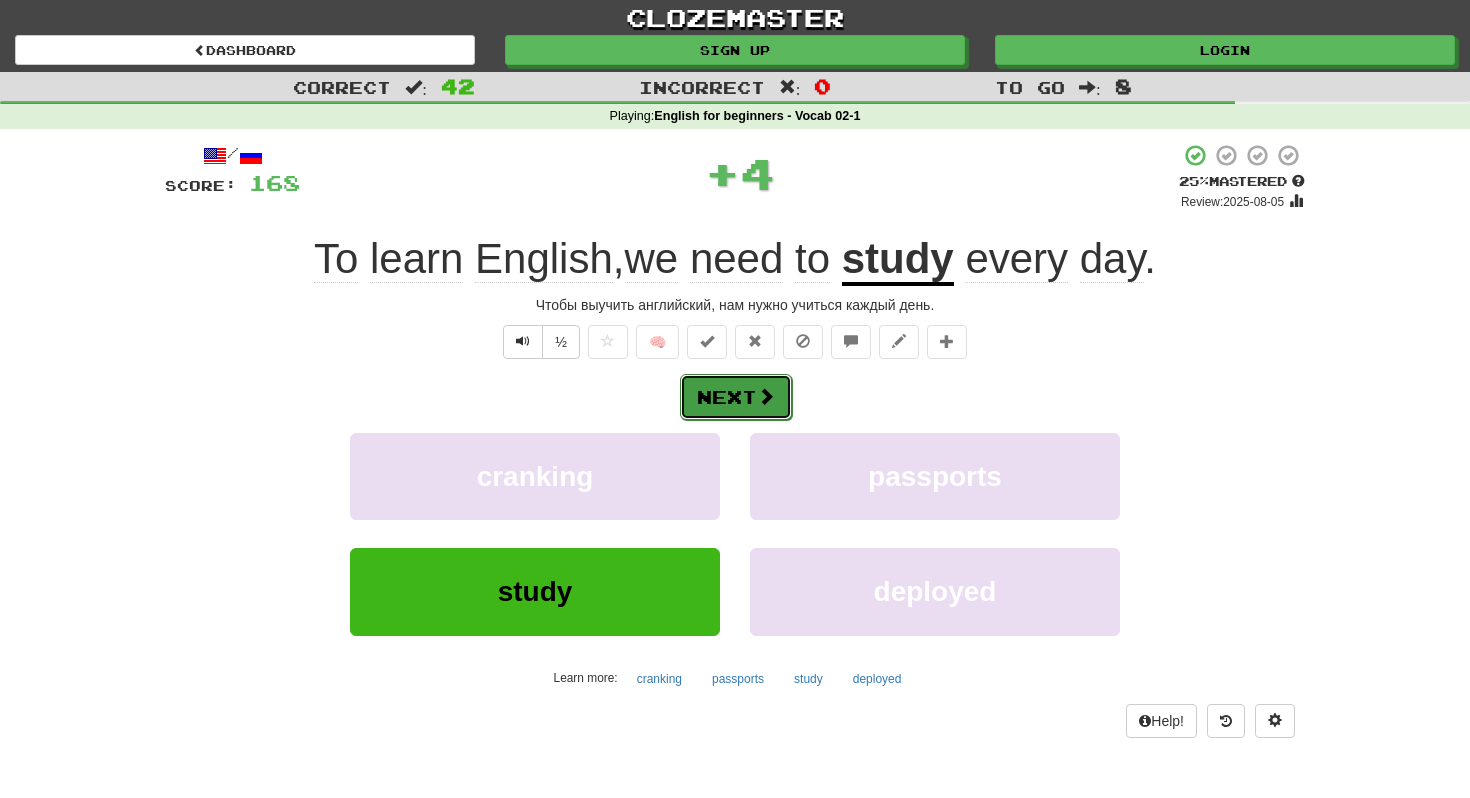 click at bounding box center (766, 396) 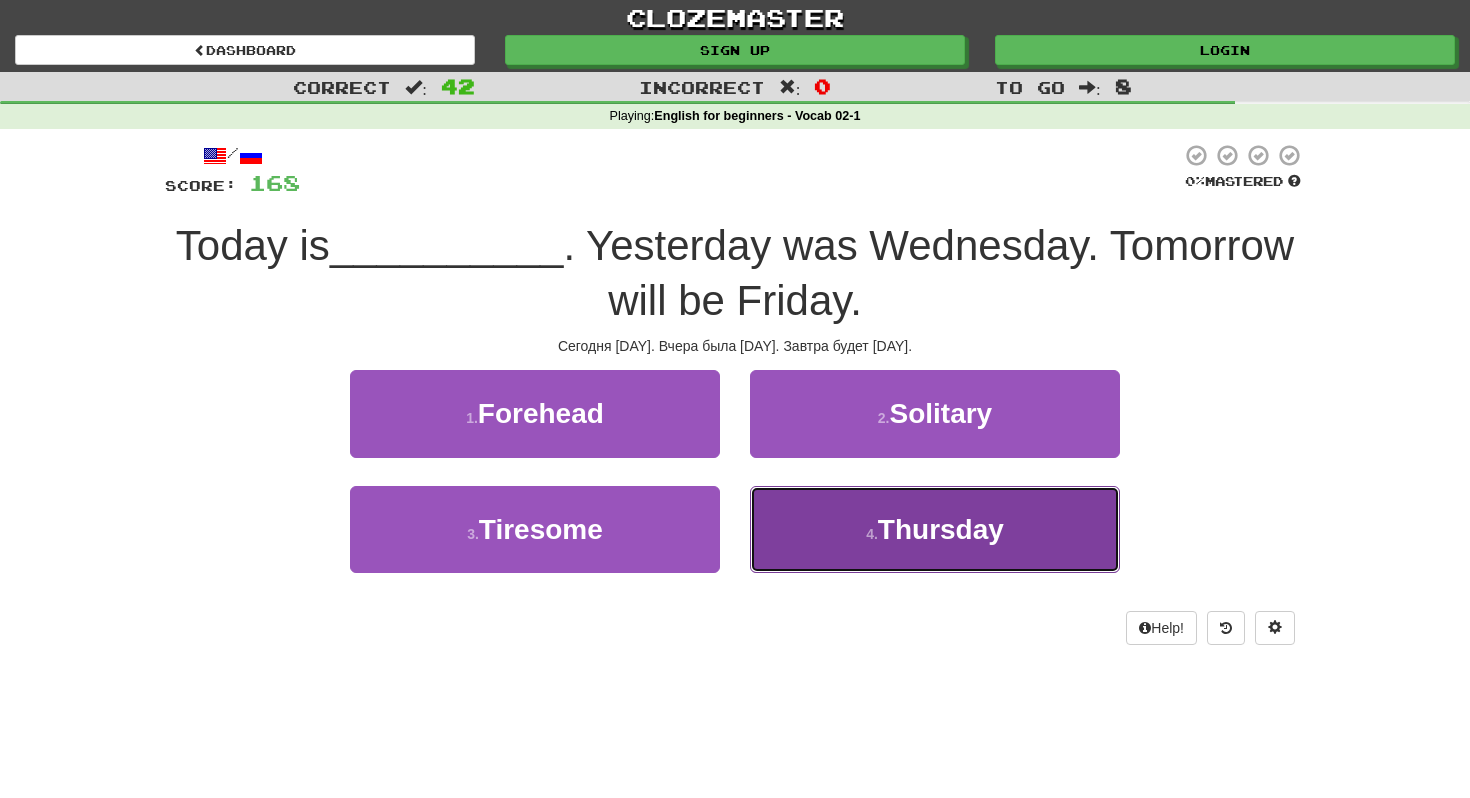 click on "Thursday" at bounding box center (941, 529) 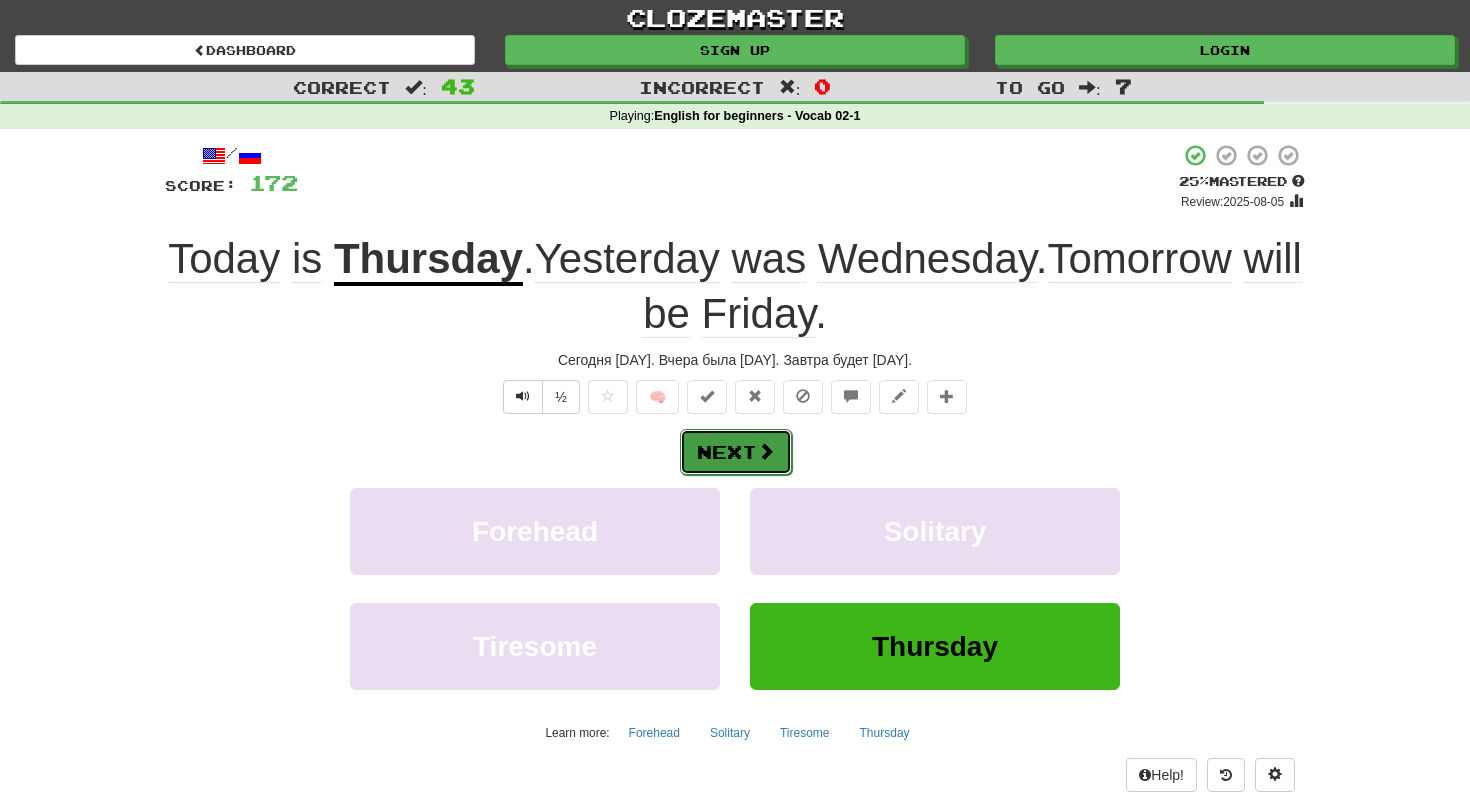click at bounding box center (766, 451) 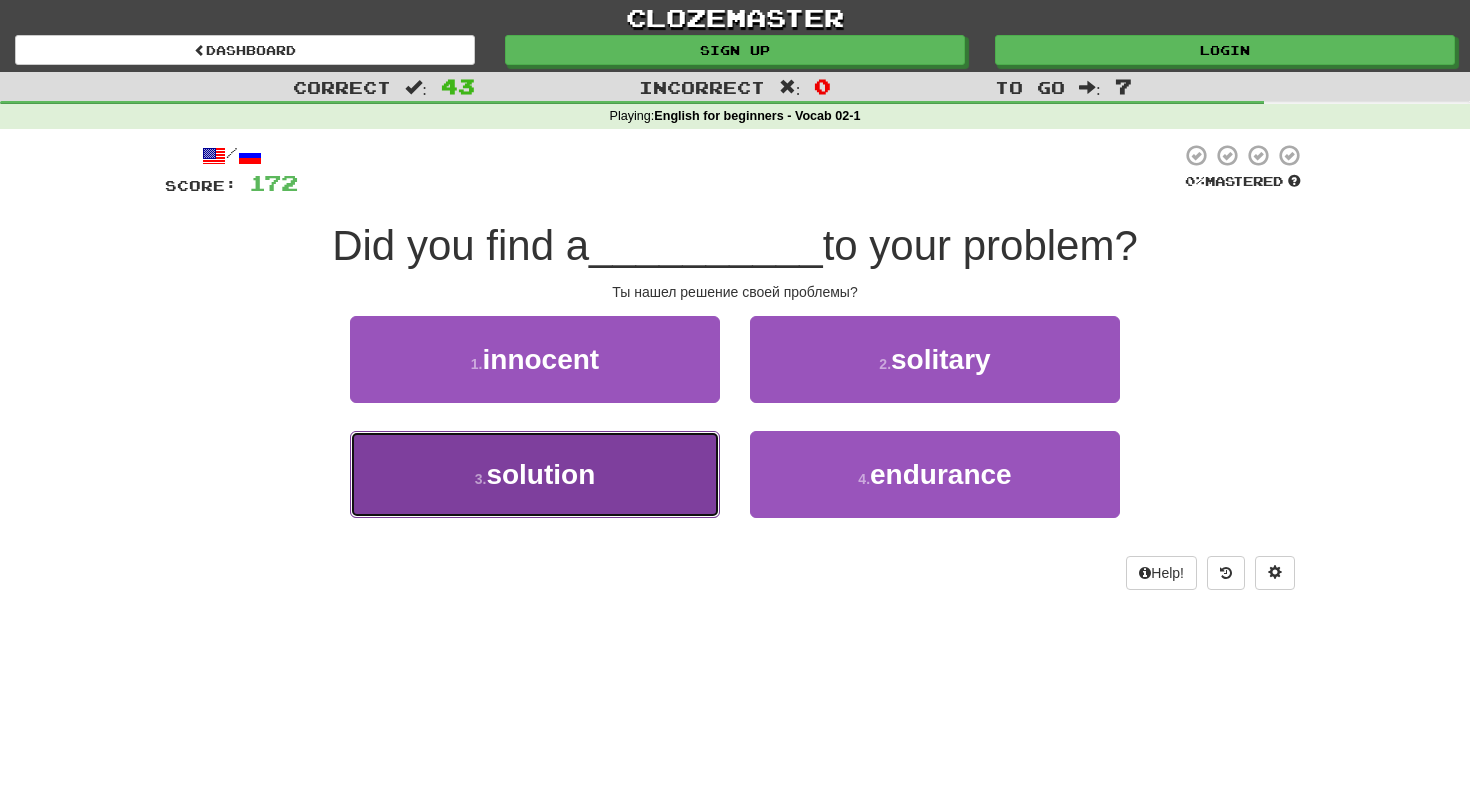 click on "3 .  solution" at bounding box center (535, 474) 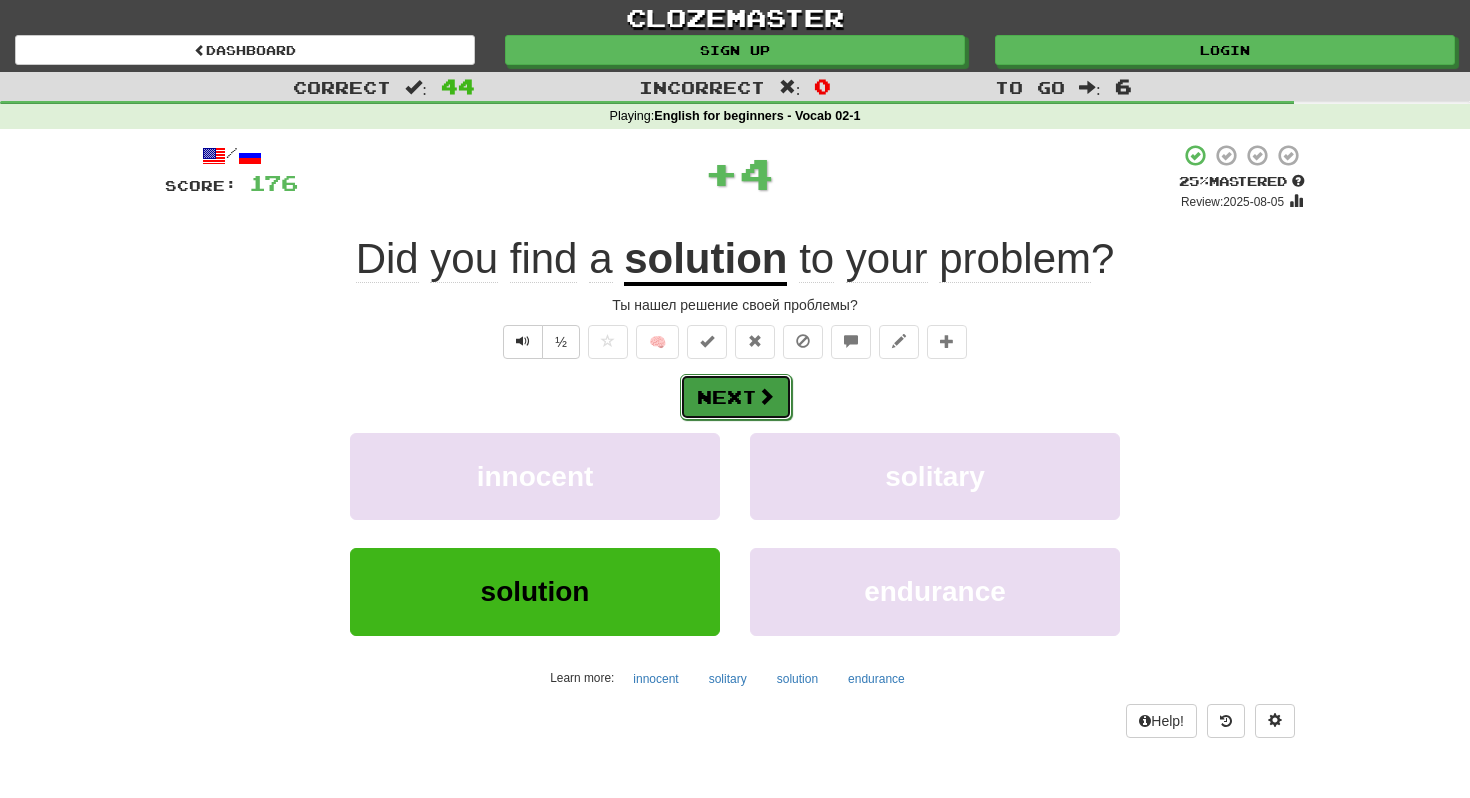 click on "Next" at bounding box center (736, 397) 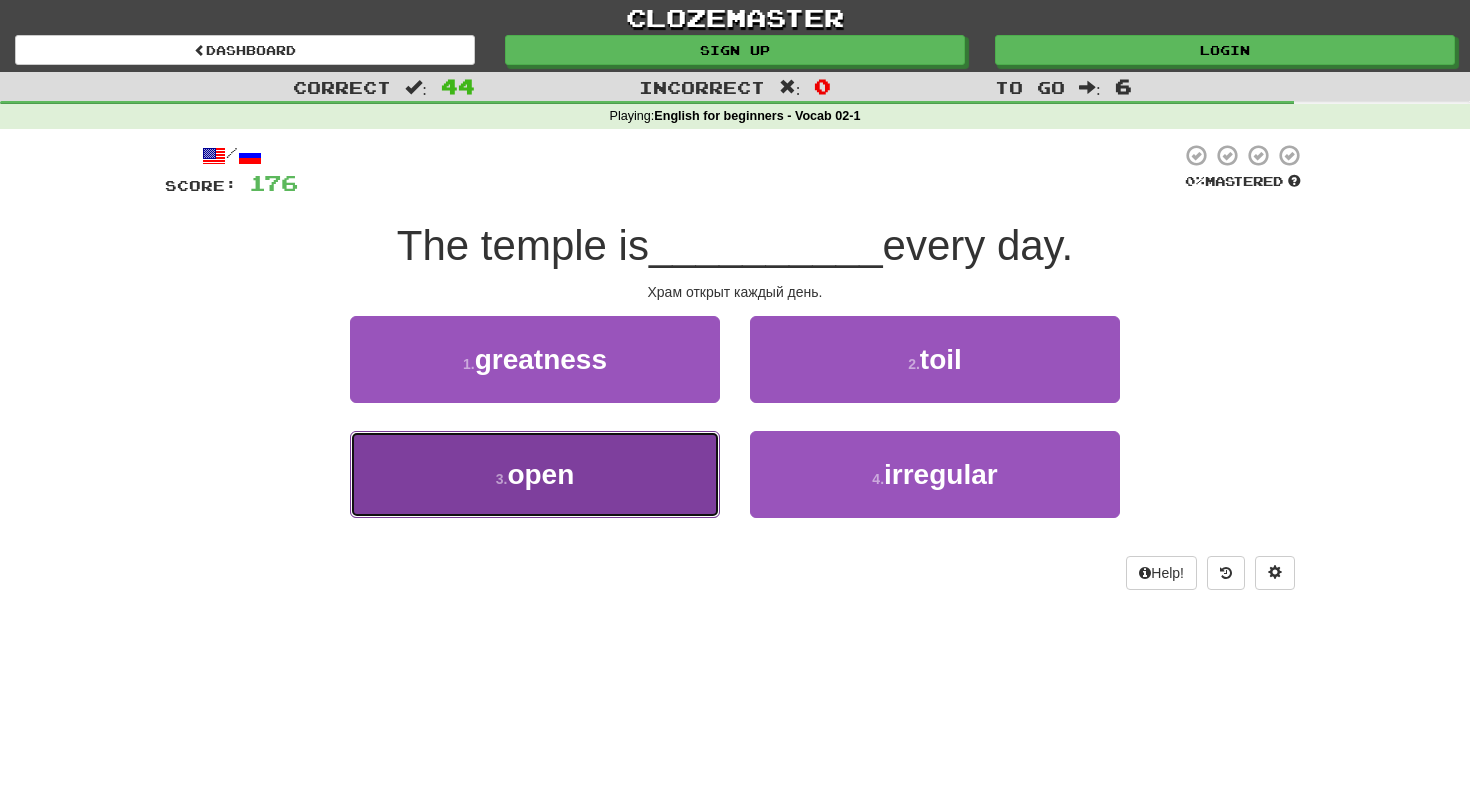click on "3 .  open" at bounding box center [535, 474] 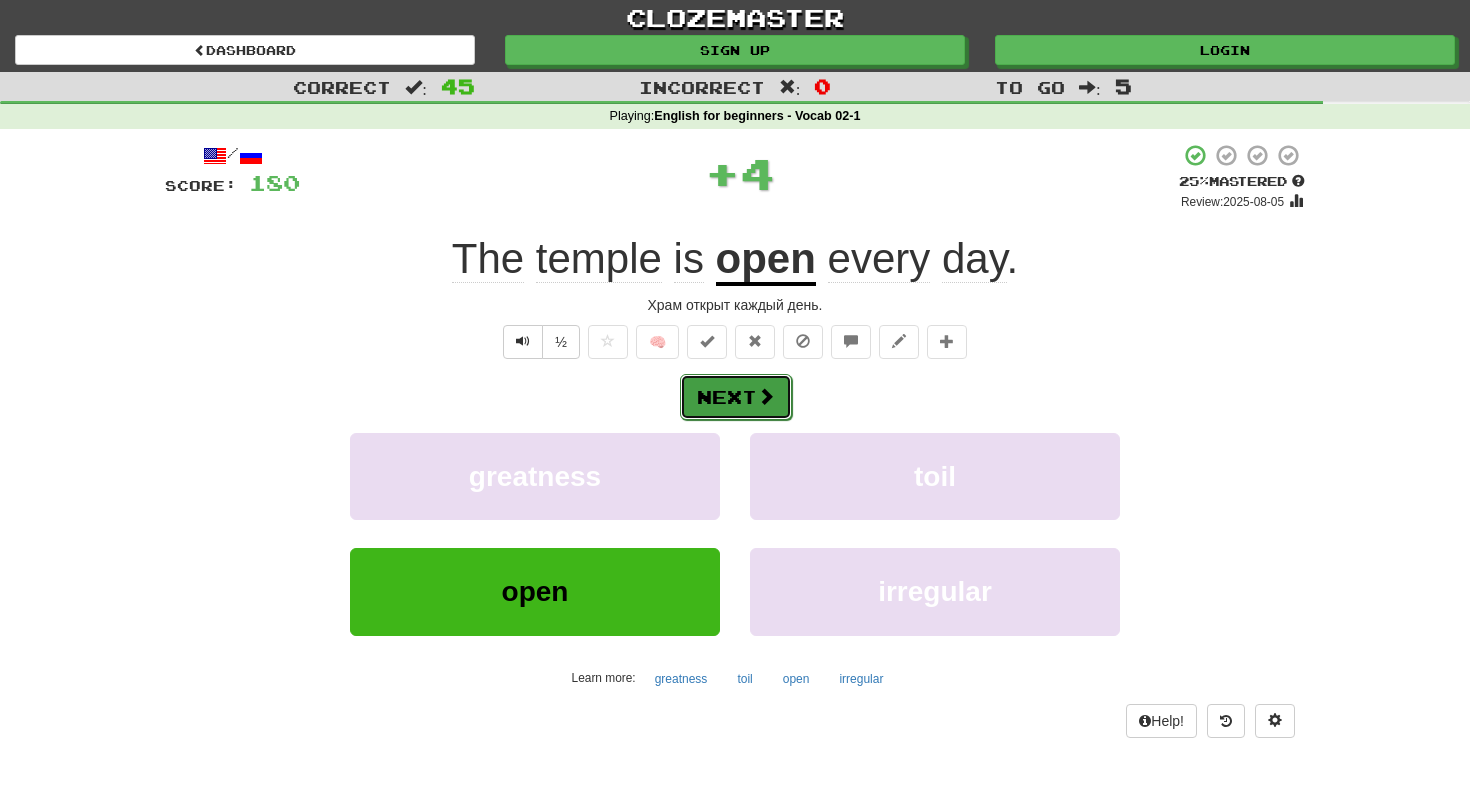 click on "Next" at bounding box center (736, 397) 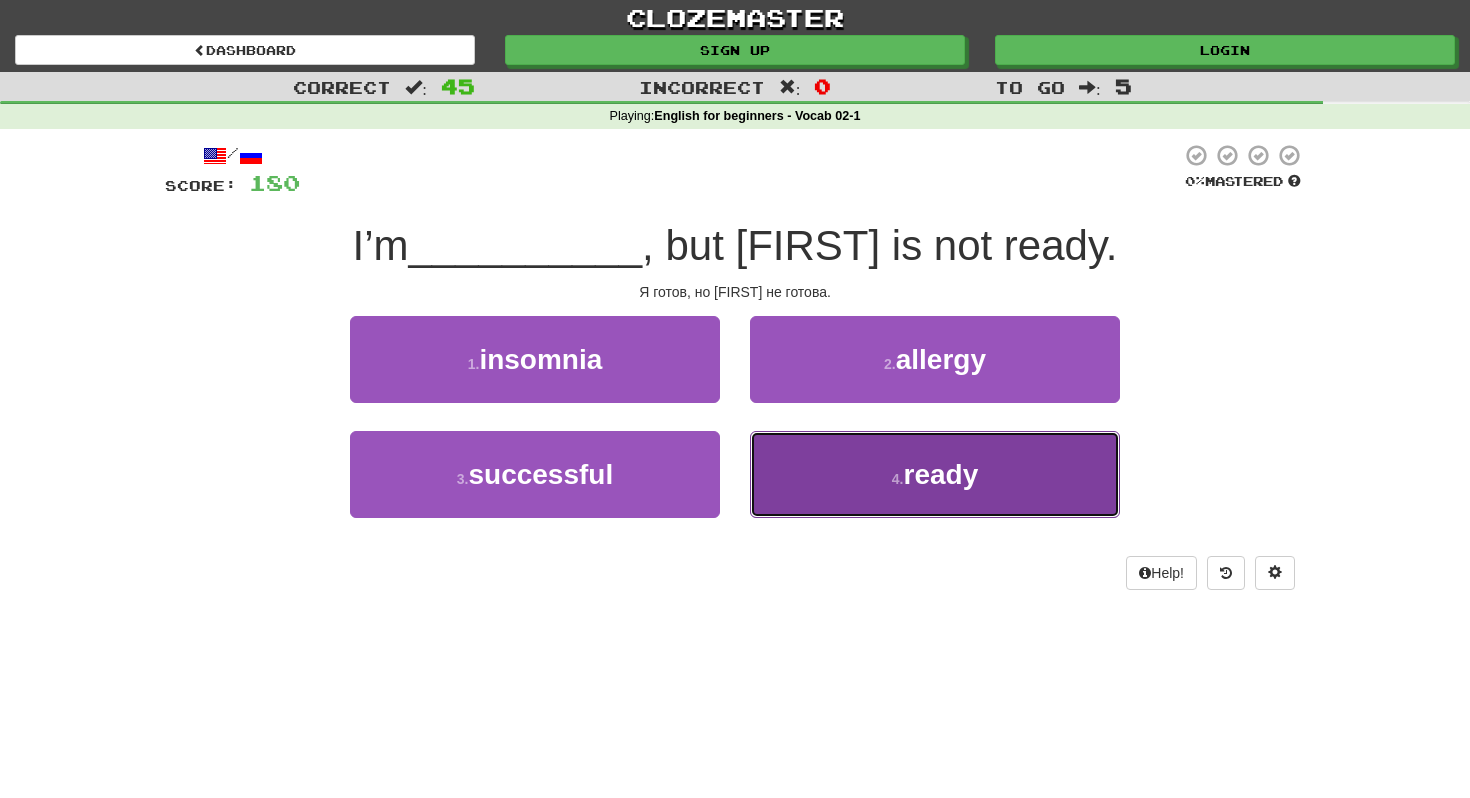 click on "ready" at bounding box center (940, 474) 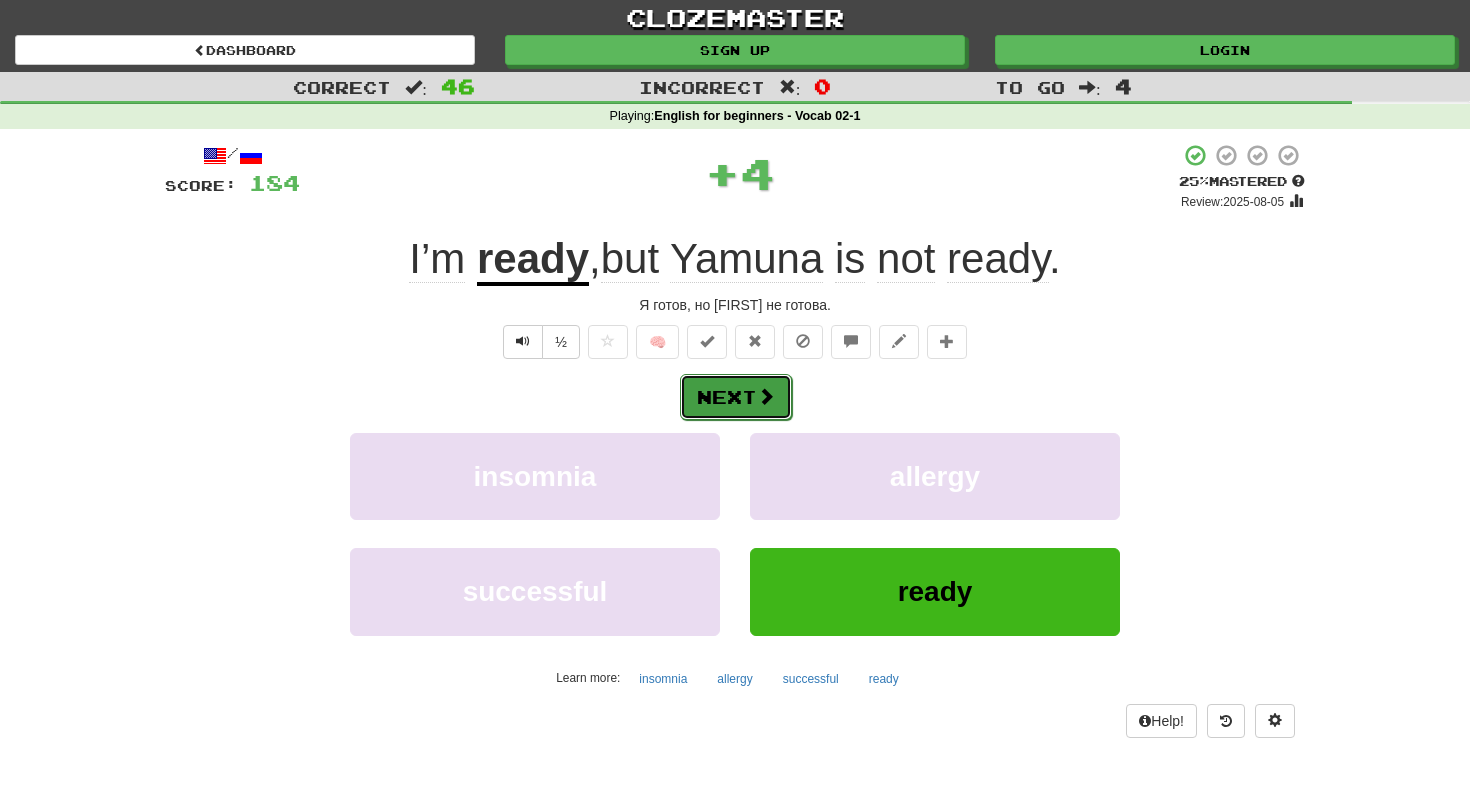click on "Next" at bounding box center (736, 397) 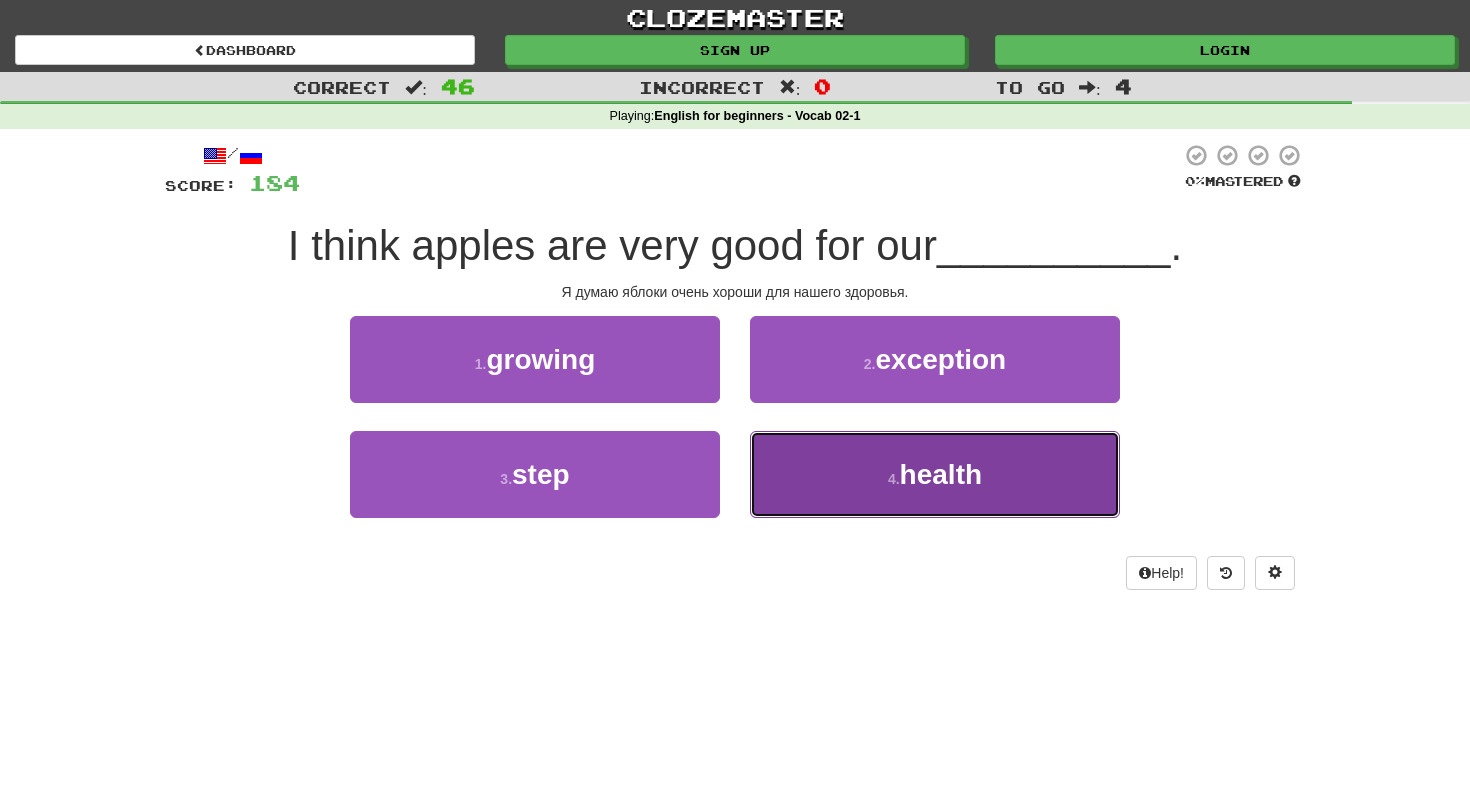 click on "4 .  health" at bounding box center (935, 474) 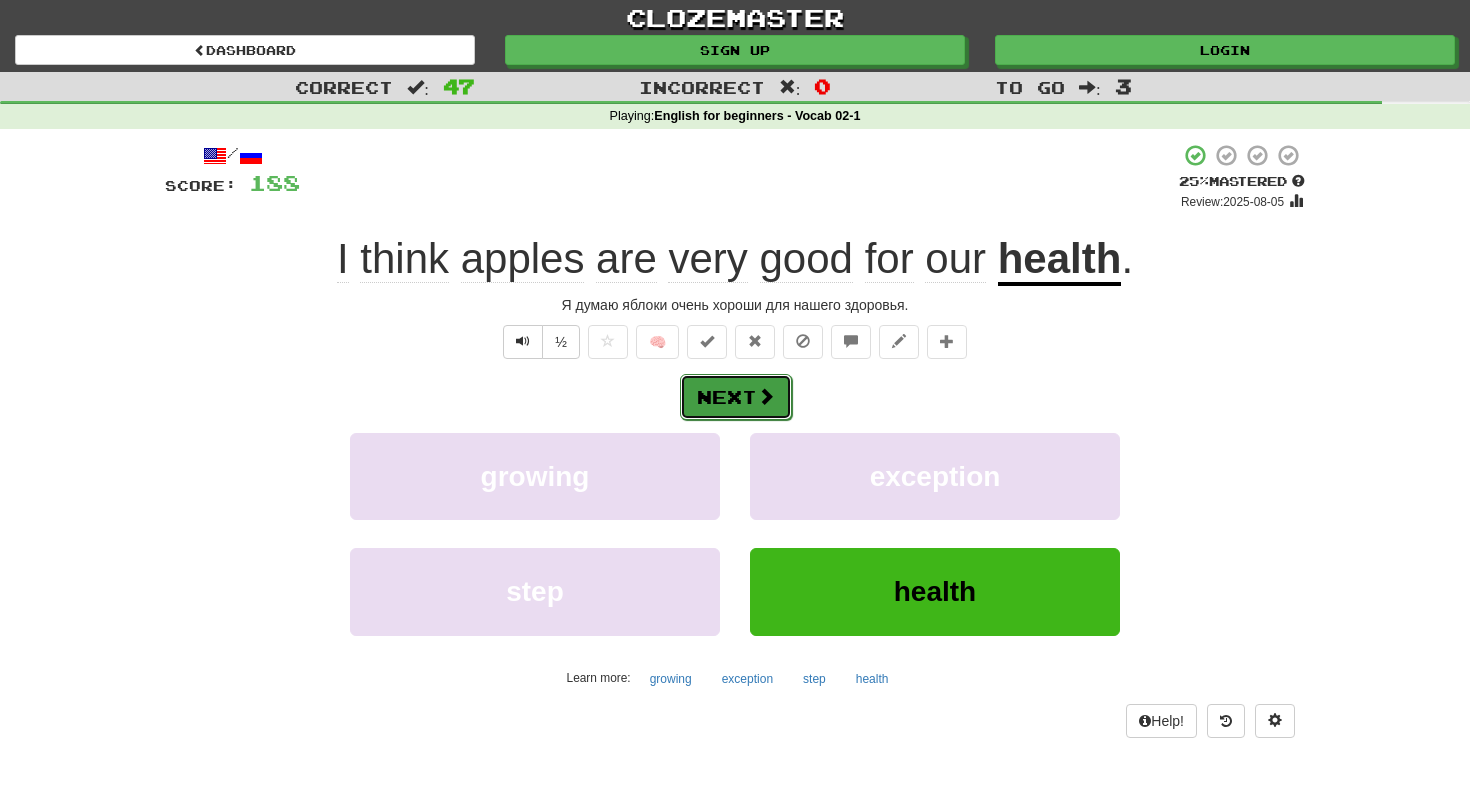 click at bounding box center [766, 396] 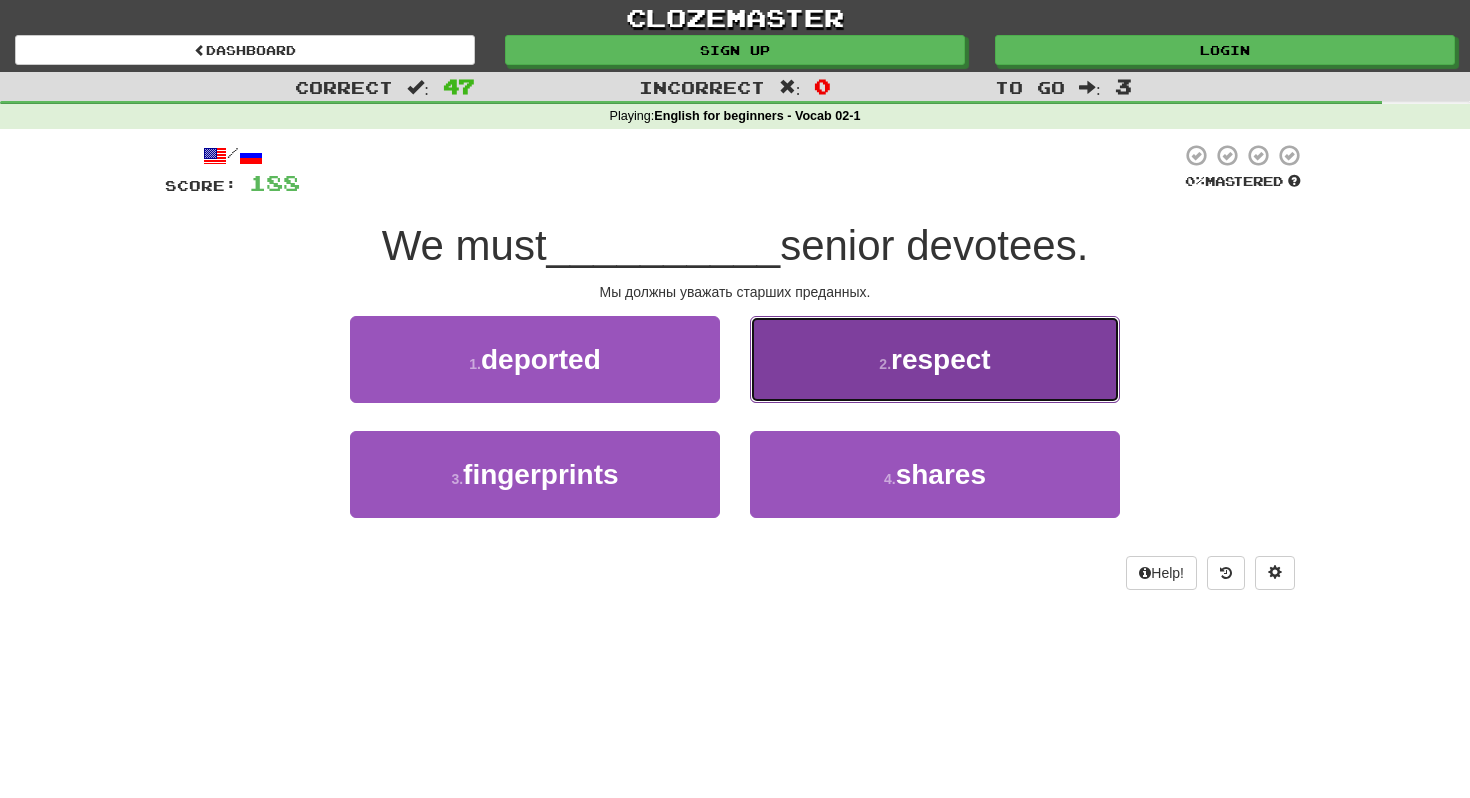 click on "respect" at bounding box center (941, 359) 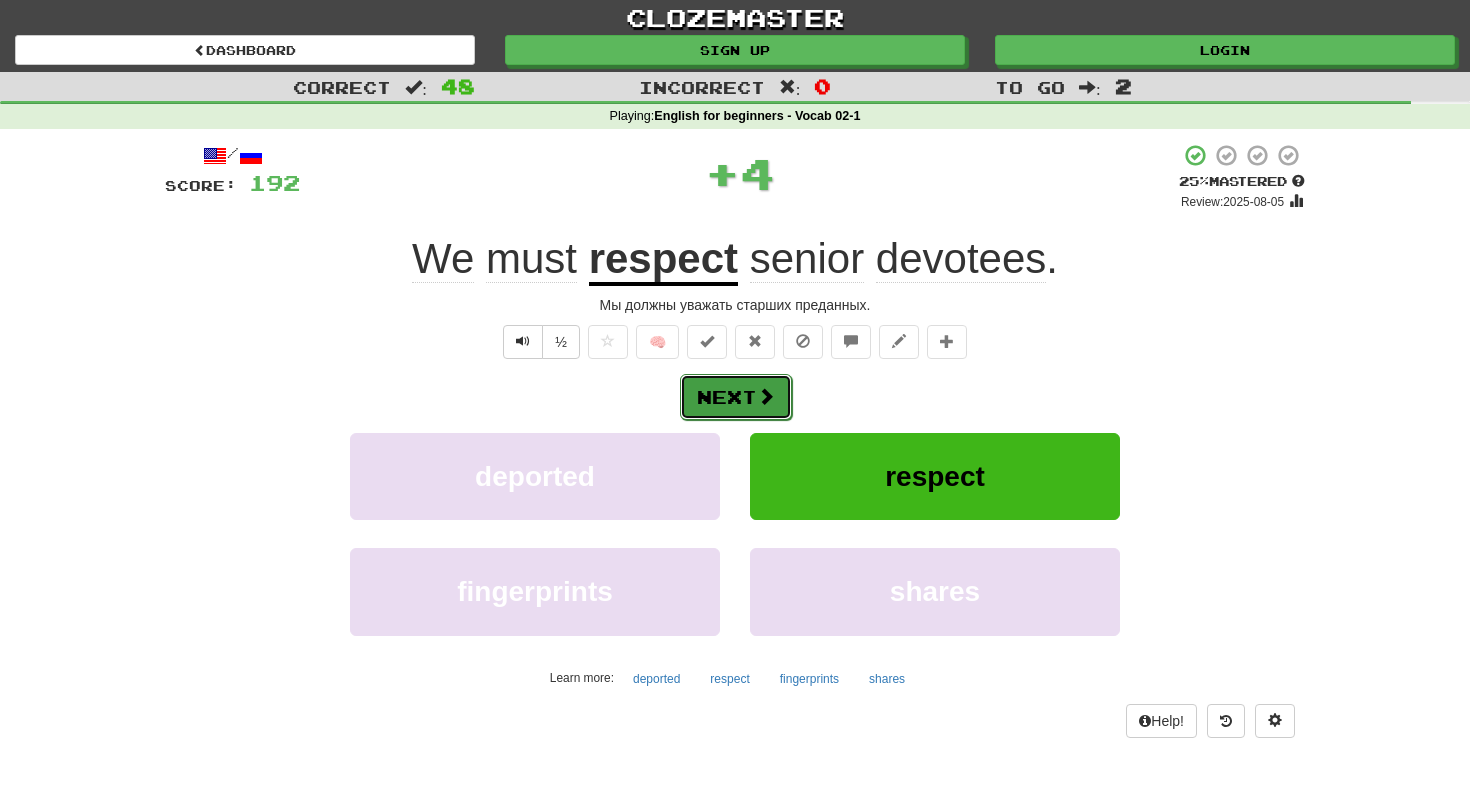 click on "Next" at bounding box center (736, 397) 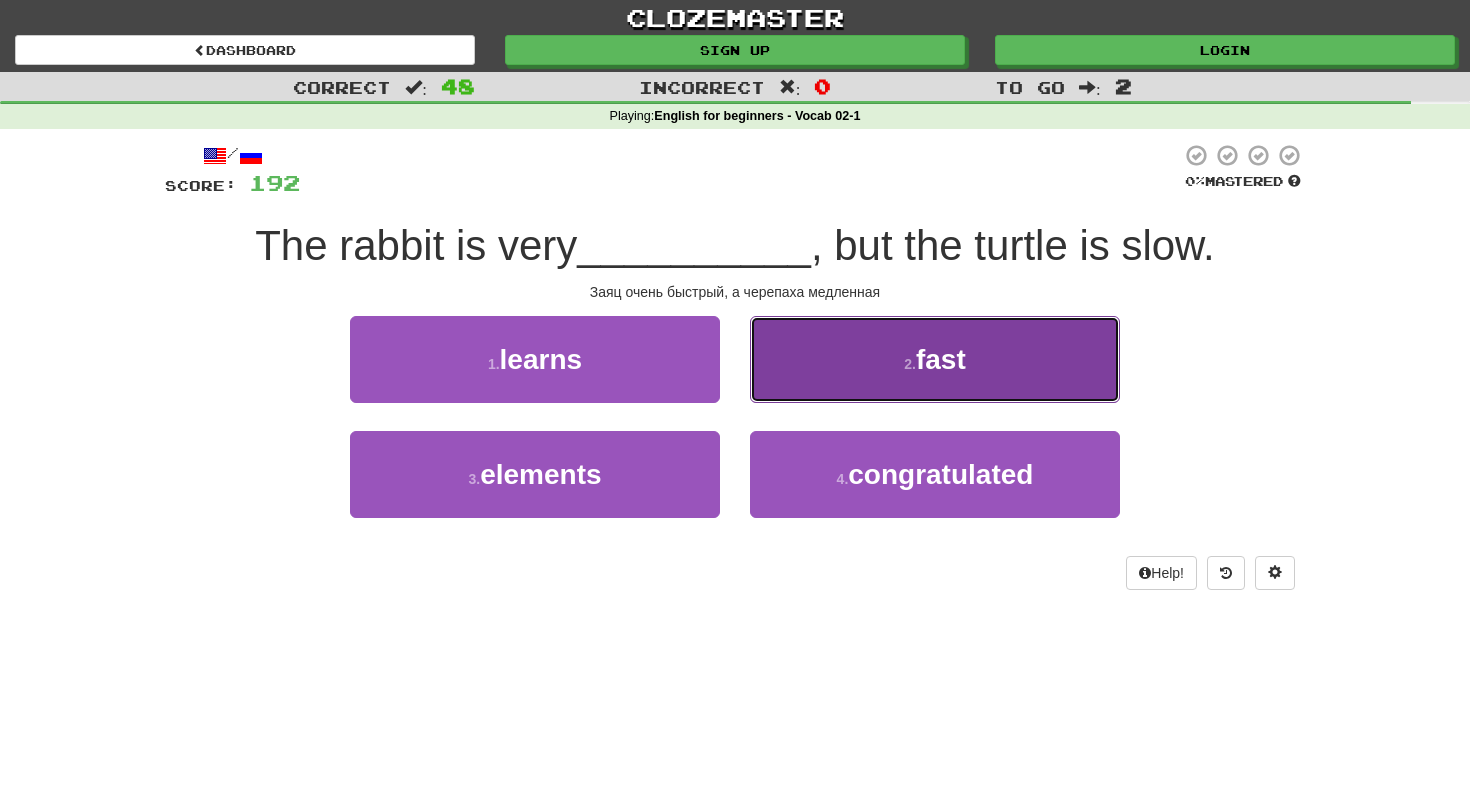 click on "2 .  fast" at bounding box center [935, 359] 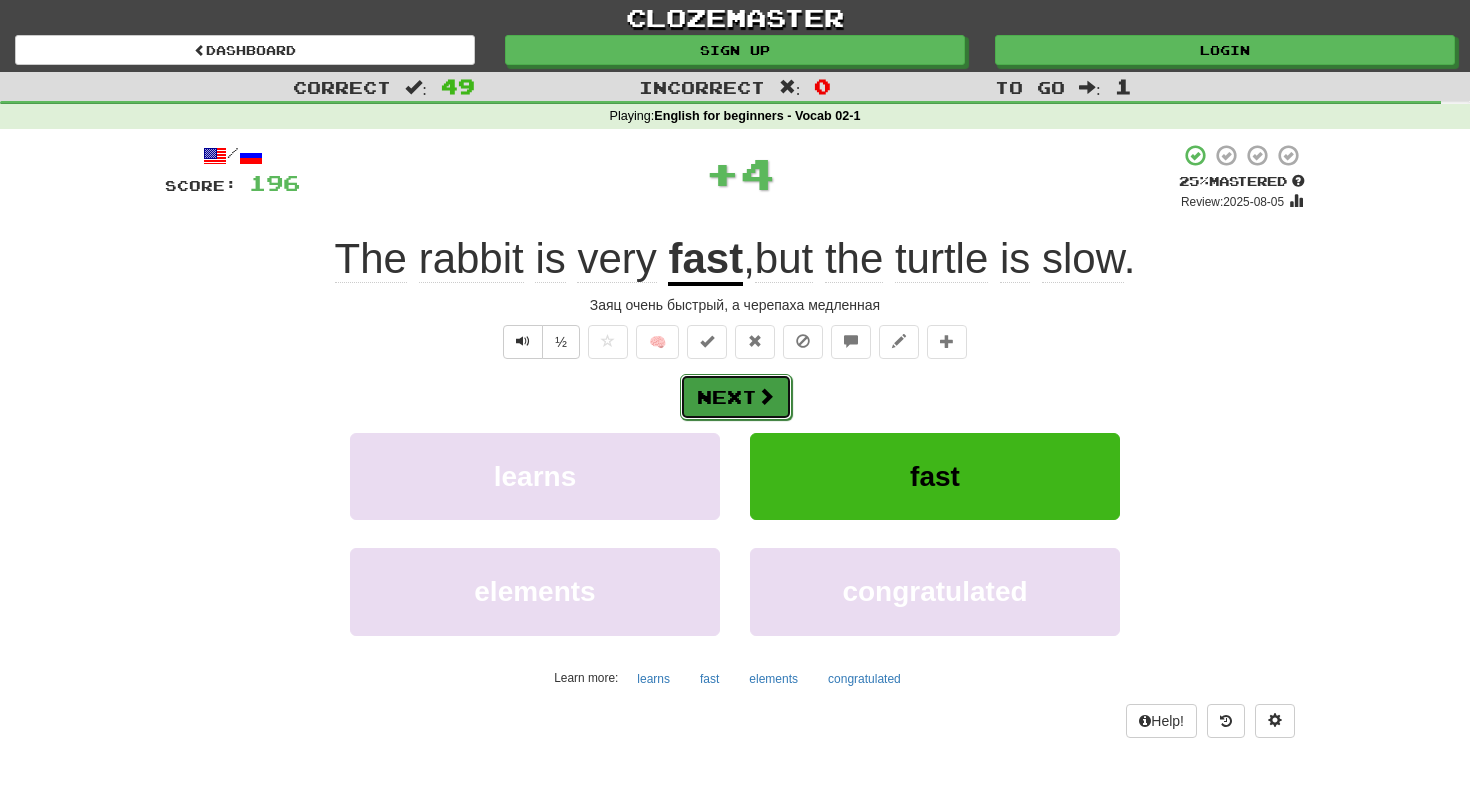 click on "Next" at bounding box center (736, 397) 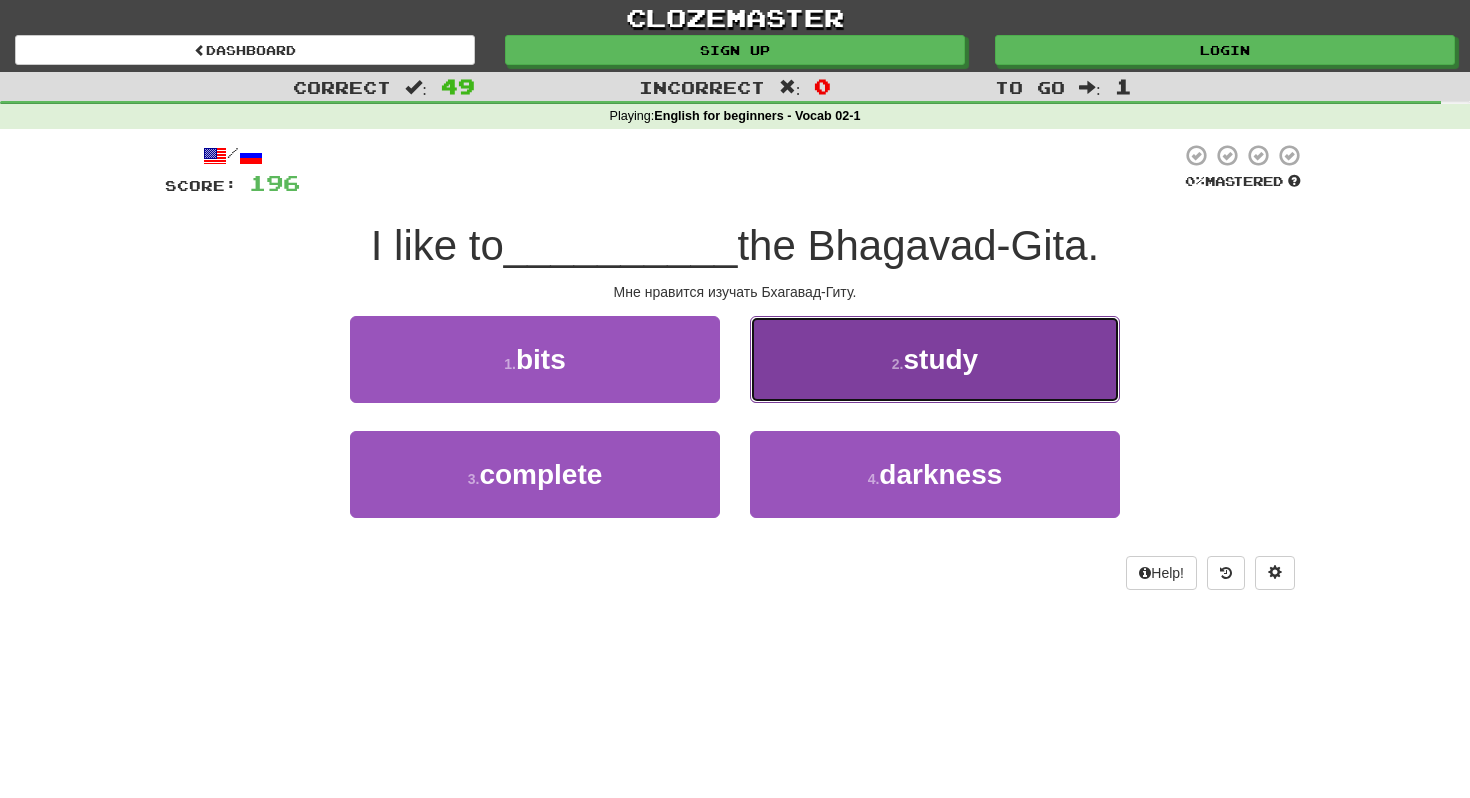 click on "2 .  study" at bounding box center (935, 359) 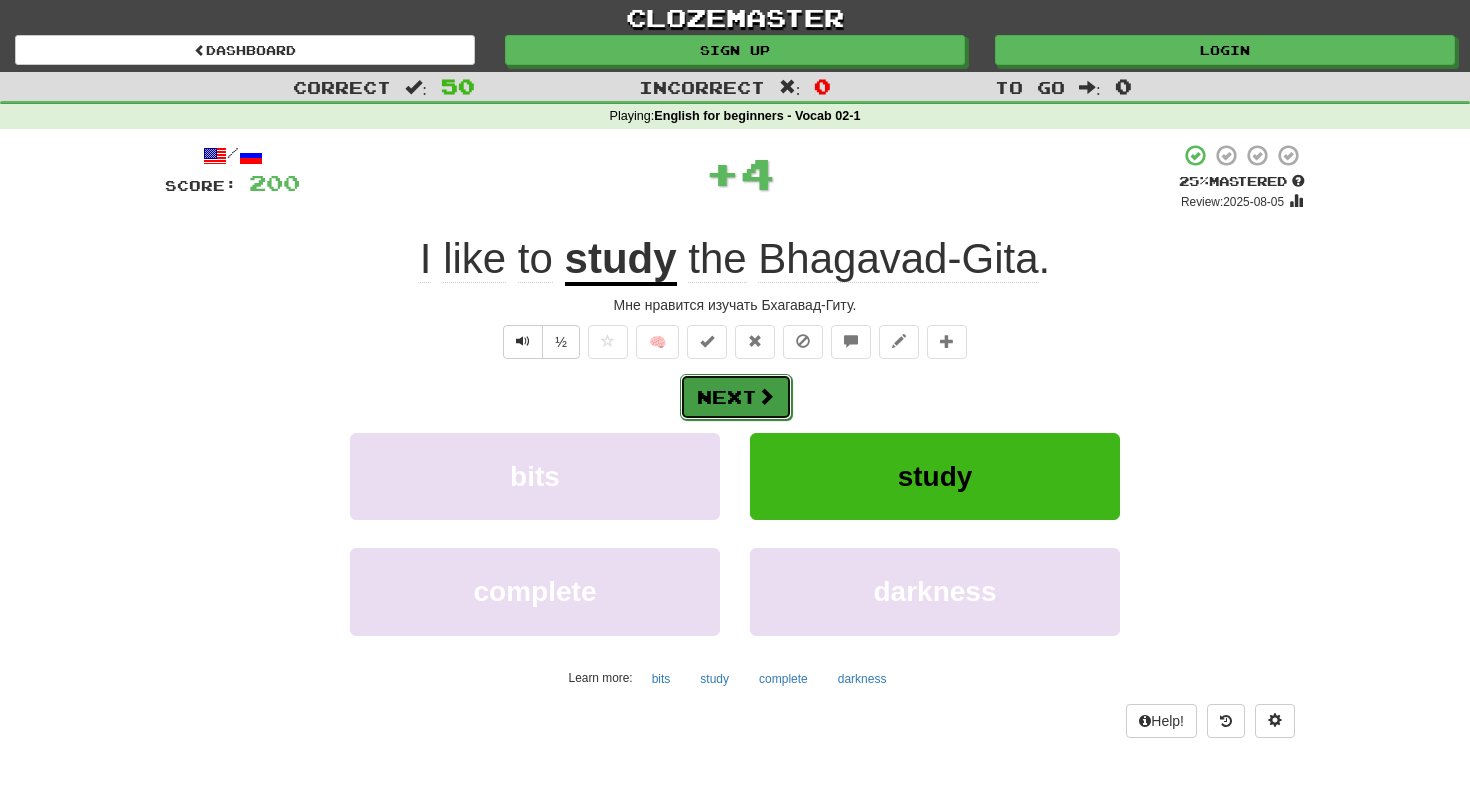 click on "Next" at bounding box center (736, 397) 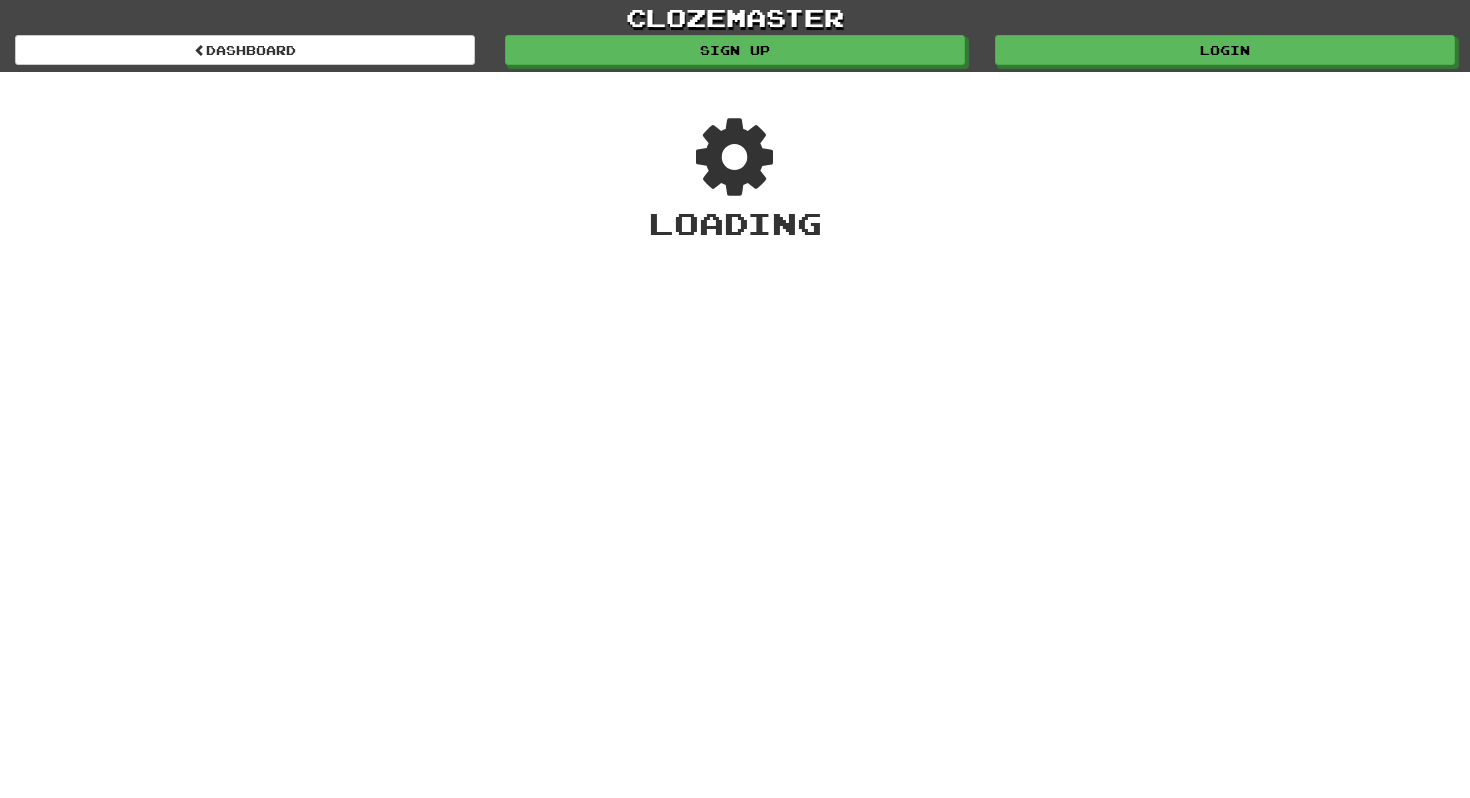 scroll, scrollTop: 0, scrollLeft: 0, axis: both 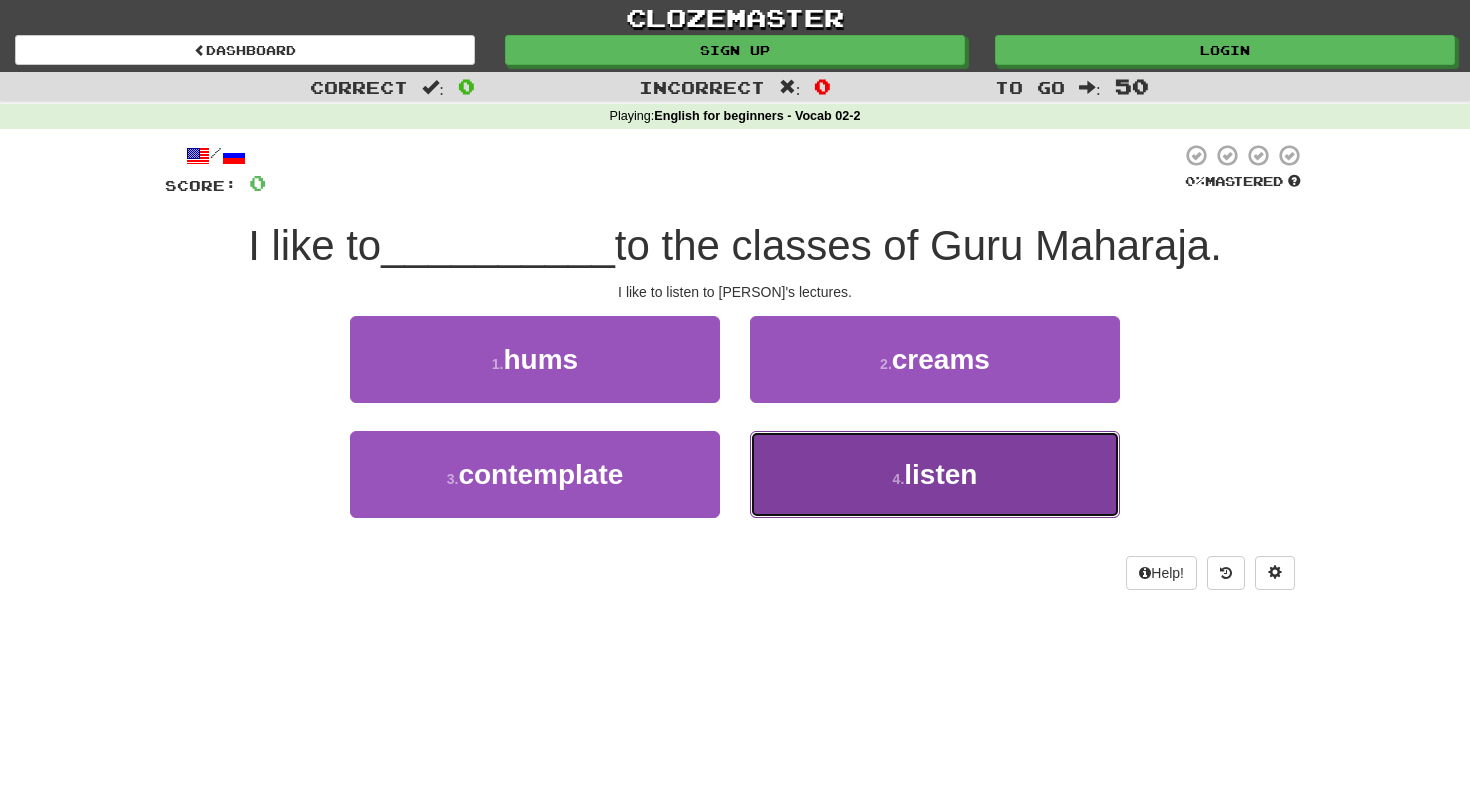 click on "4 .  listen" at bounding box center (935, 474) 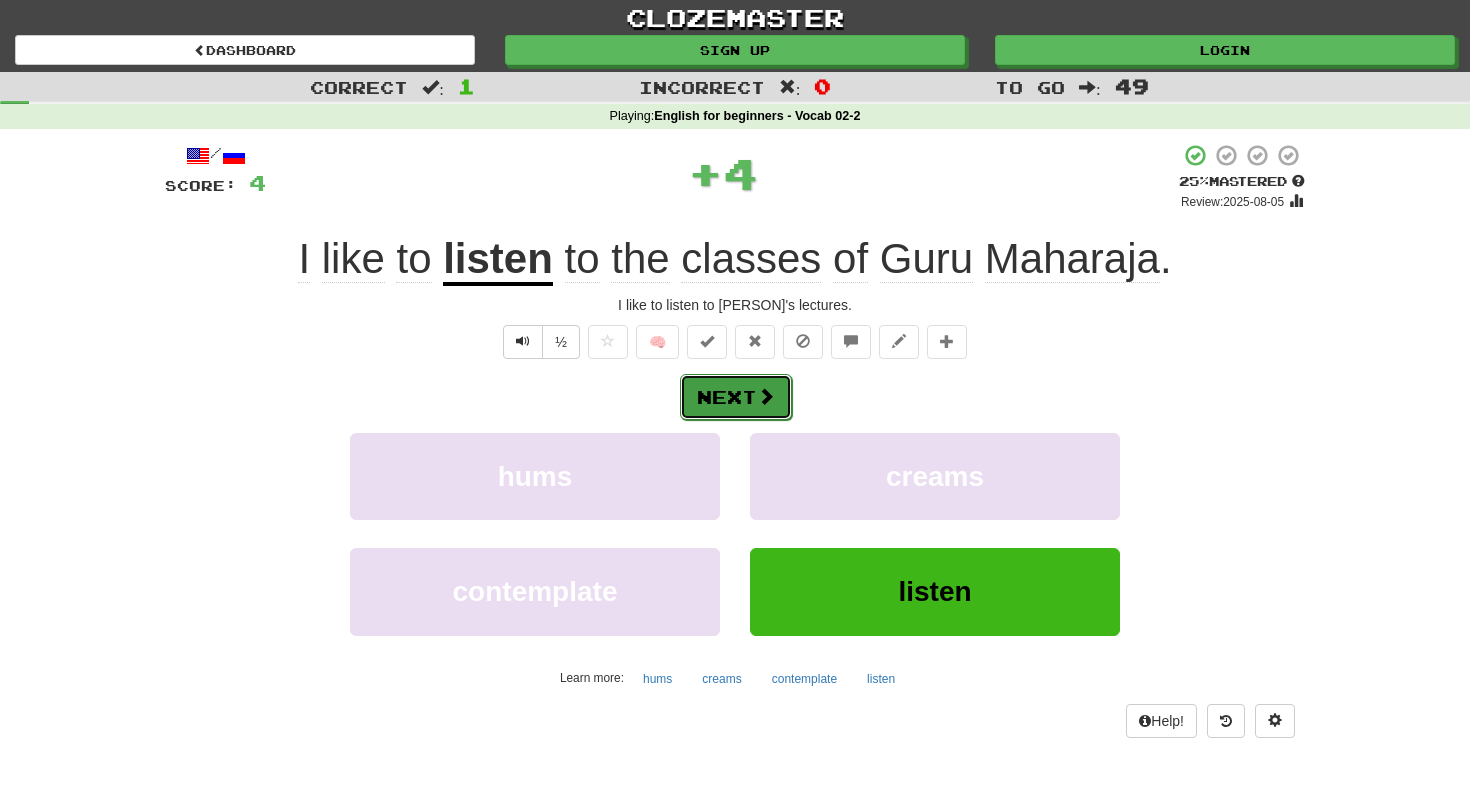 click on "Next" at bounding box center (736, 397) 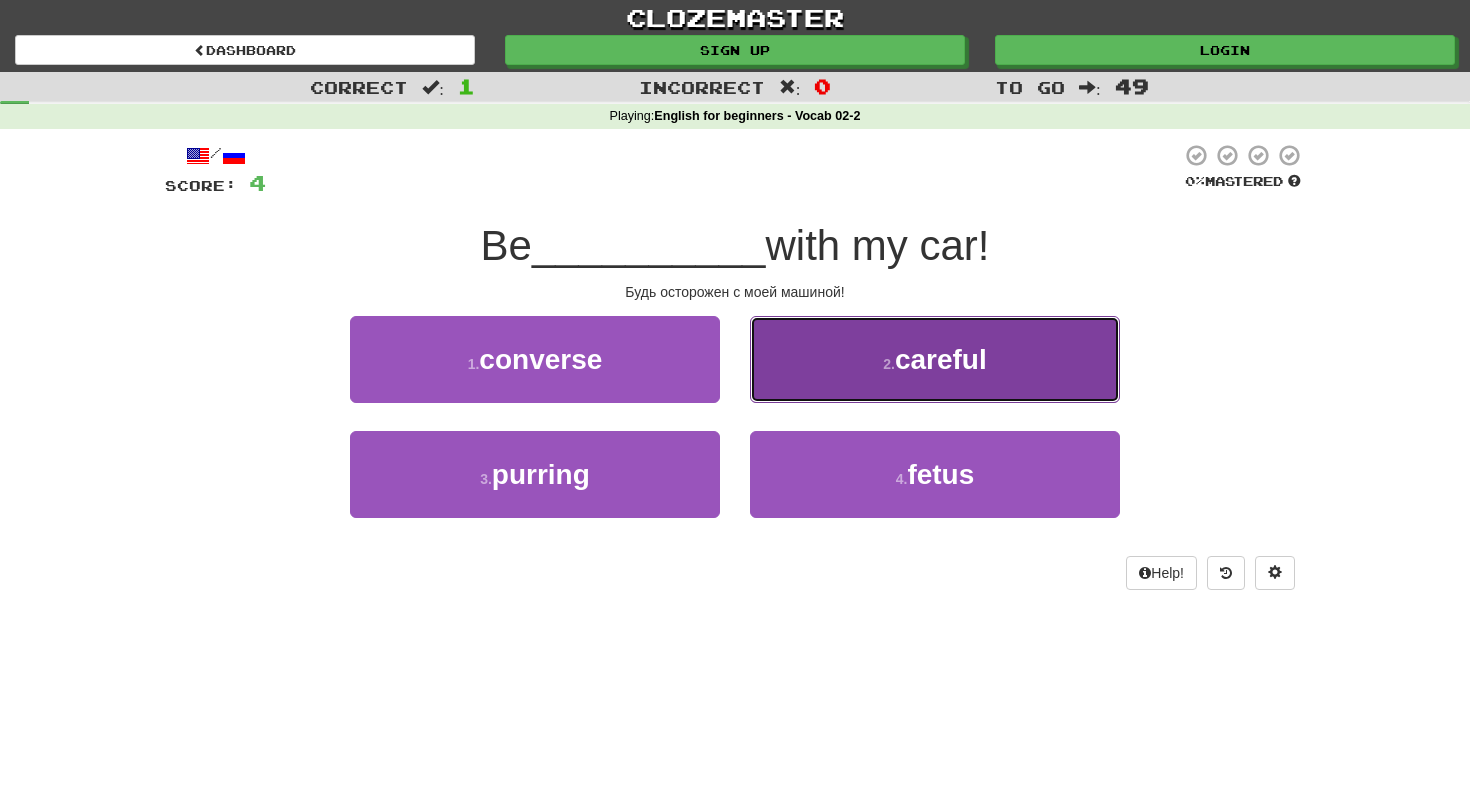 click on "careful" at bounding box center [941, 359] 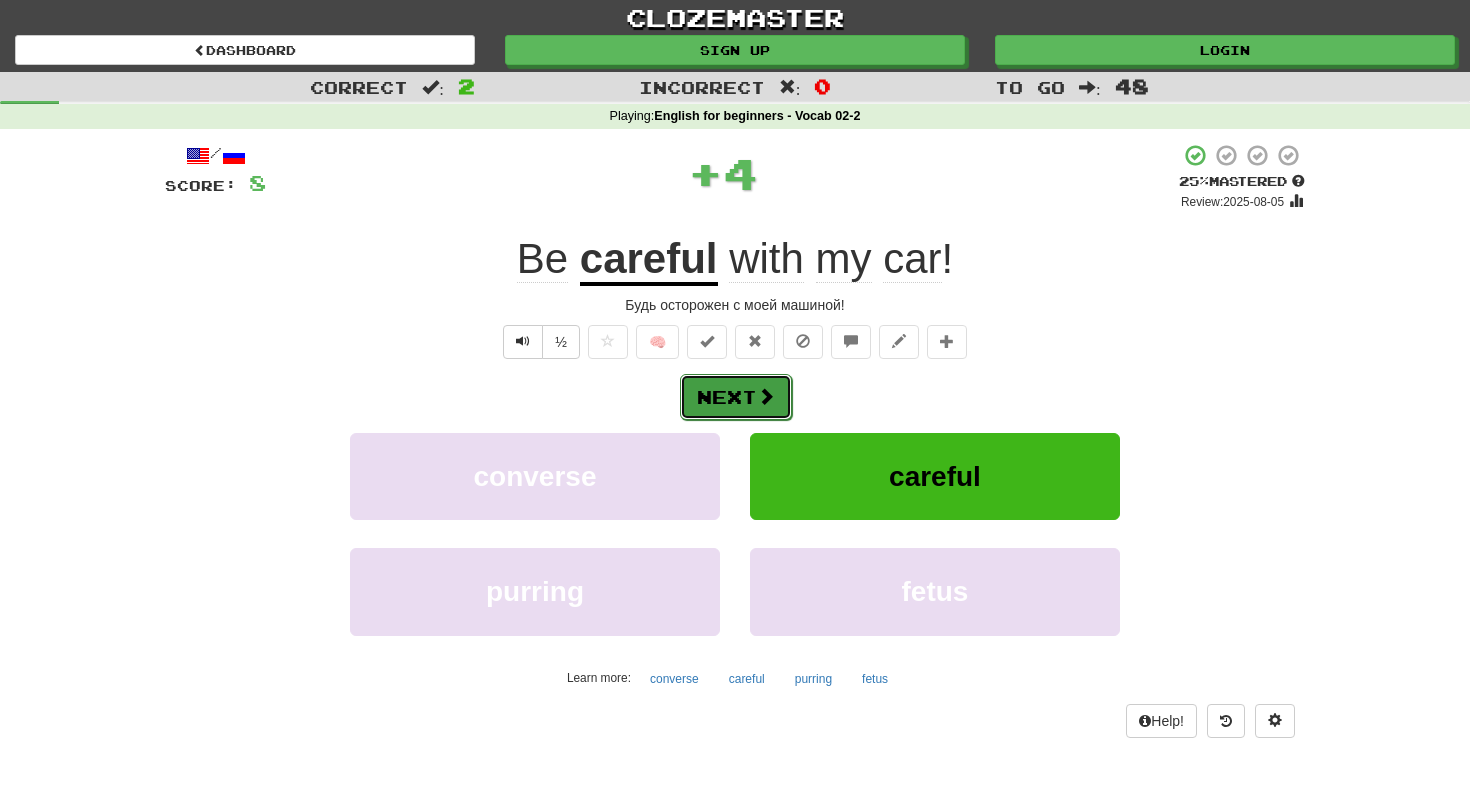 click on "Next" at bounding box center (736, 397) 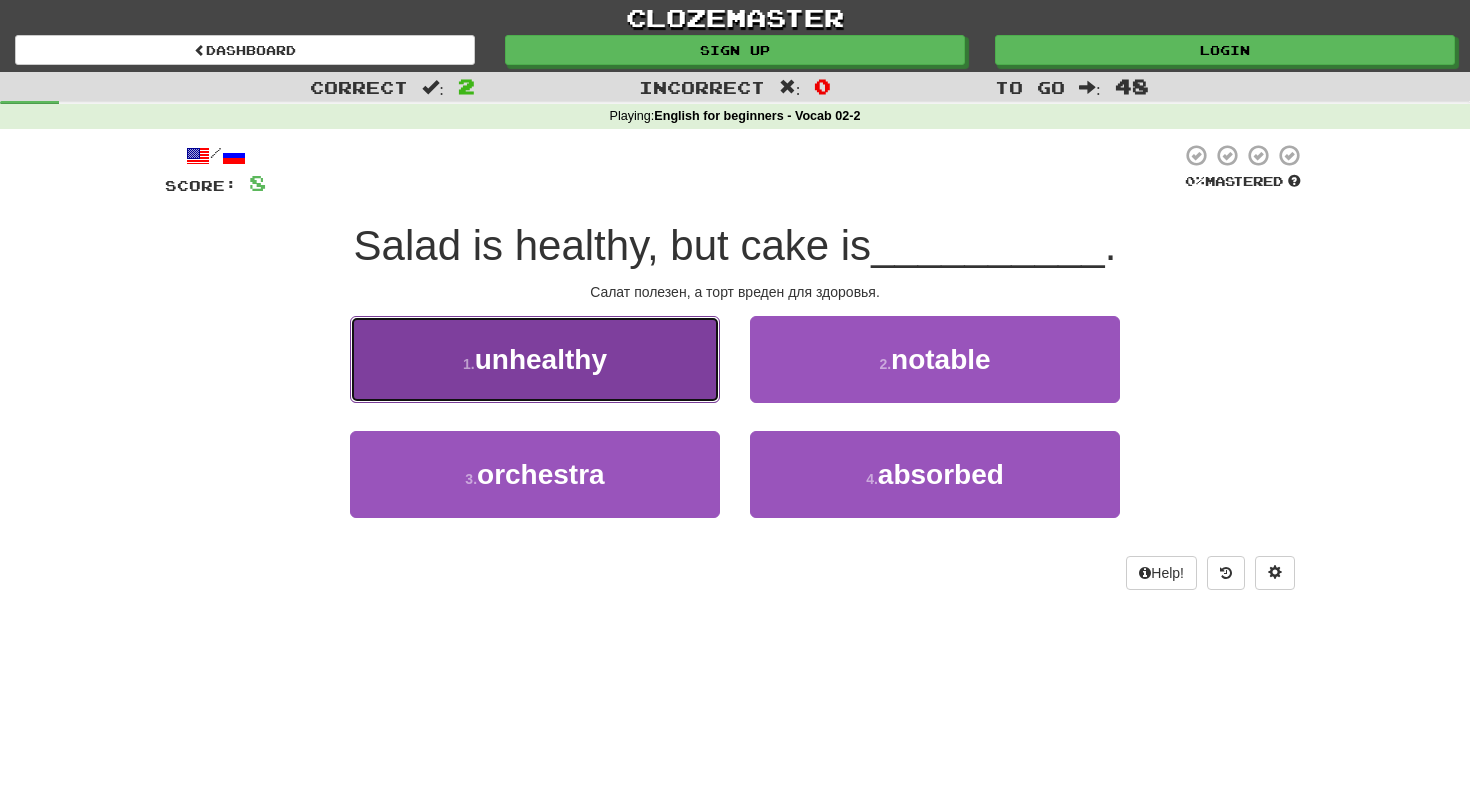 click on "1 .  unhealthy" at bounding box center (535, 359) 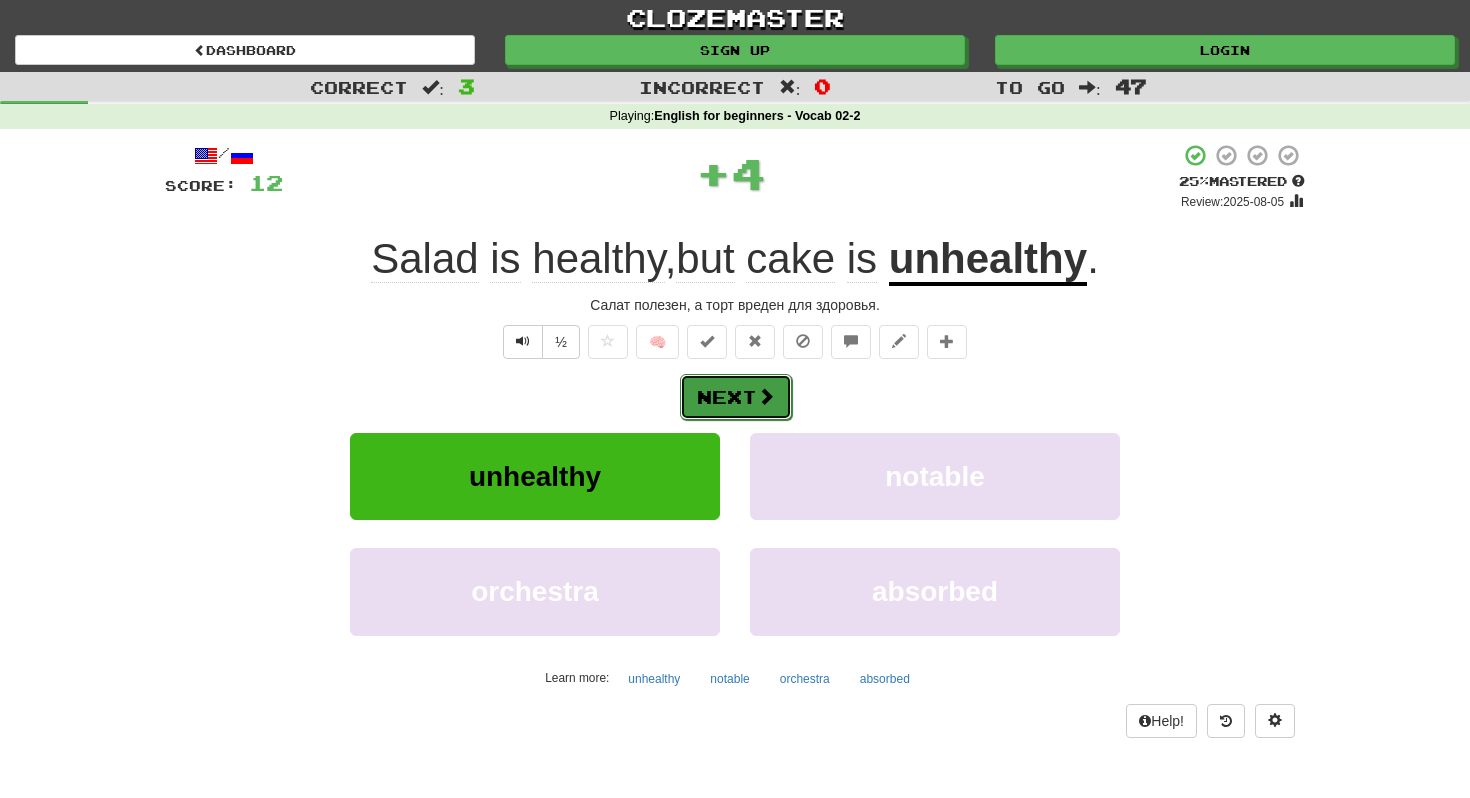 click on "Next" at bounding box center [736, 397] 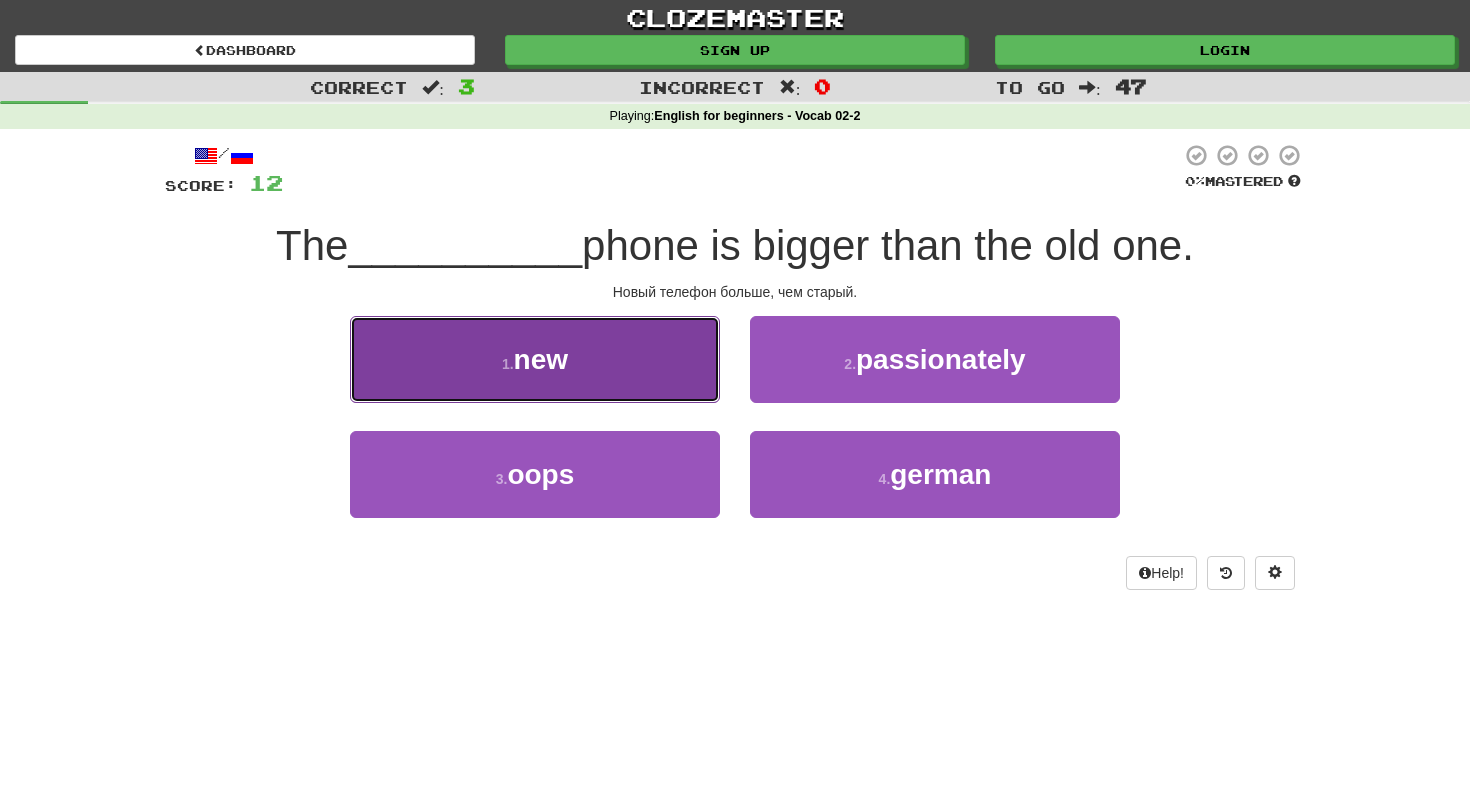 click on "1 .  new" at bounding box center [535, 359] 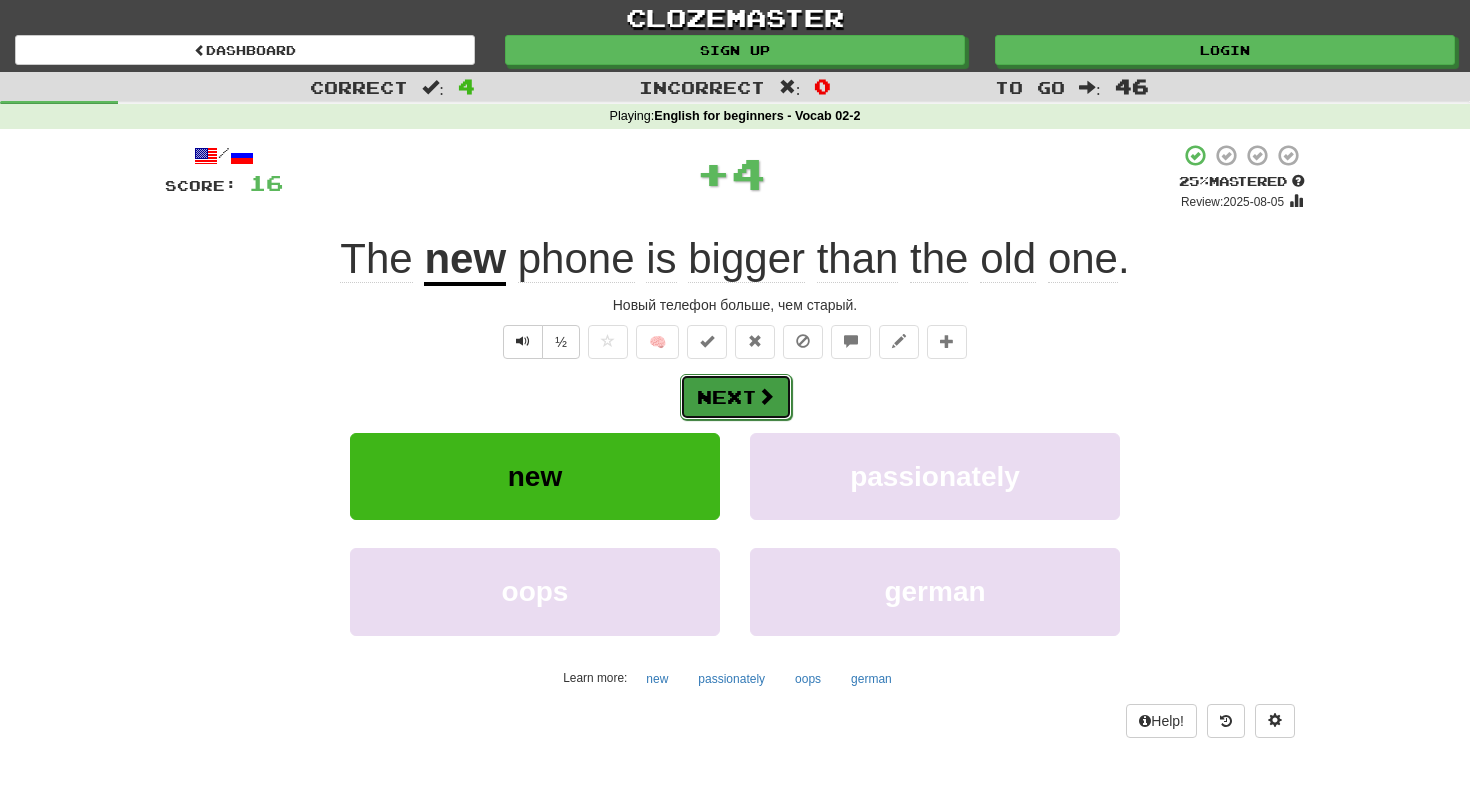 click on "Next" at bounding box center [736, 397] 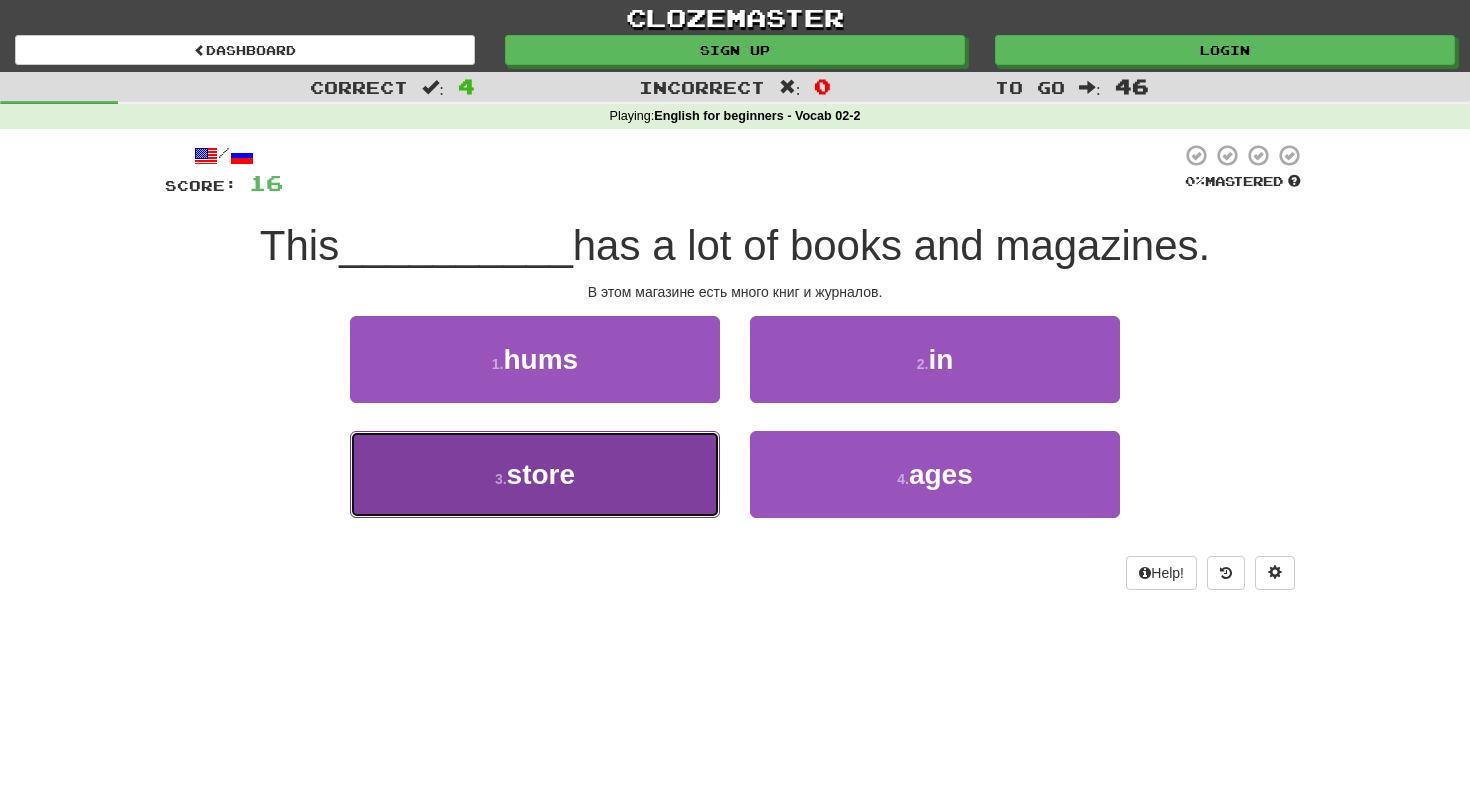 click on "3 .  store" at bounding box center (535, 474) 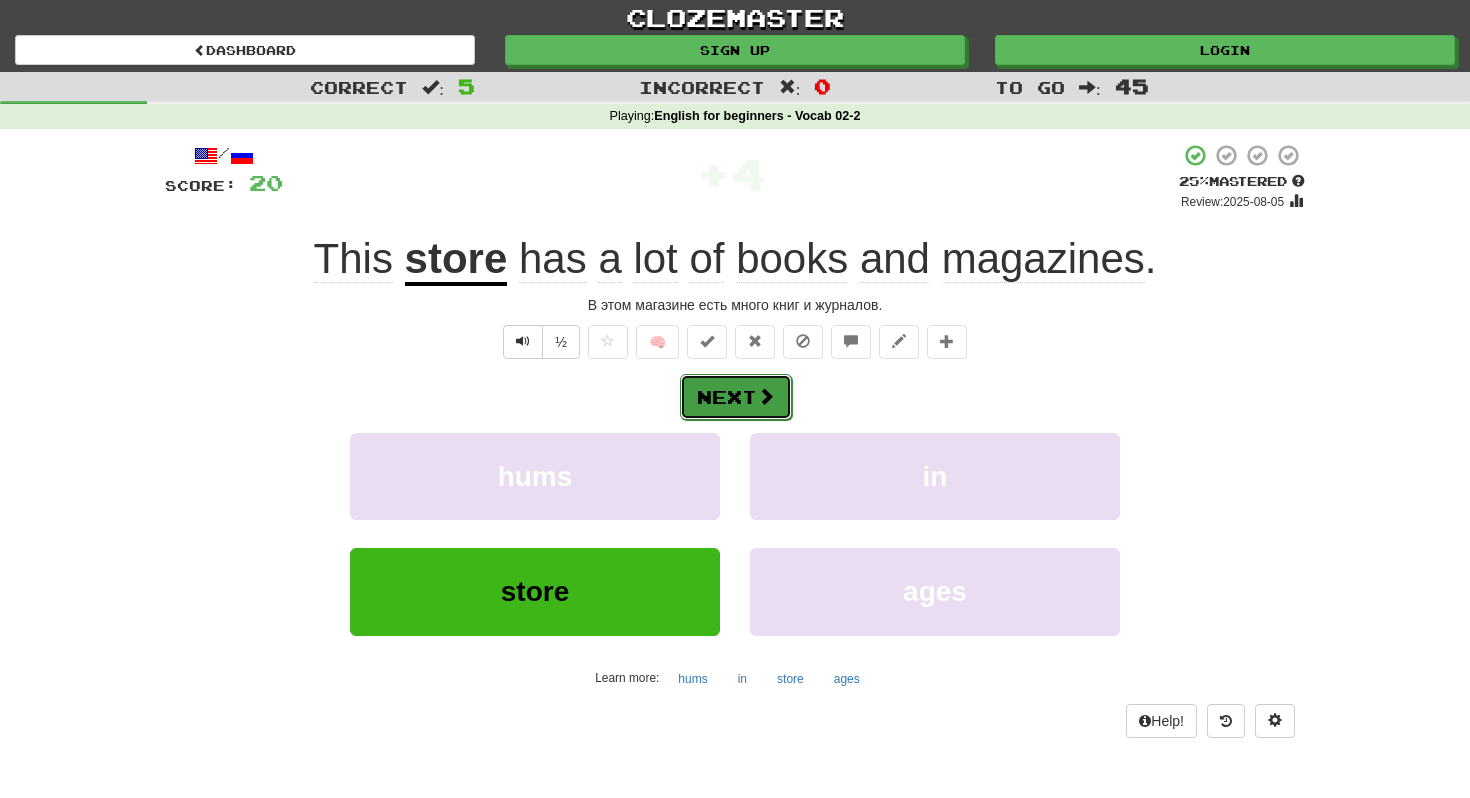 click on "Next" at bounding box center [736, 397] 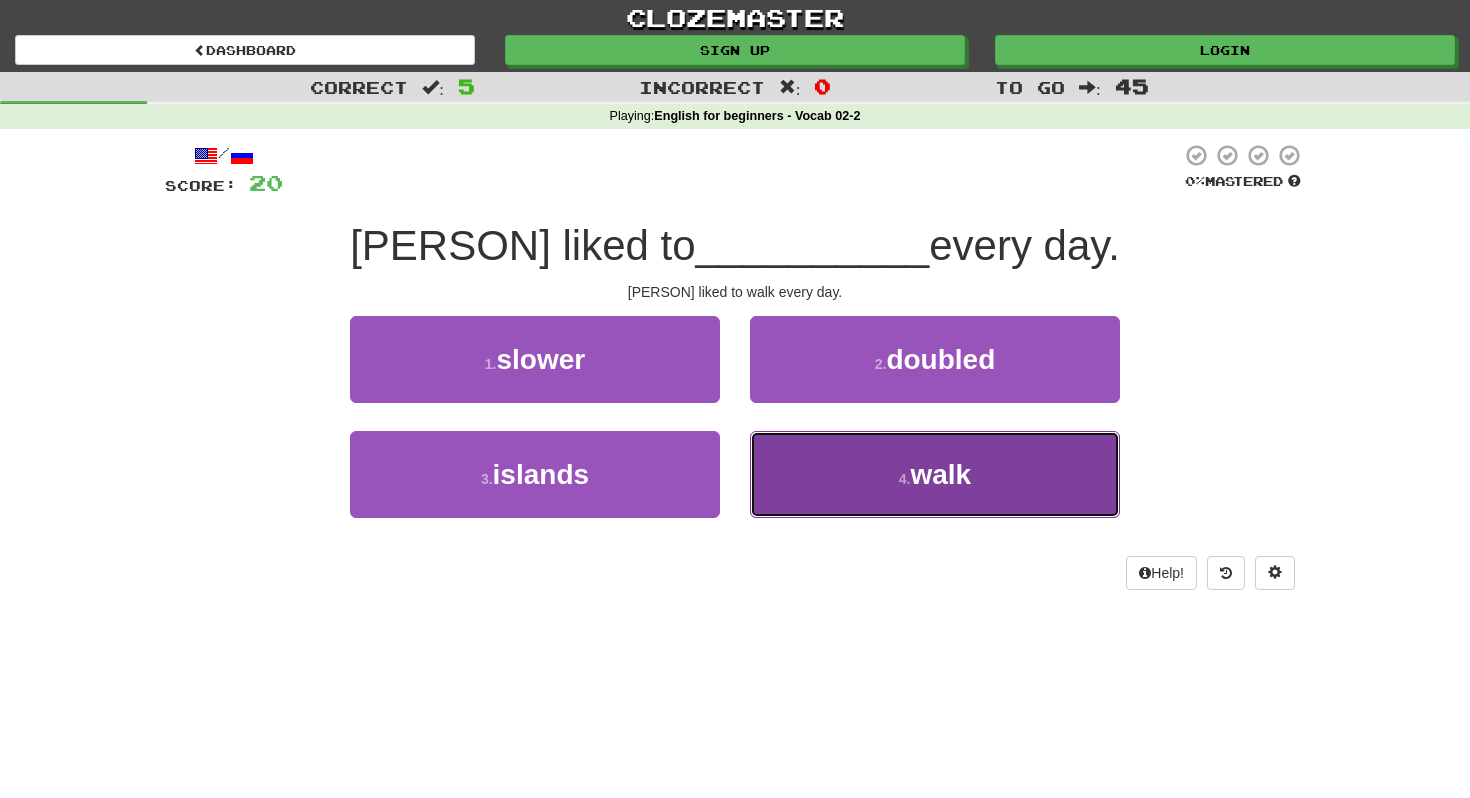 click on "walk" at bounding box center (940, 474) 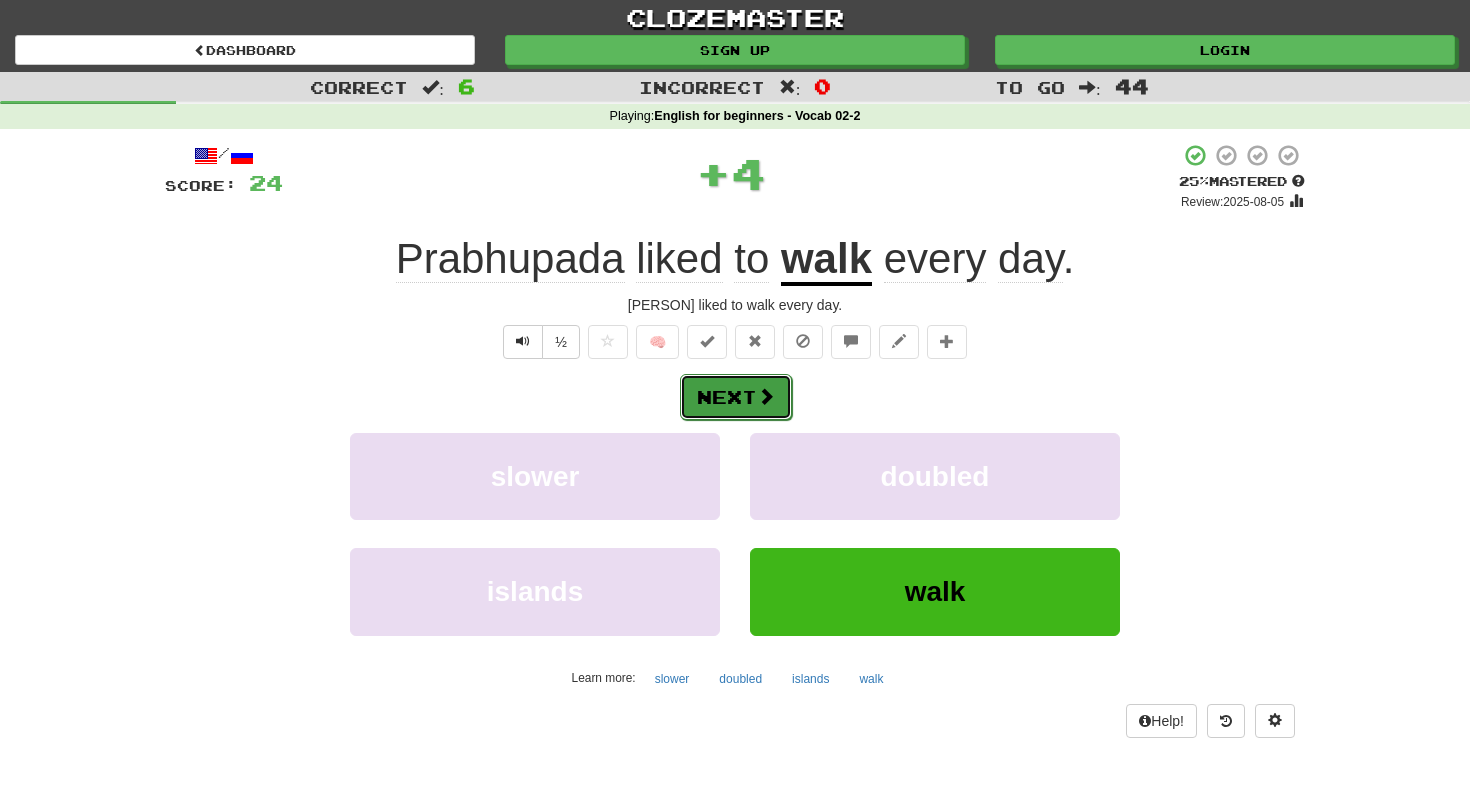 click at bounding box center (766, 396) 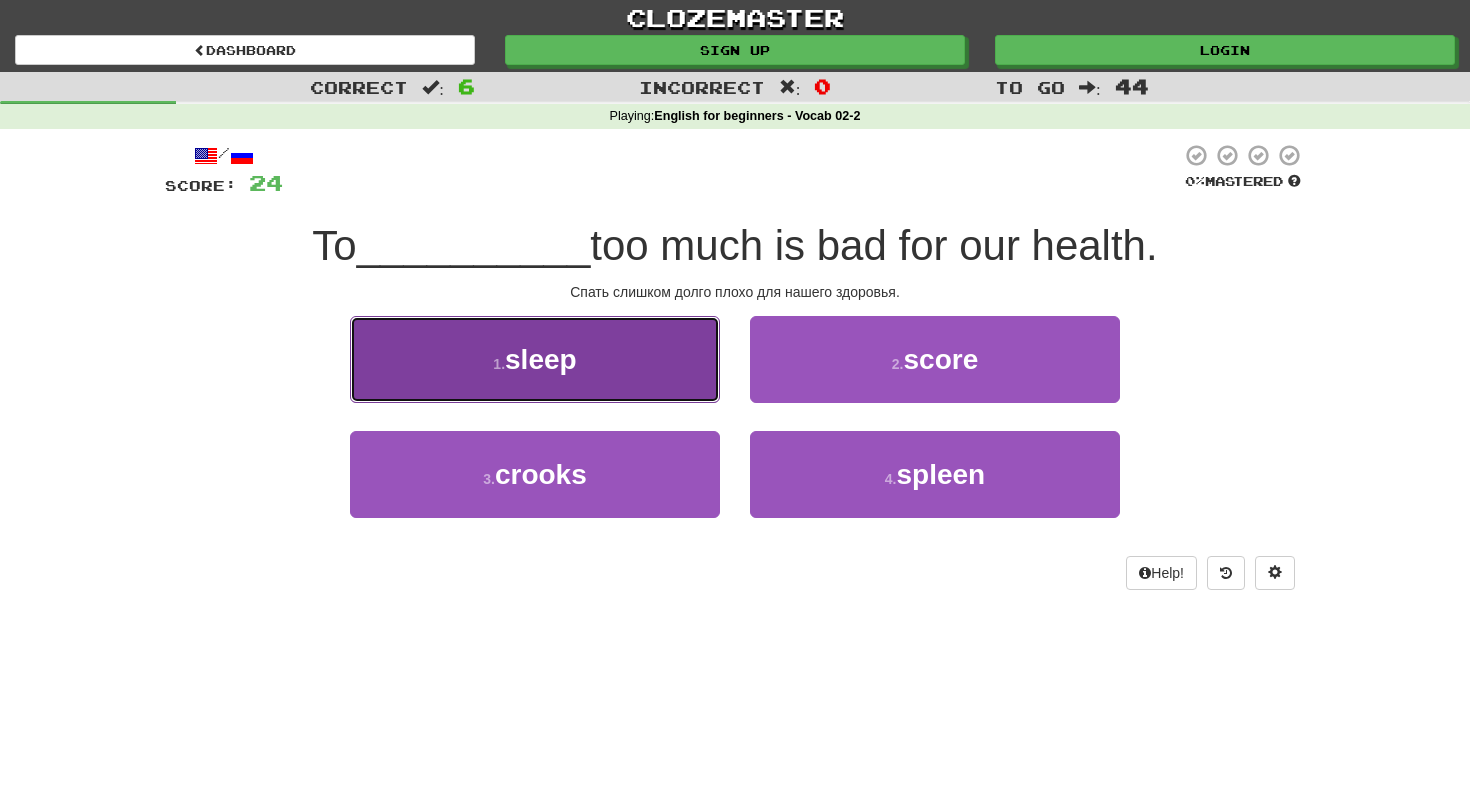 click on "1 .  sleep" at bounding box center (535, 359) 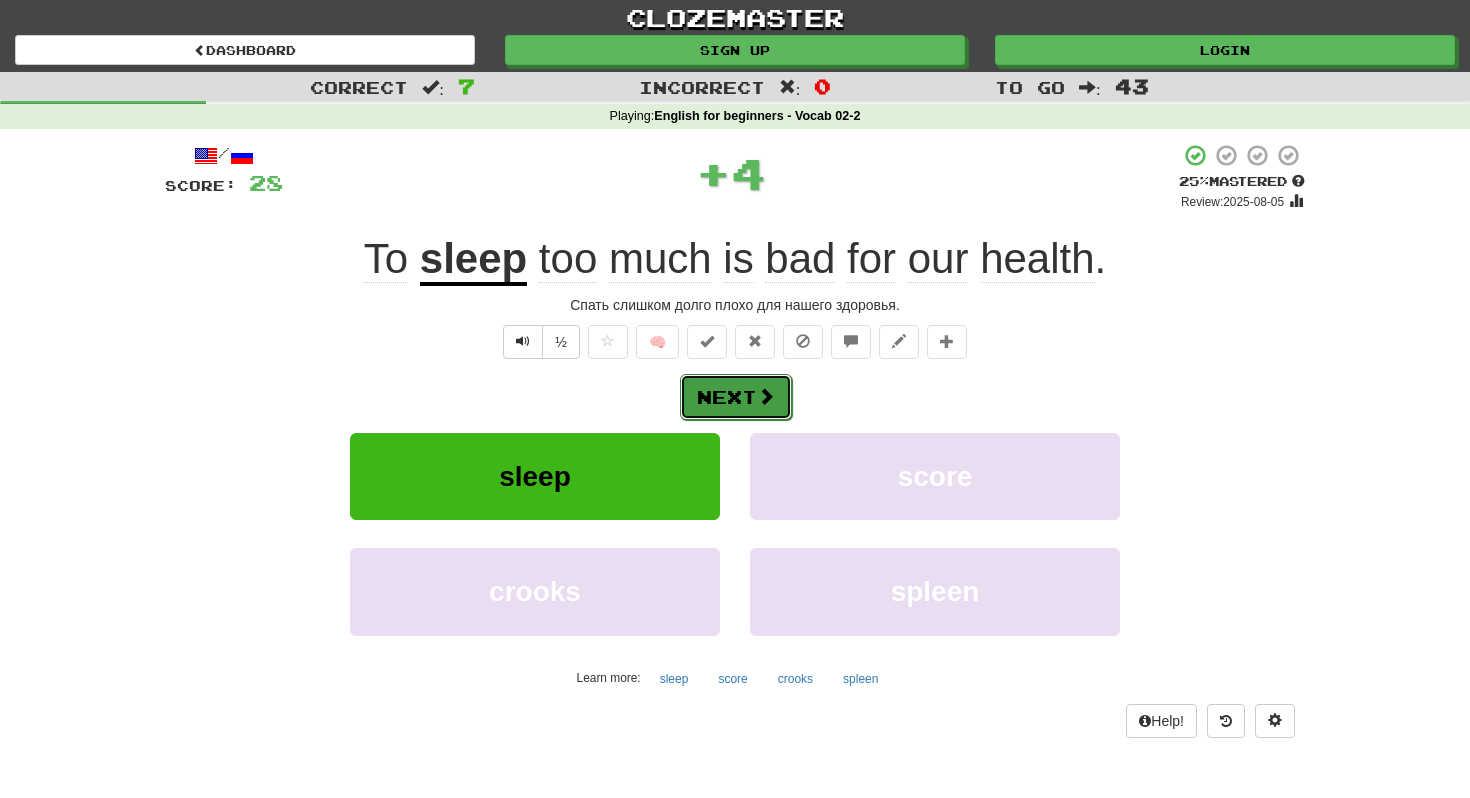 click on "Next" at bounding box center [736, 397] 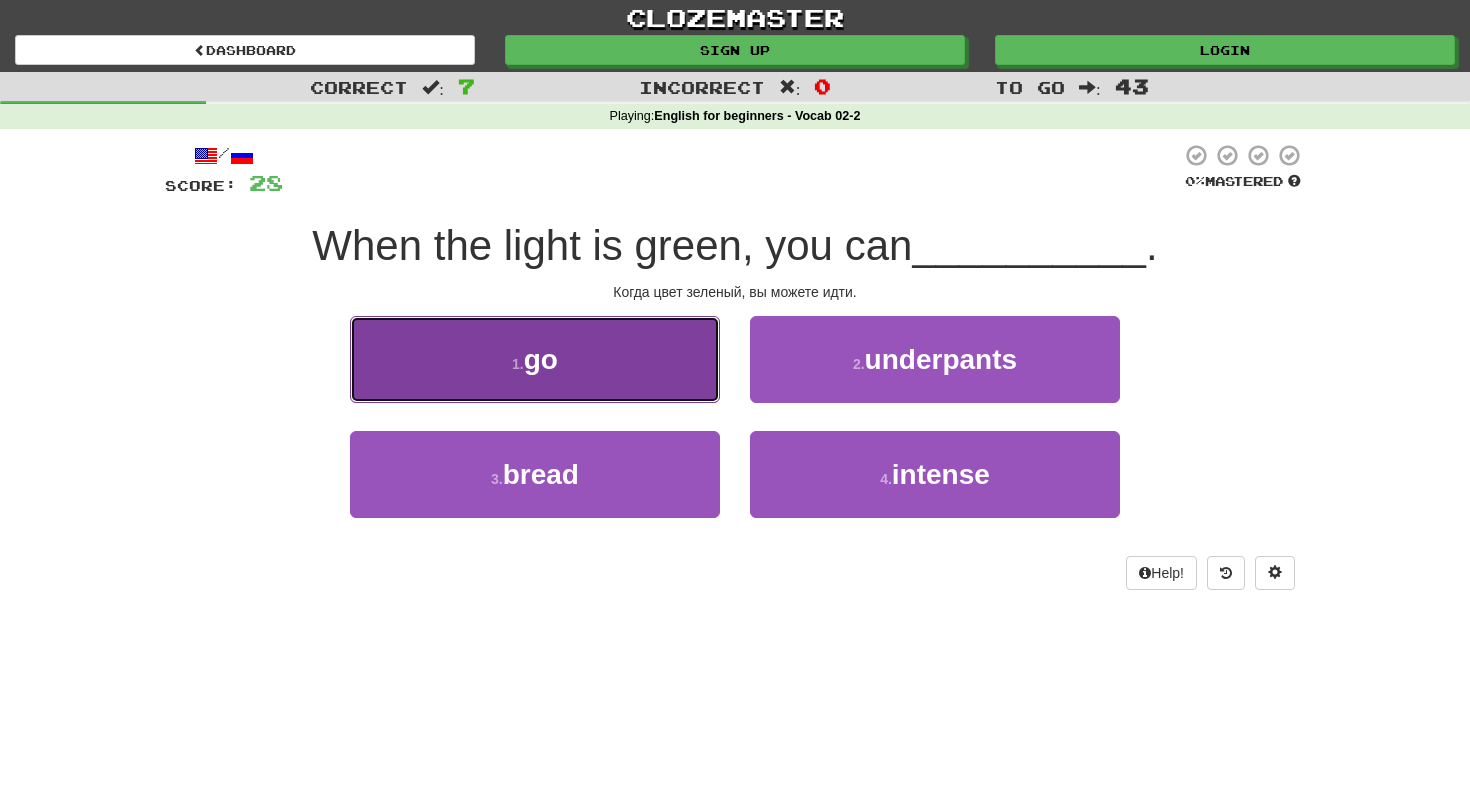 click on "1 .  go" at bounding box center (535, 359) 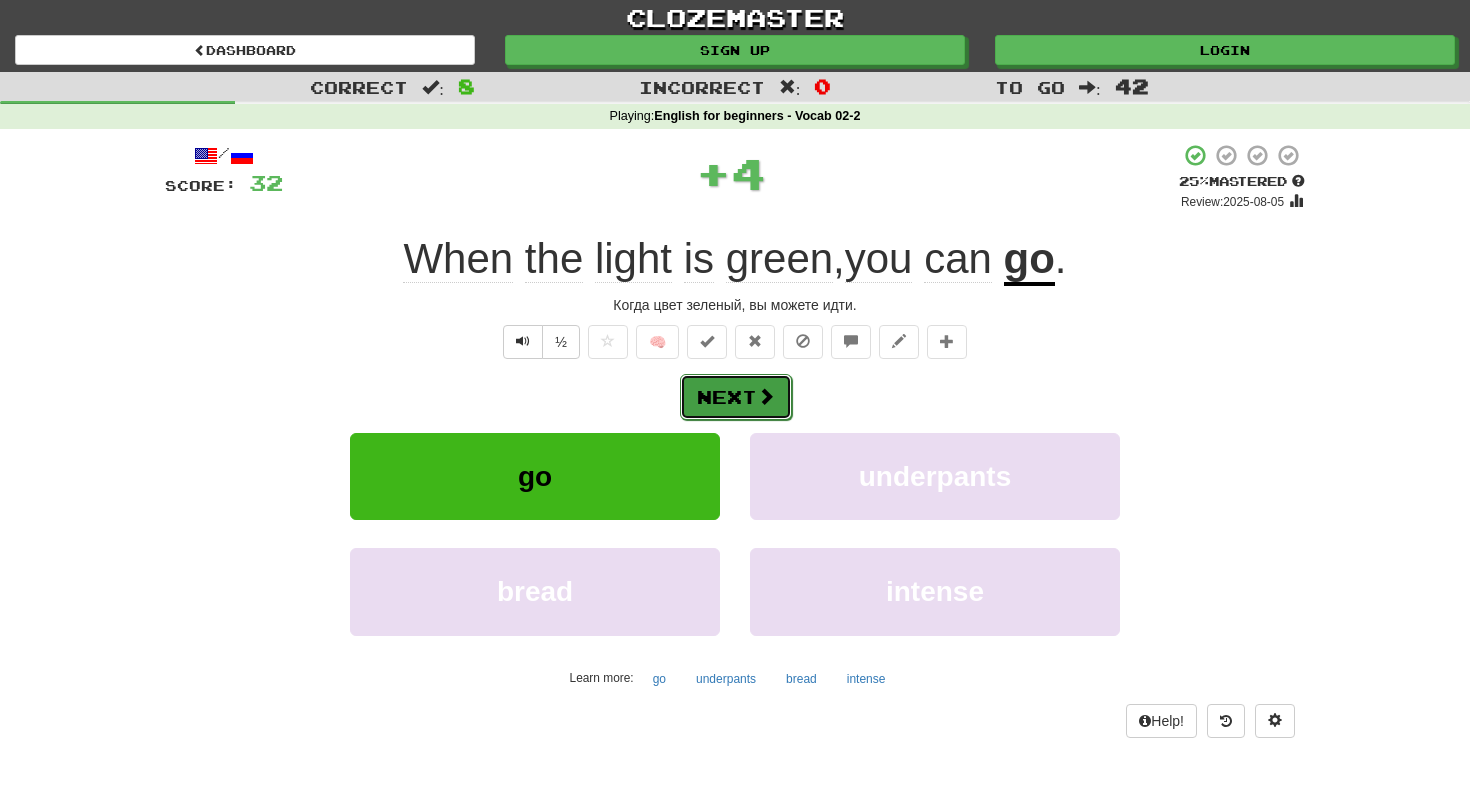 click on "Next" at bounding box center [736, 397] 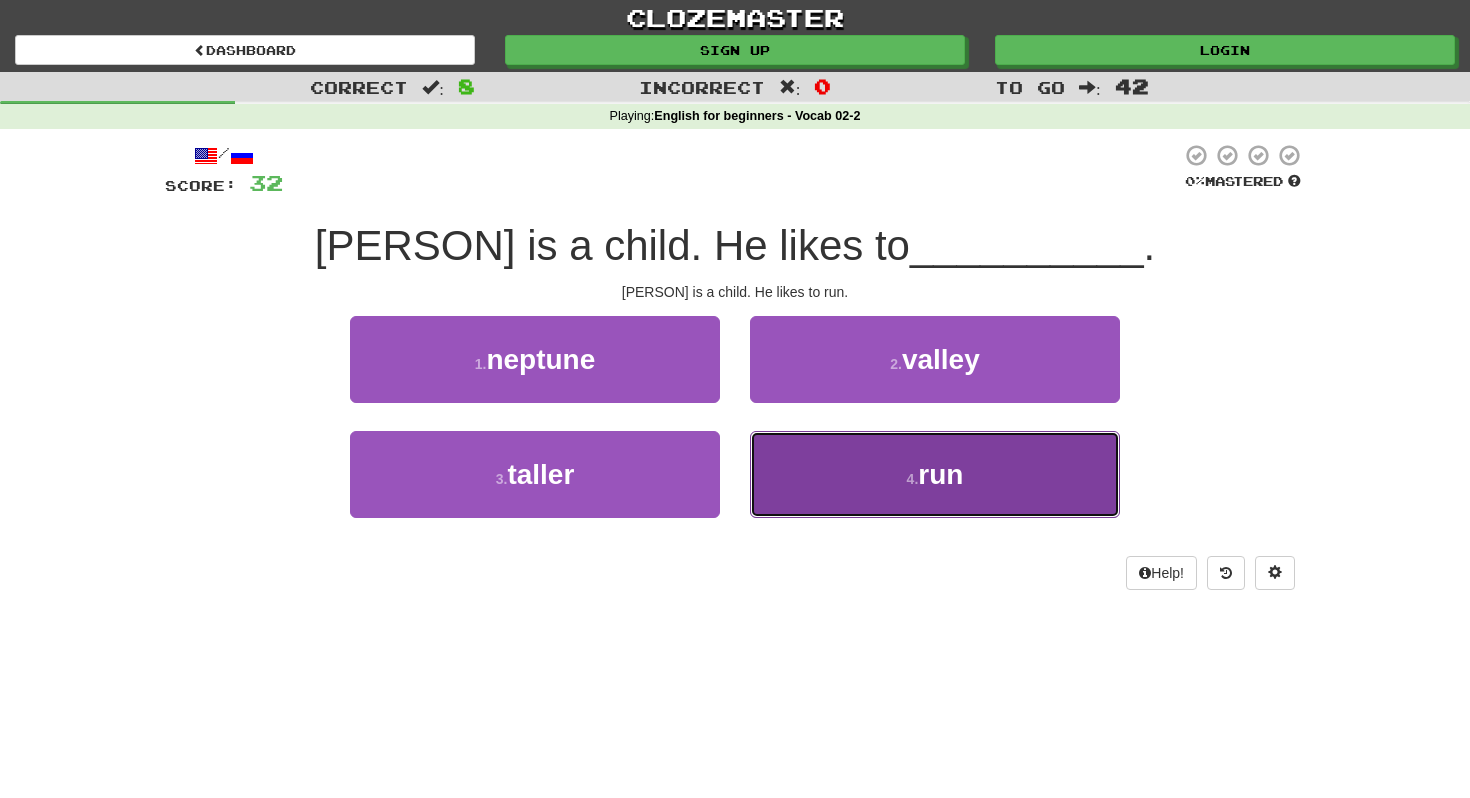 click on "4 .  run" at bounding box center (935, 474) 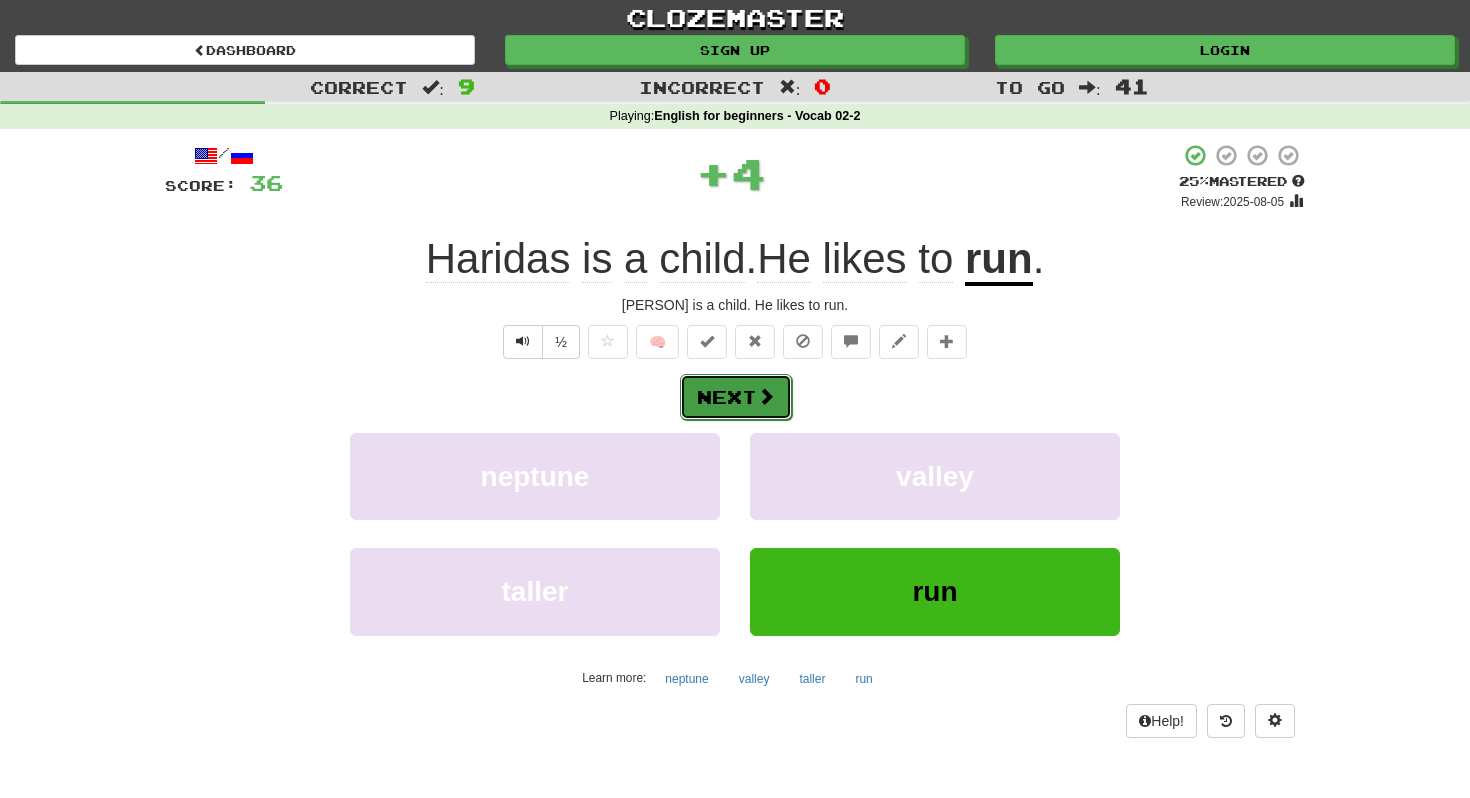 click at bounding box center (766, 396) 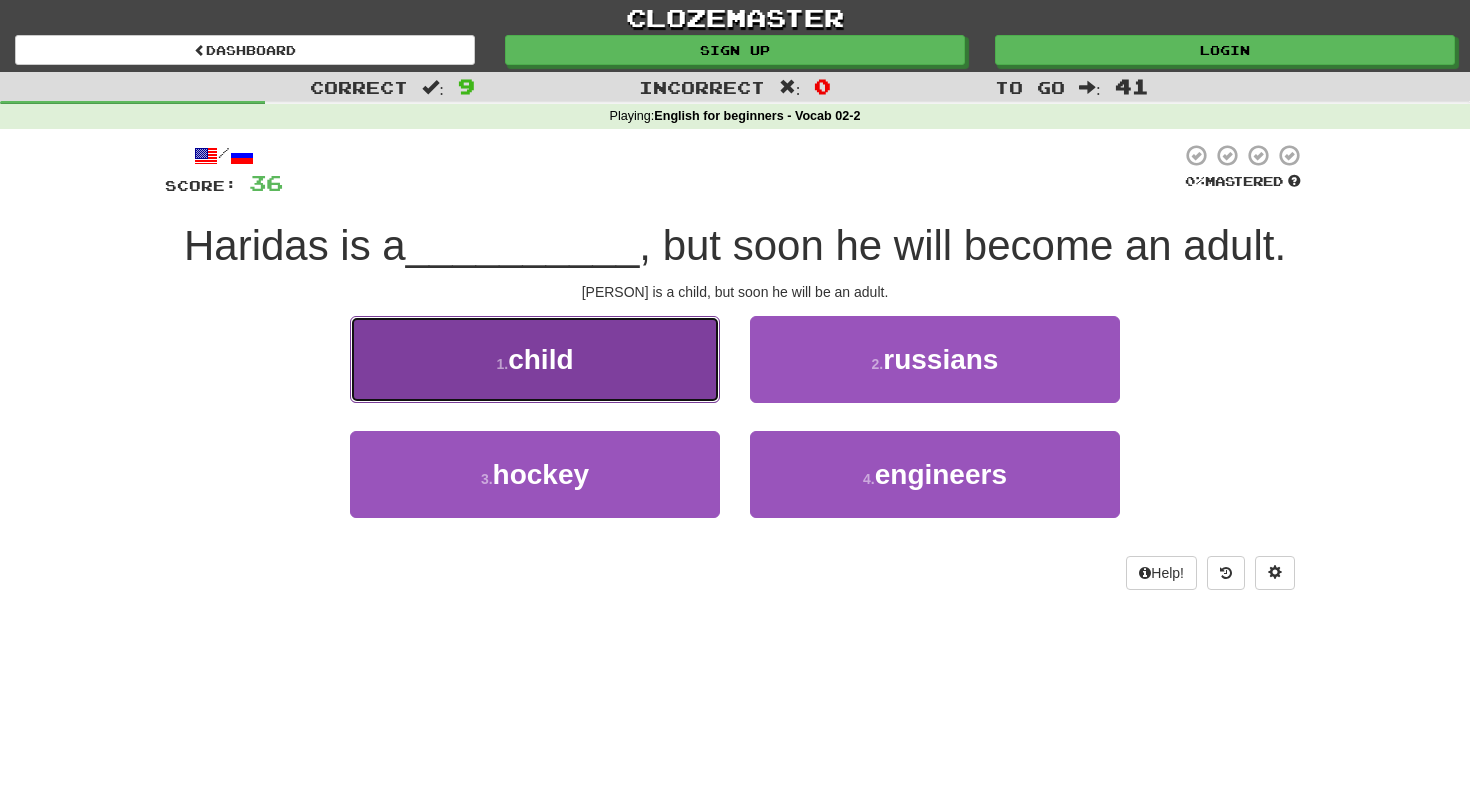 click on "1 .  child" at bounding box center (535, 359) 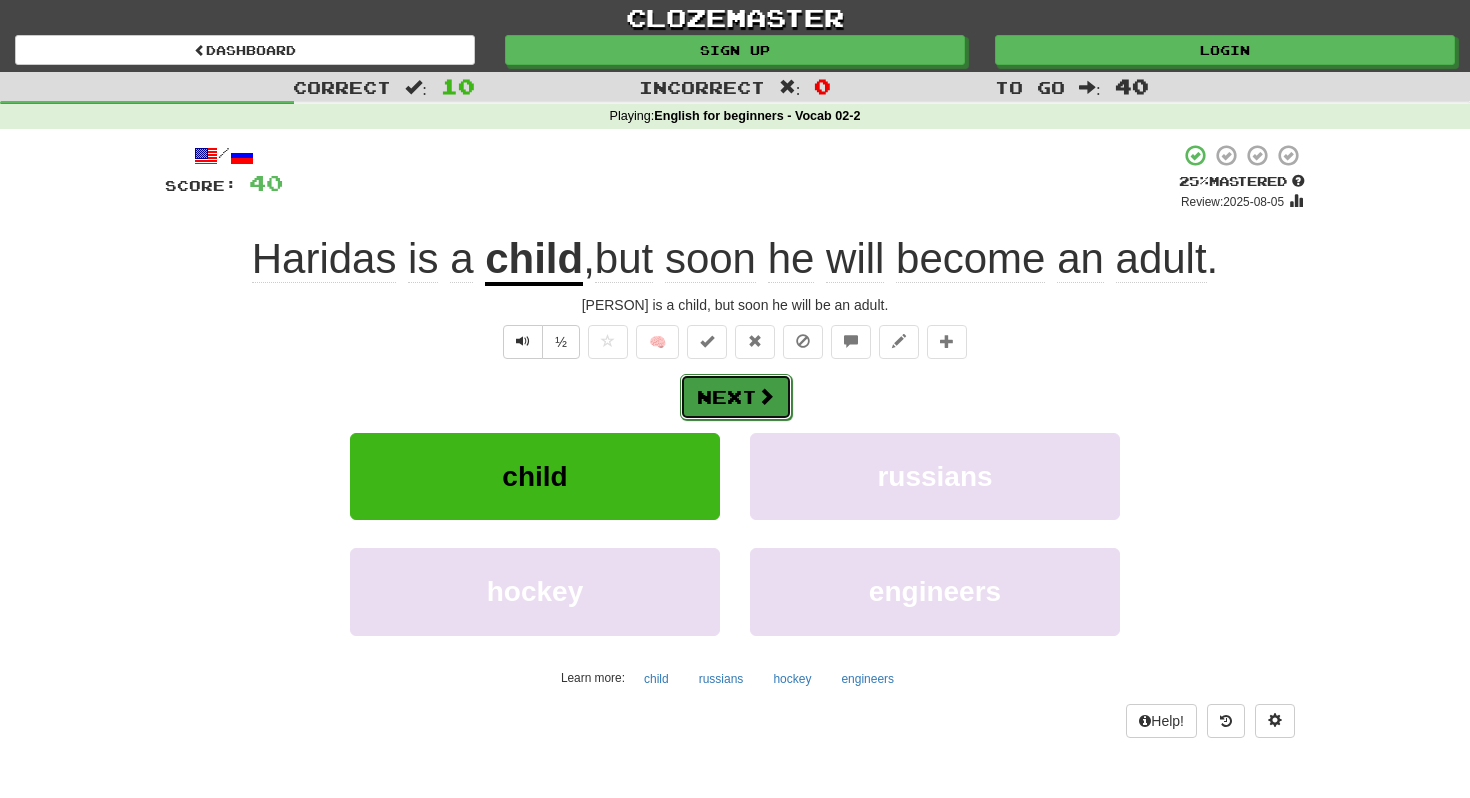 click on "Next" at bounding box center [736, 397] 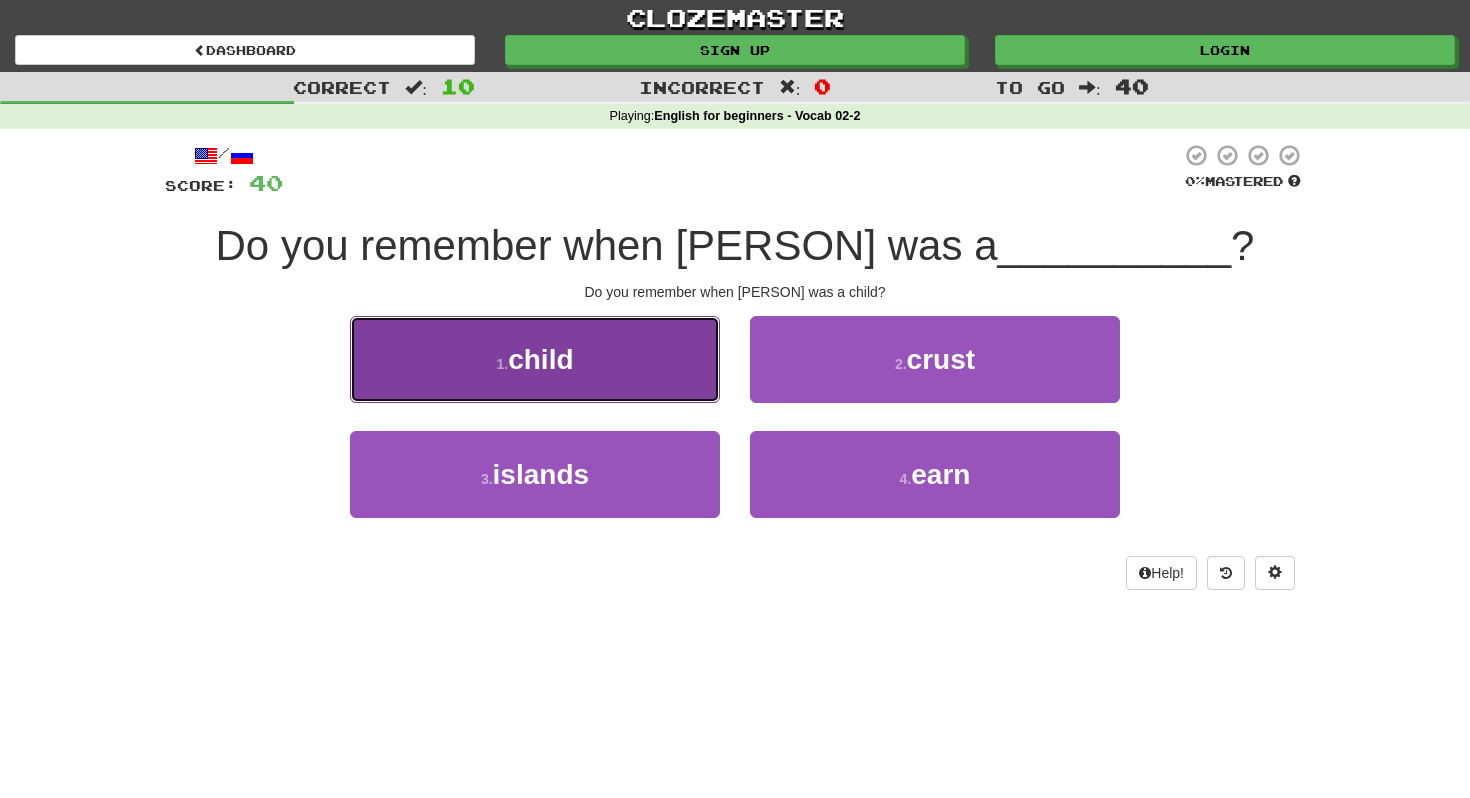 click on "1 .  child" at bounding box center [535, 359] 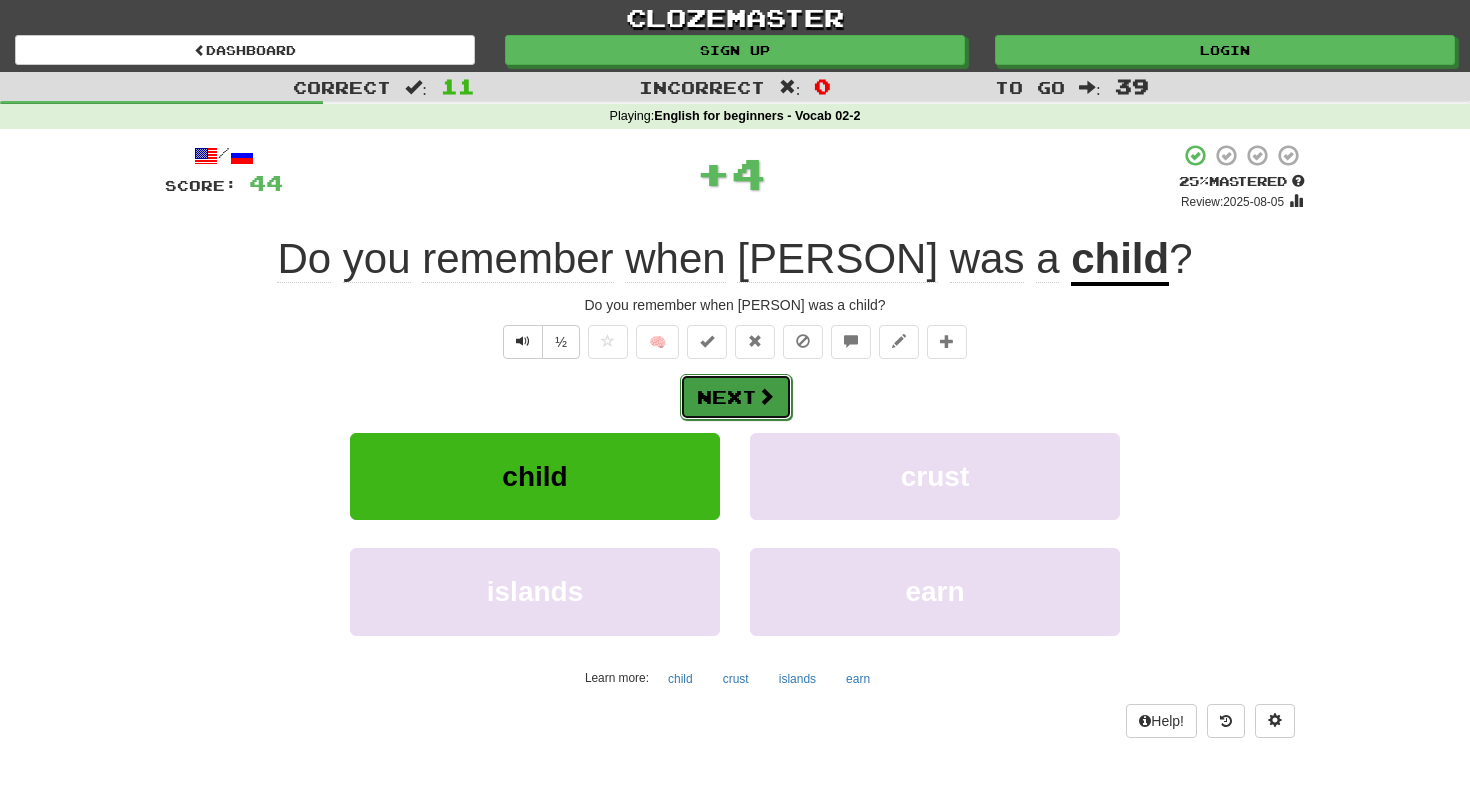 click on "Next" at bounding box center [736, 397] 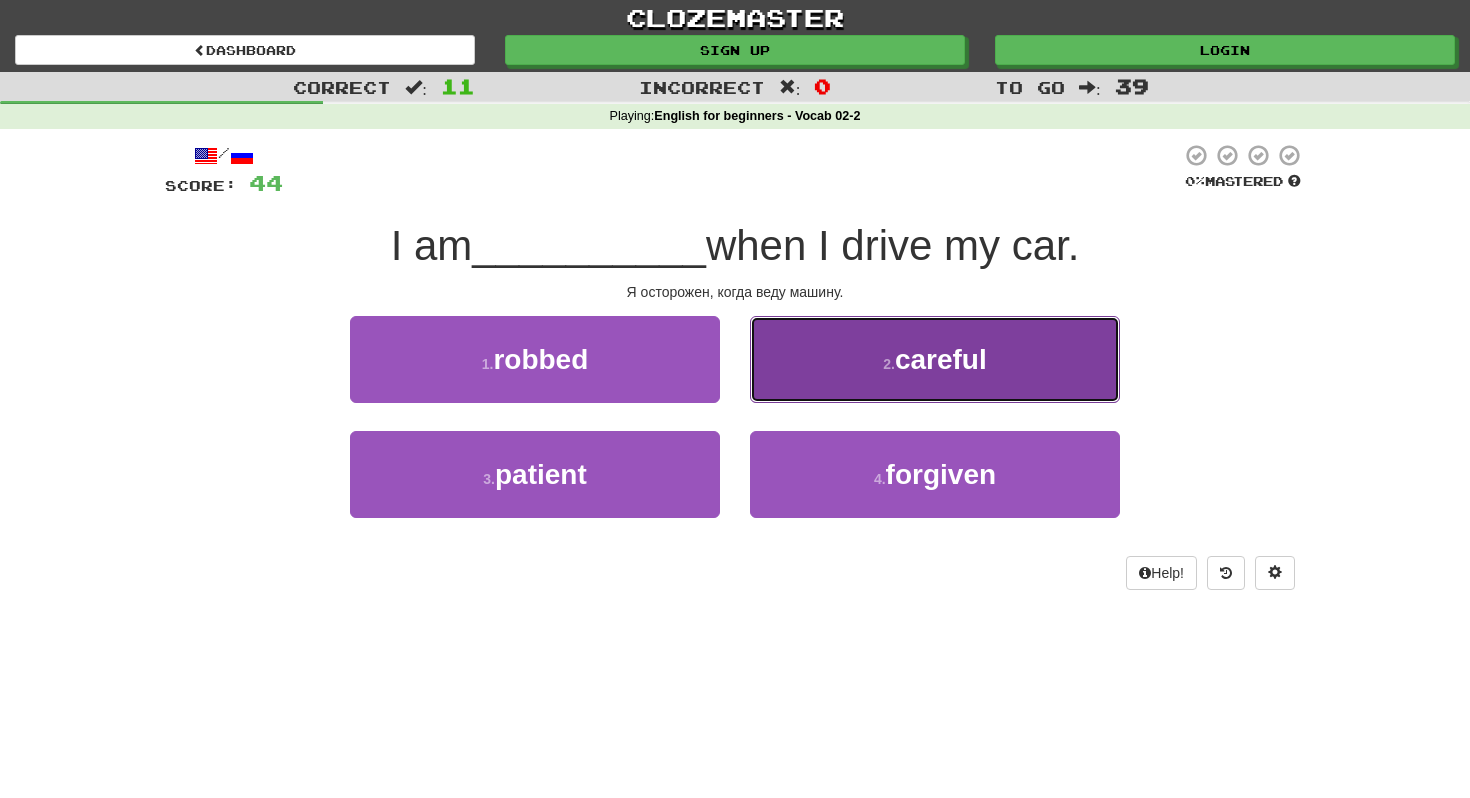 click on "2 .  careful" at bounding box center [935, 359] 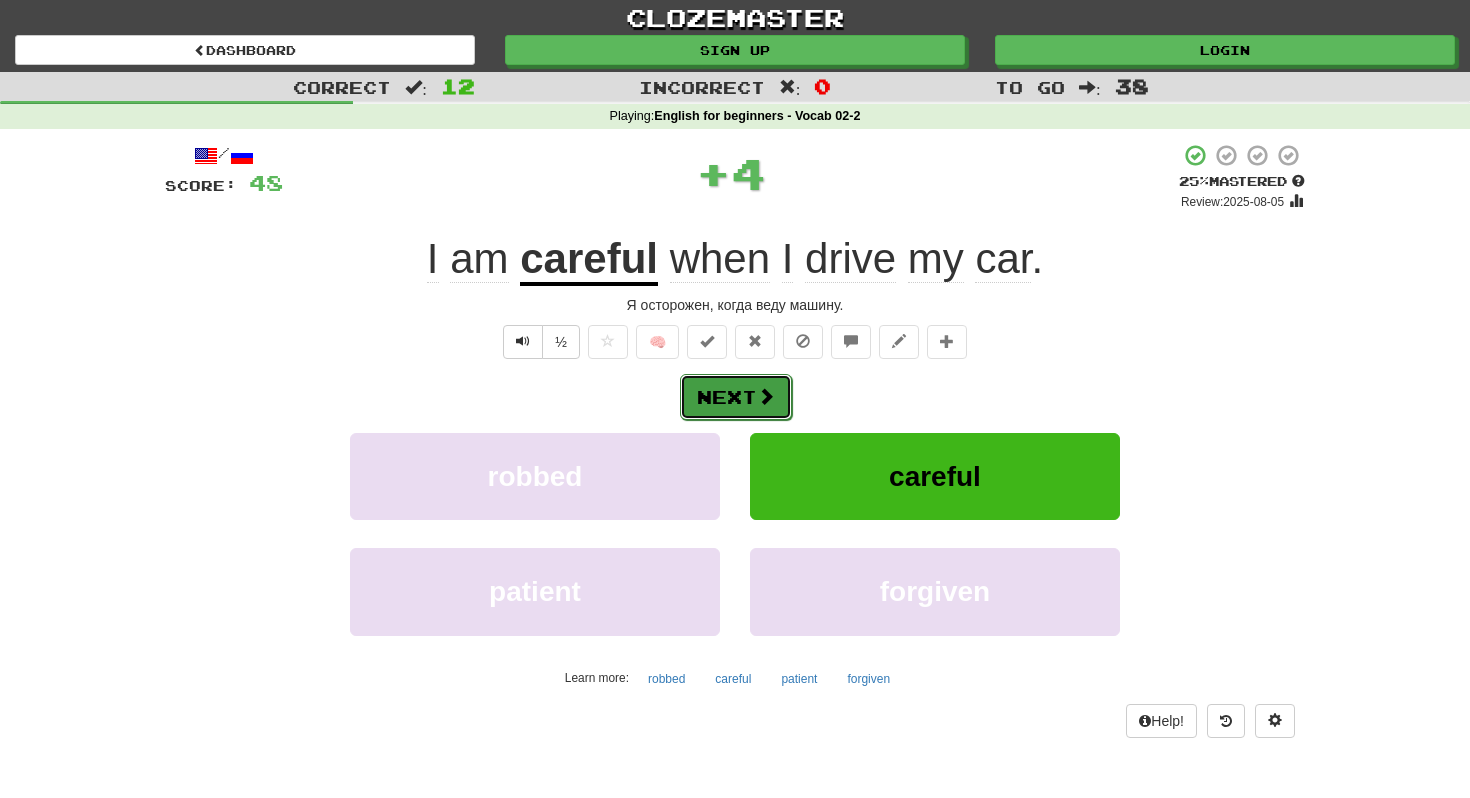 click on "Next" at bounding box center [736, 397] 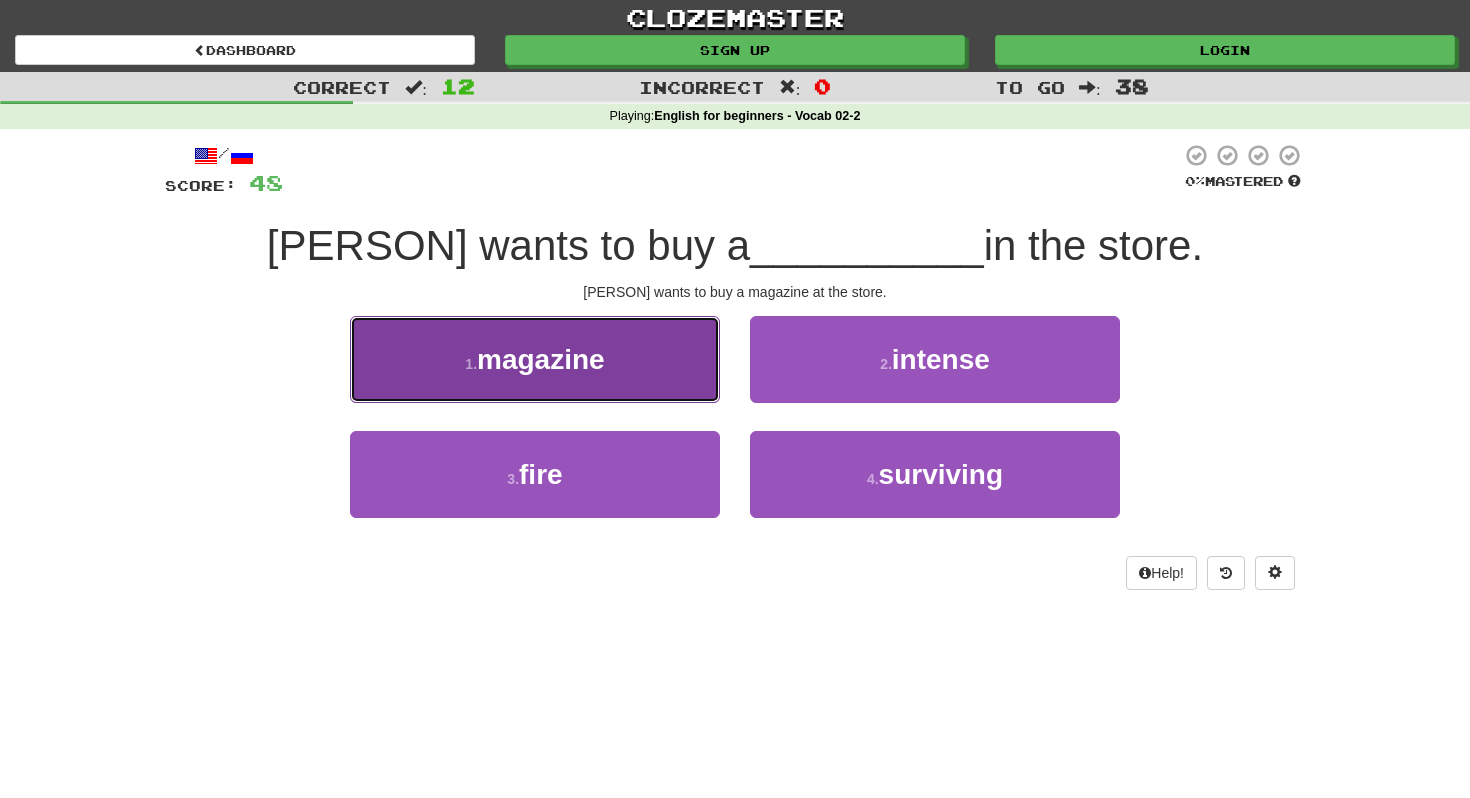 click on "magazine" at bounding box center (541, 359) 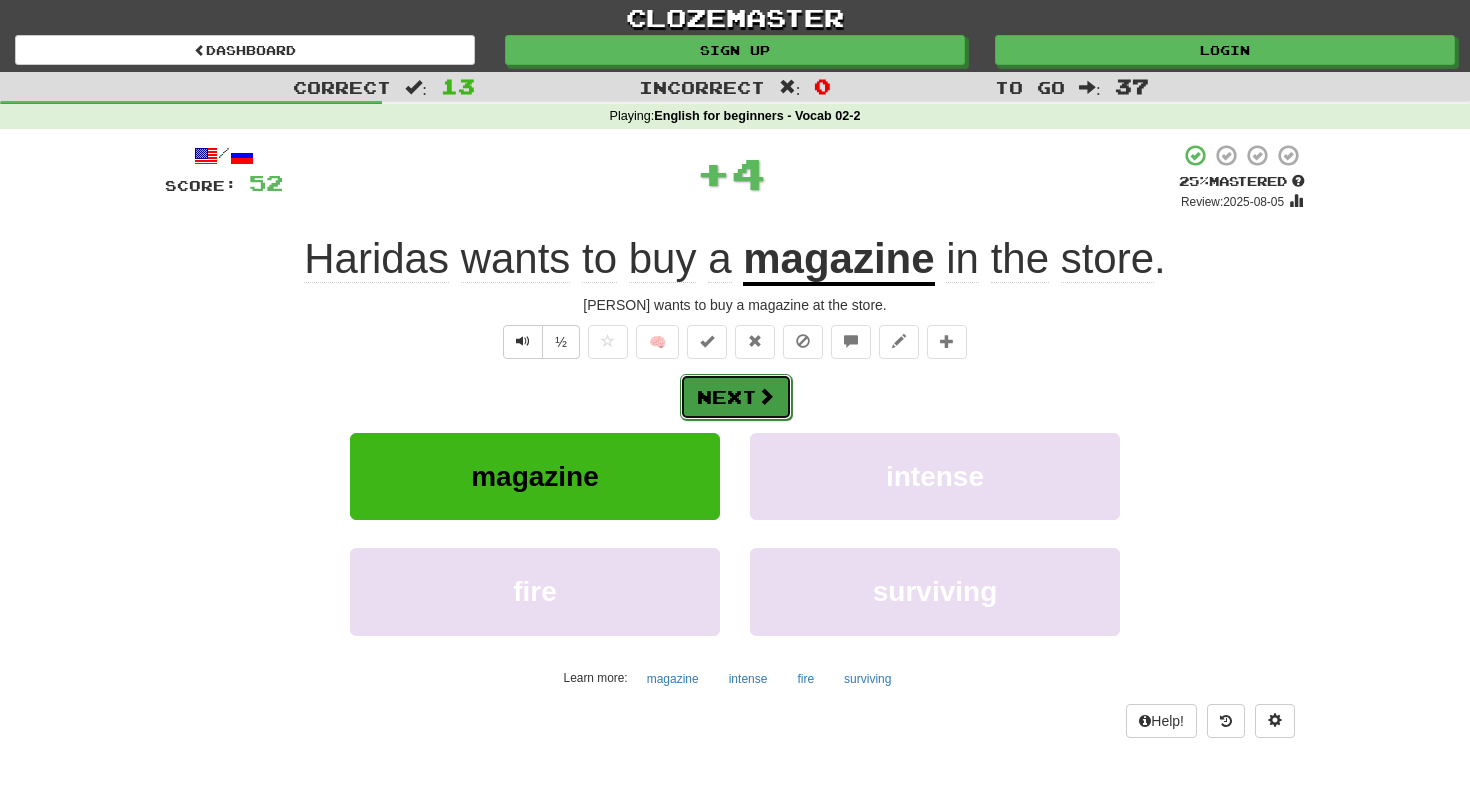 click on "Next" at bounding box center [736, 397] 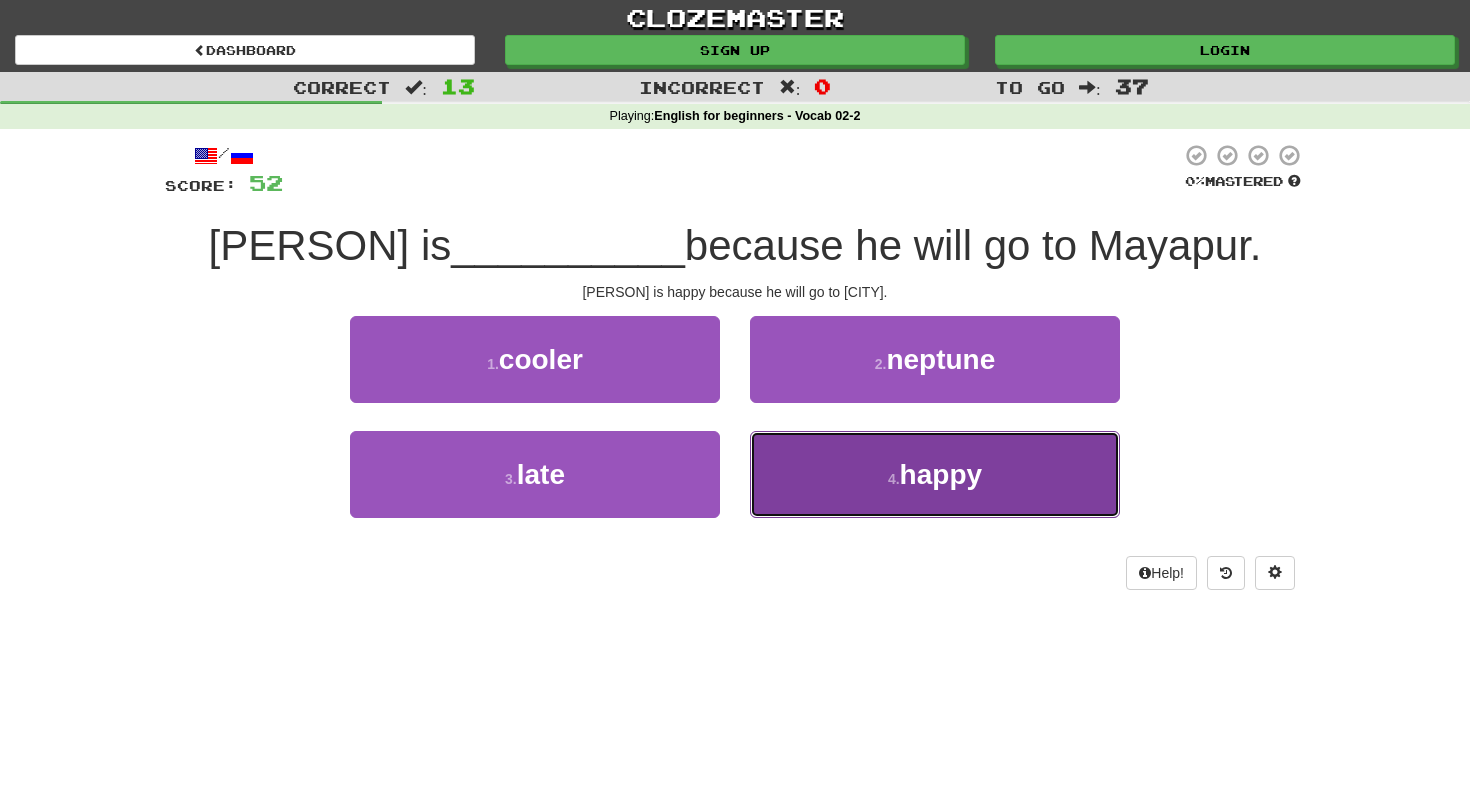 click on "happy" at bounding box center (941, 474) 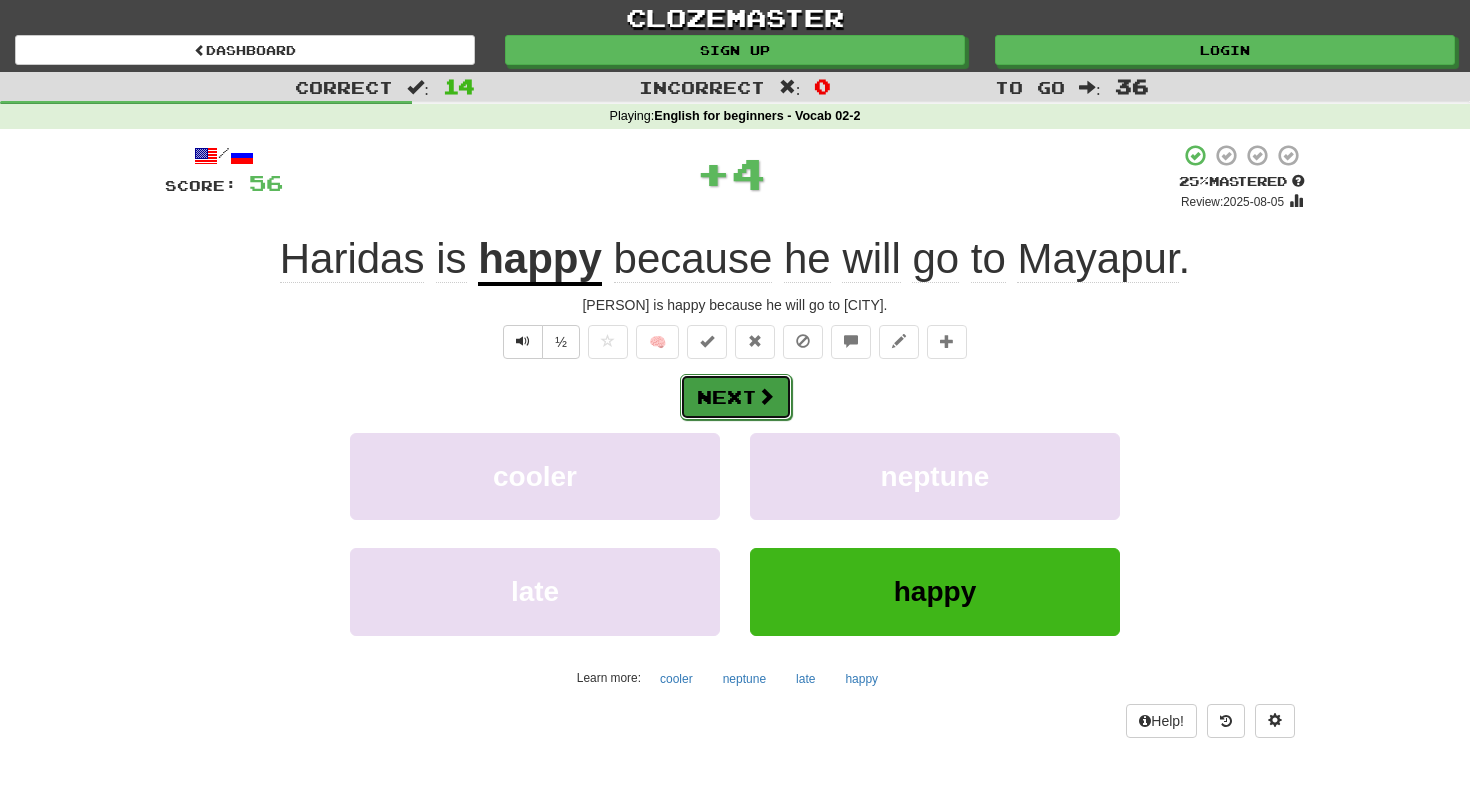 click at bounding box center [766, 396] 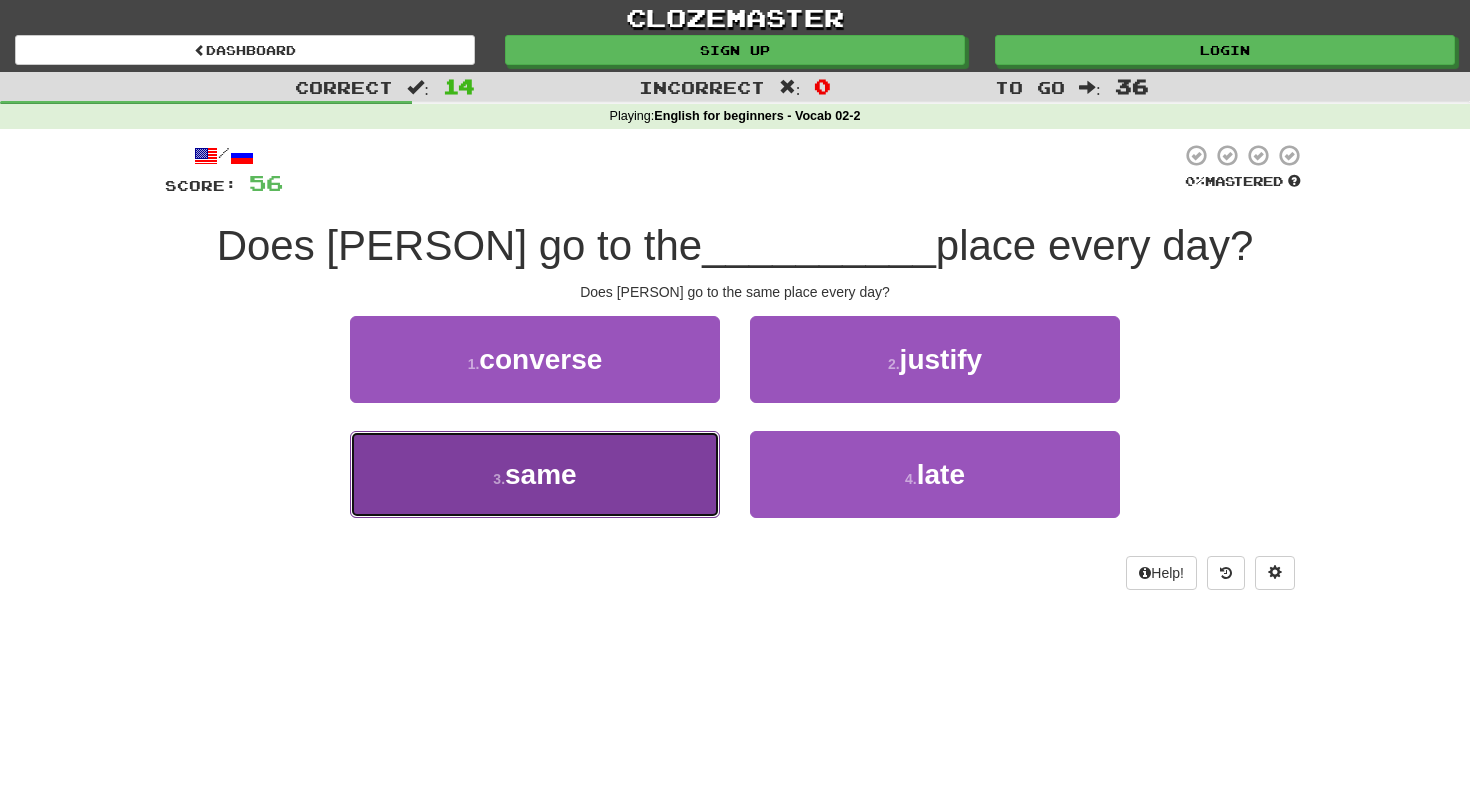 click on "same" at bounding box center [541, 474] 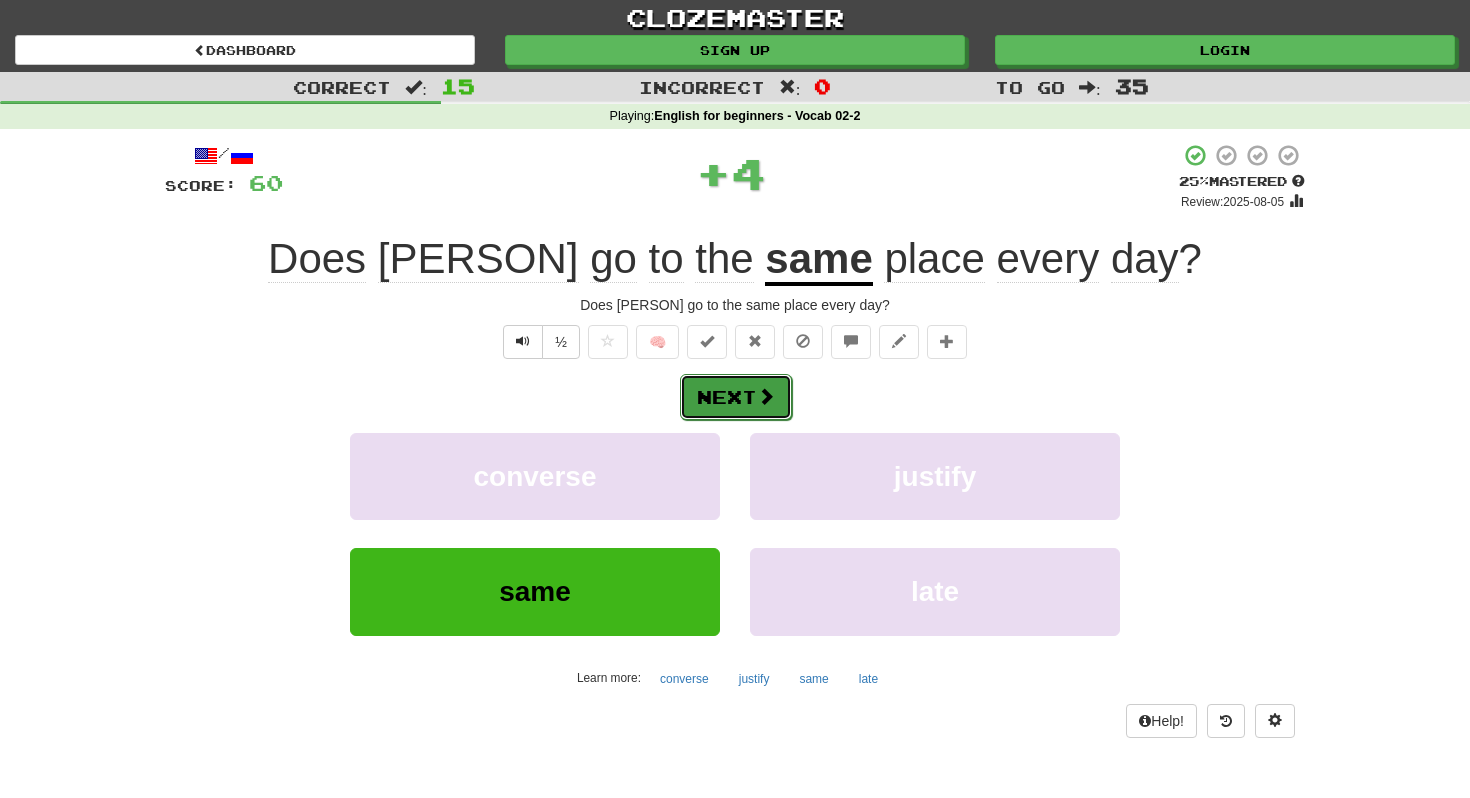 click on "Next" at bounding box center (736, 397) 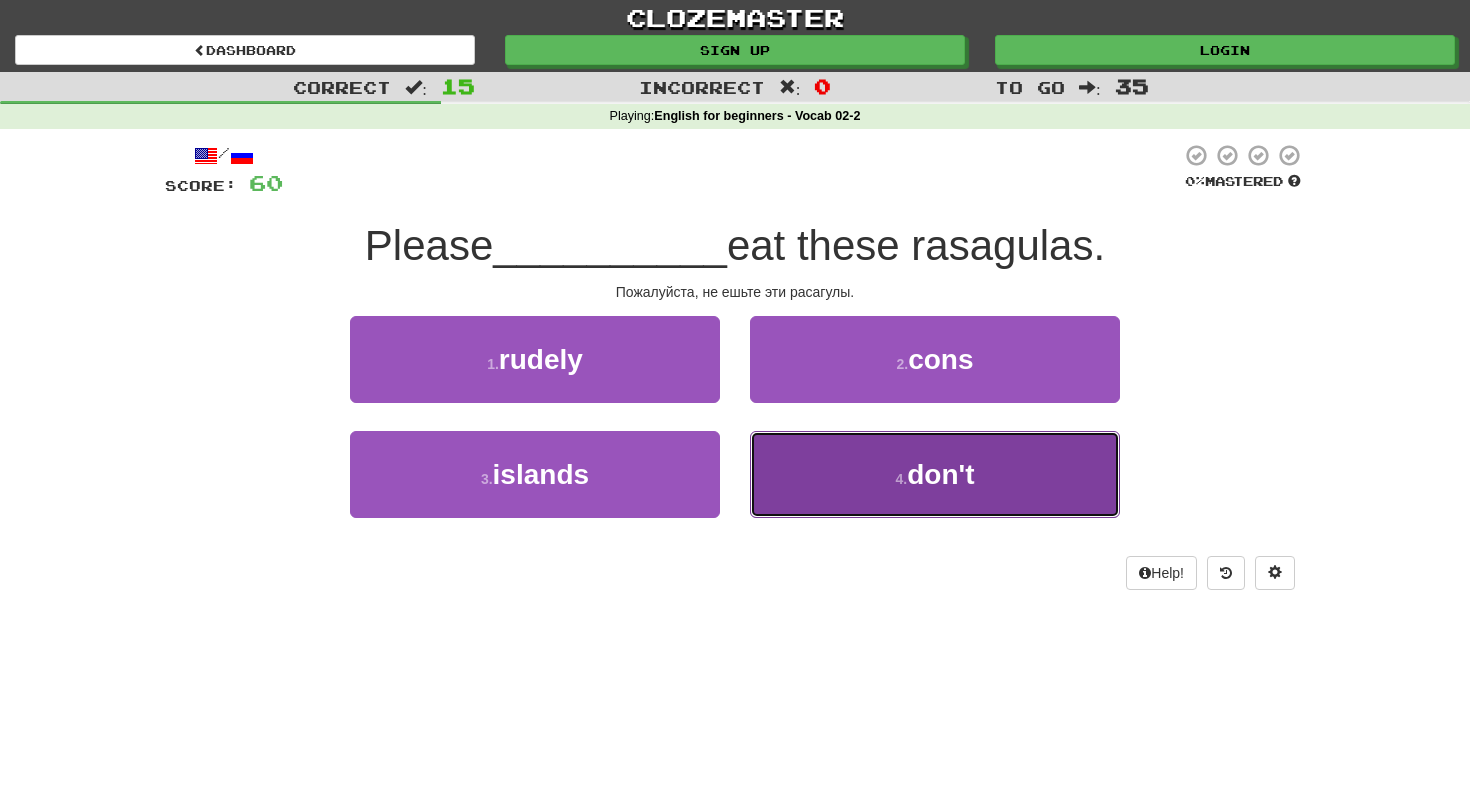 click on "don't" at bounding box center (940, 474) 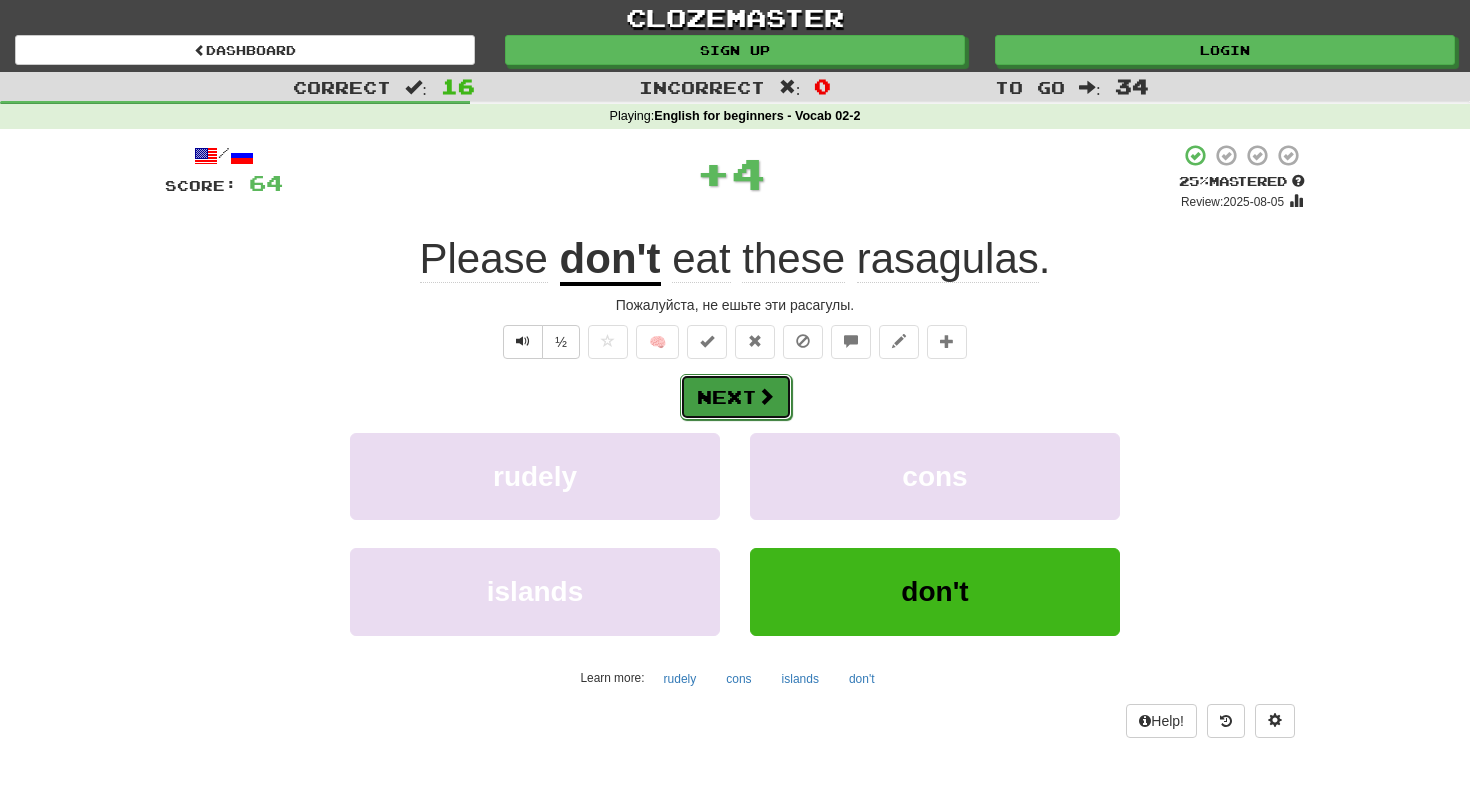 click on "Next" at bounding box center (736, 397) 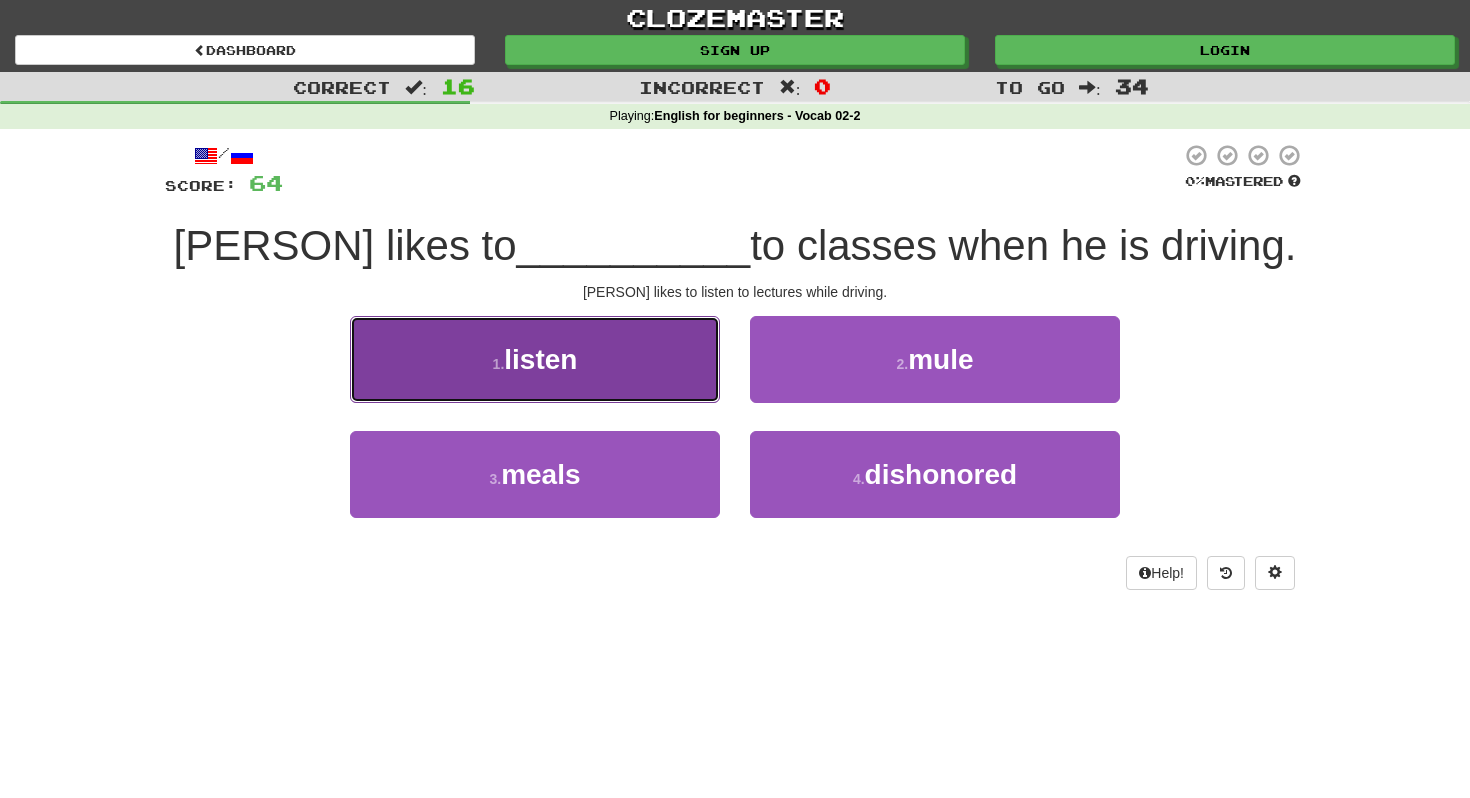 click on "1 .  listen" at bounding box center (535, 359) 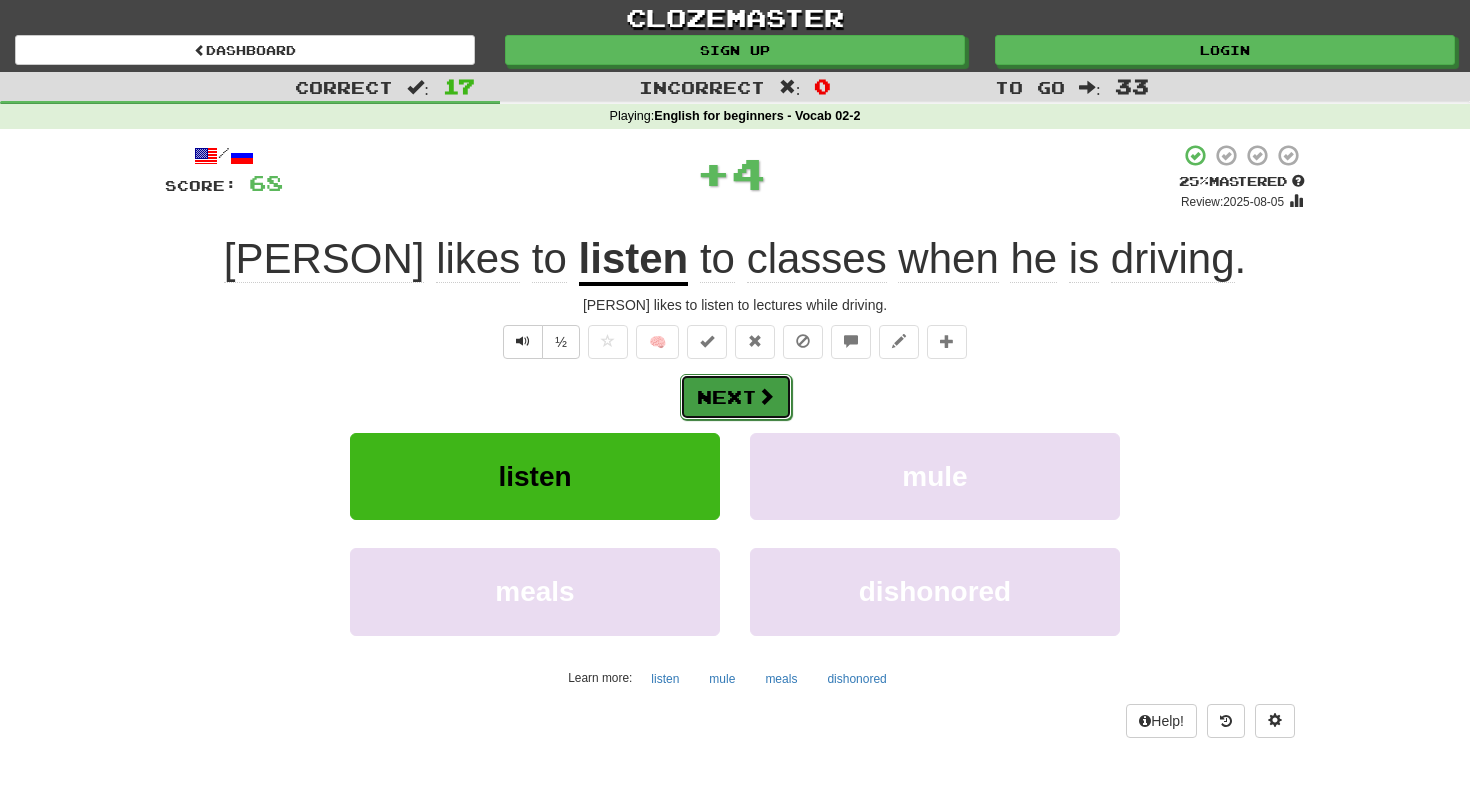 click on "Next" at bounding box center (736, 397) 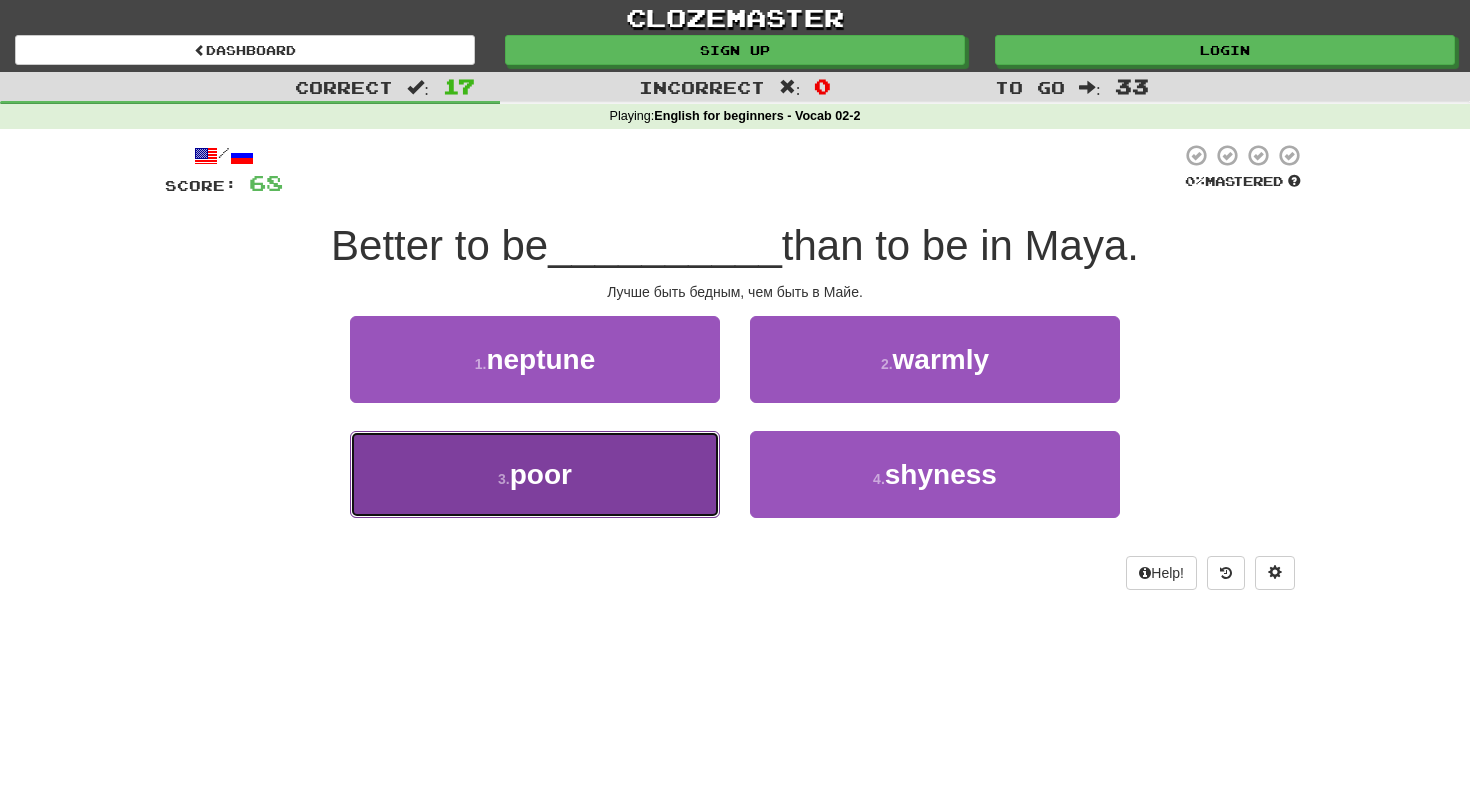 click on "3 .  poor" at bounding box center (535, 474) 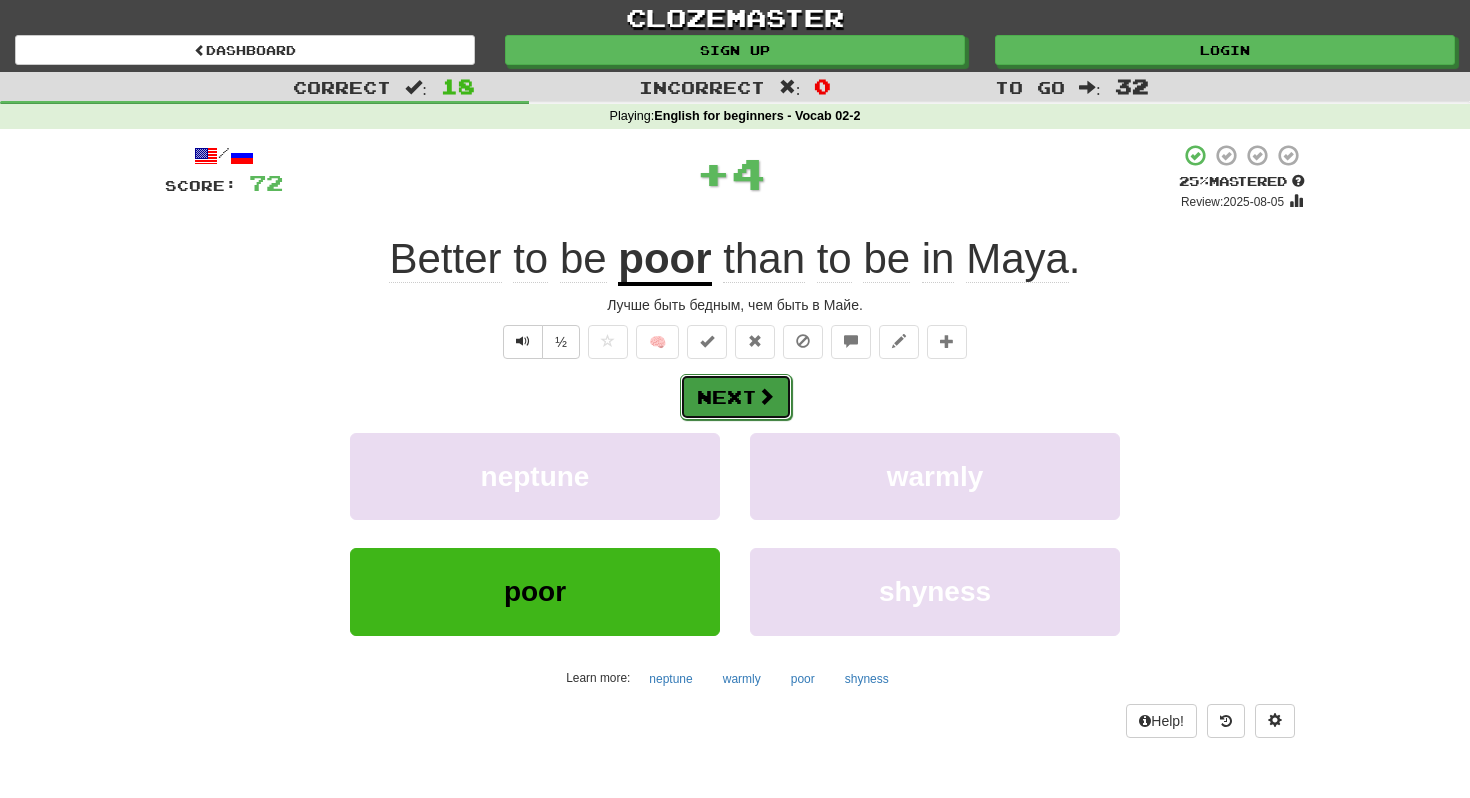 click on "Next" at bounding box center [736, 397] 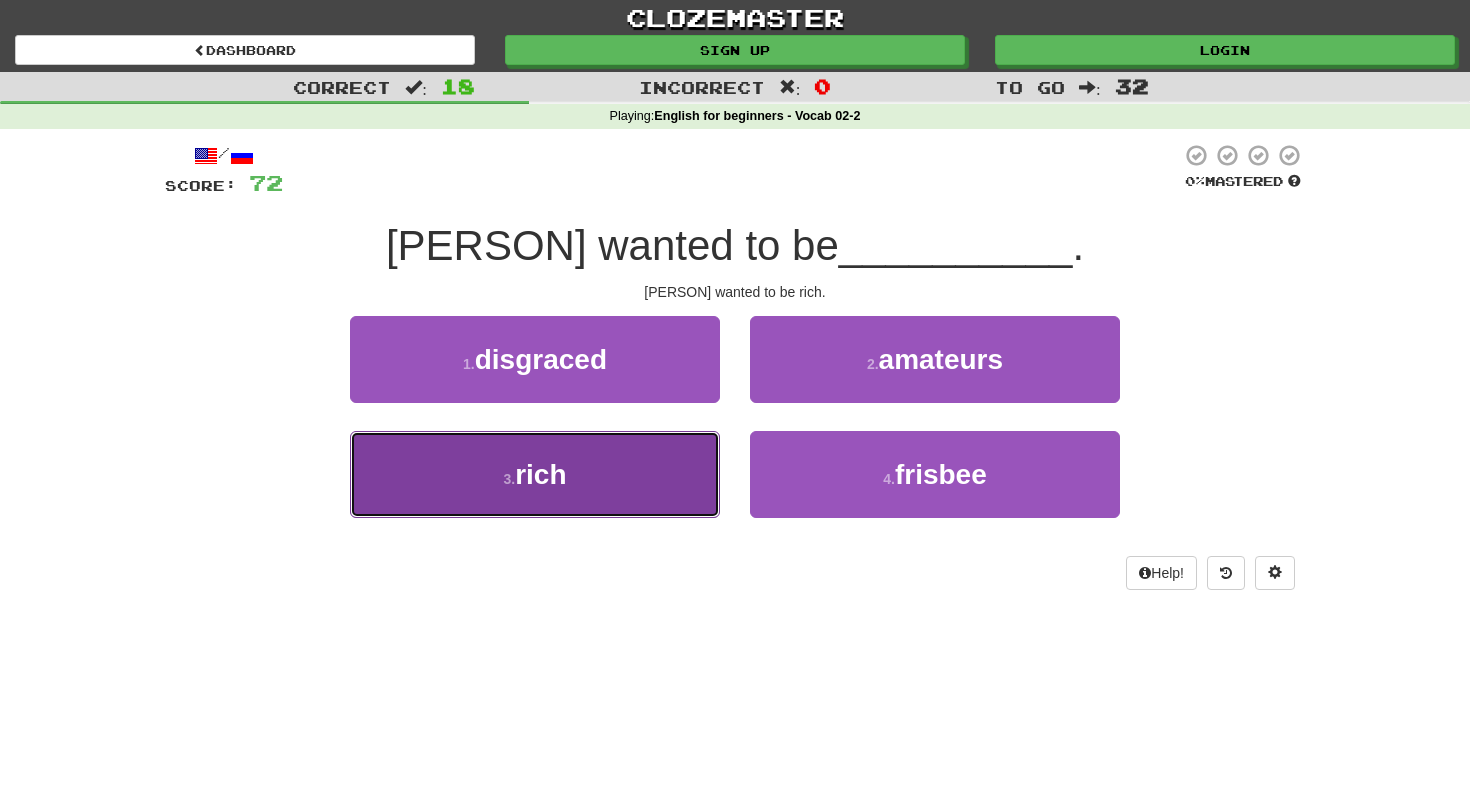 click on "3 .  rich" at bounding box center (535, 474) 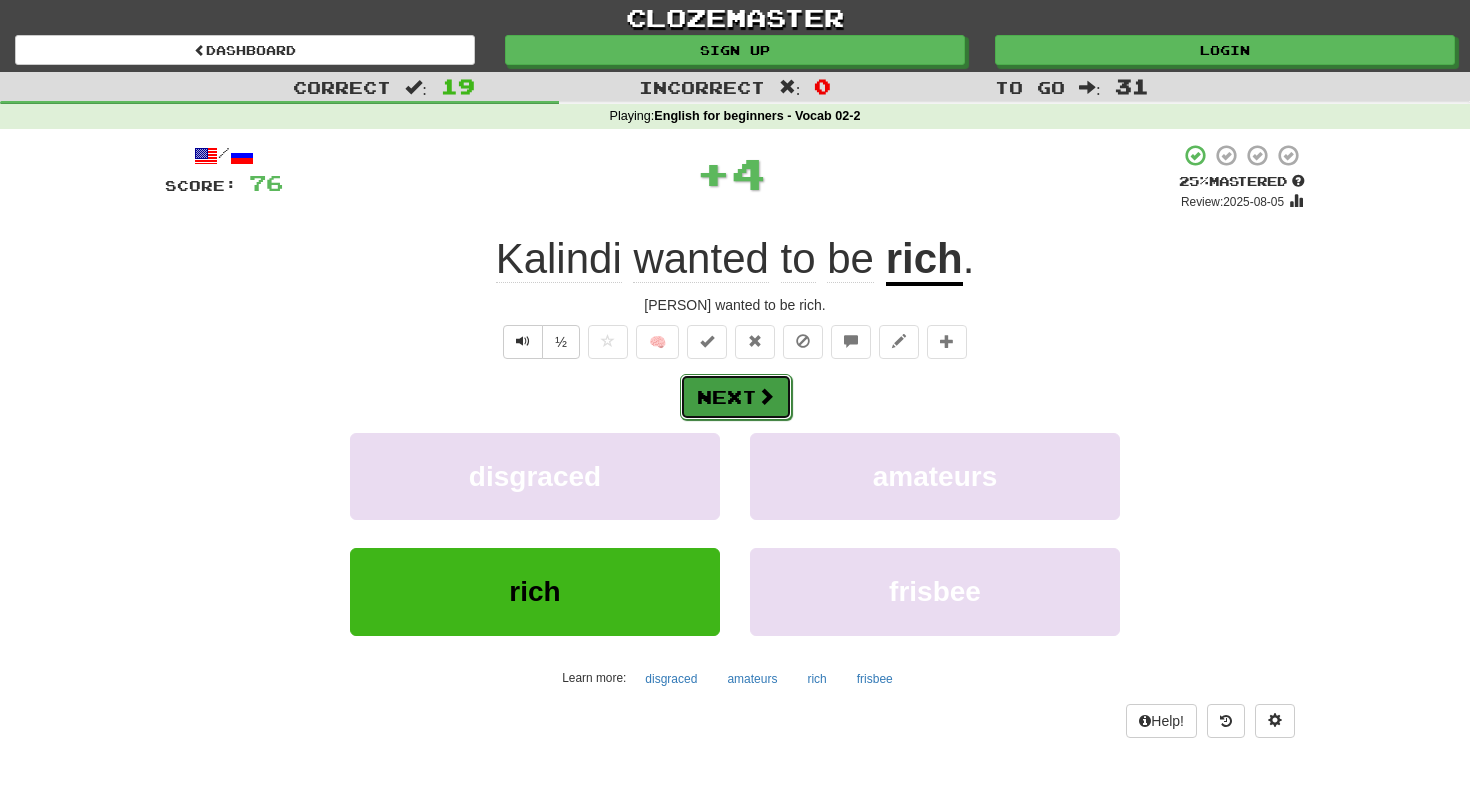 click on "Next" at bounding box center (736, 397) 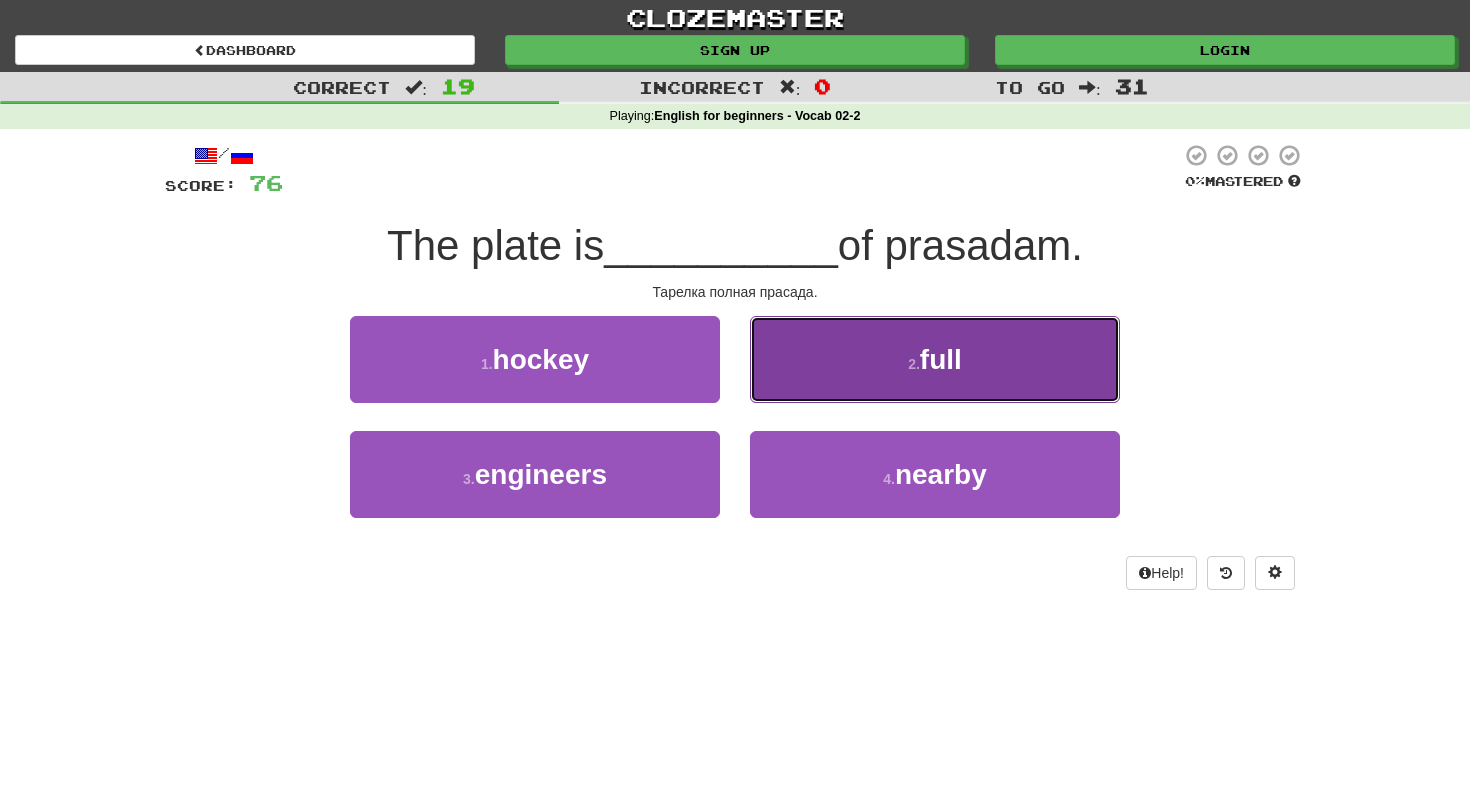 click on "2 .  full" at bounding box center [935, 359] 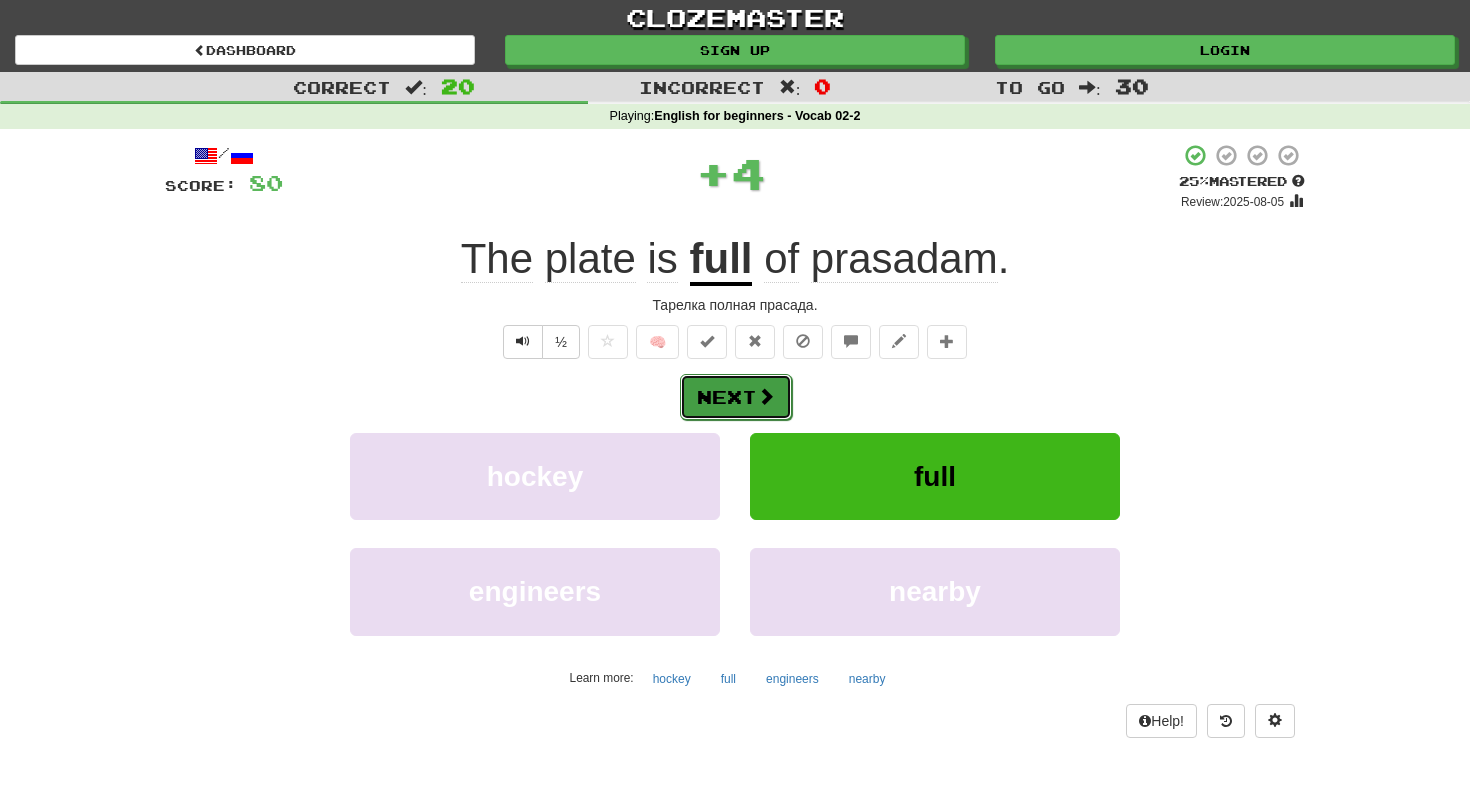 click at bounding box center [766, 396] 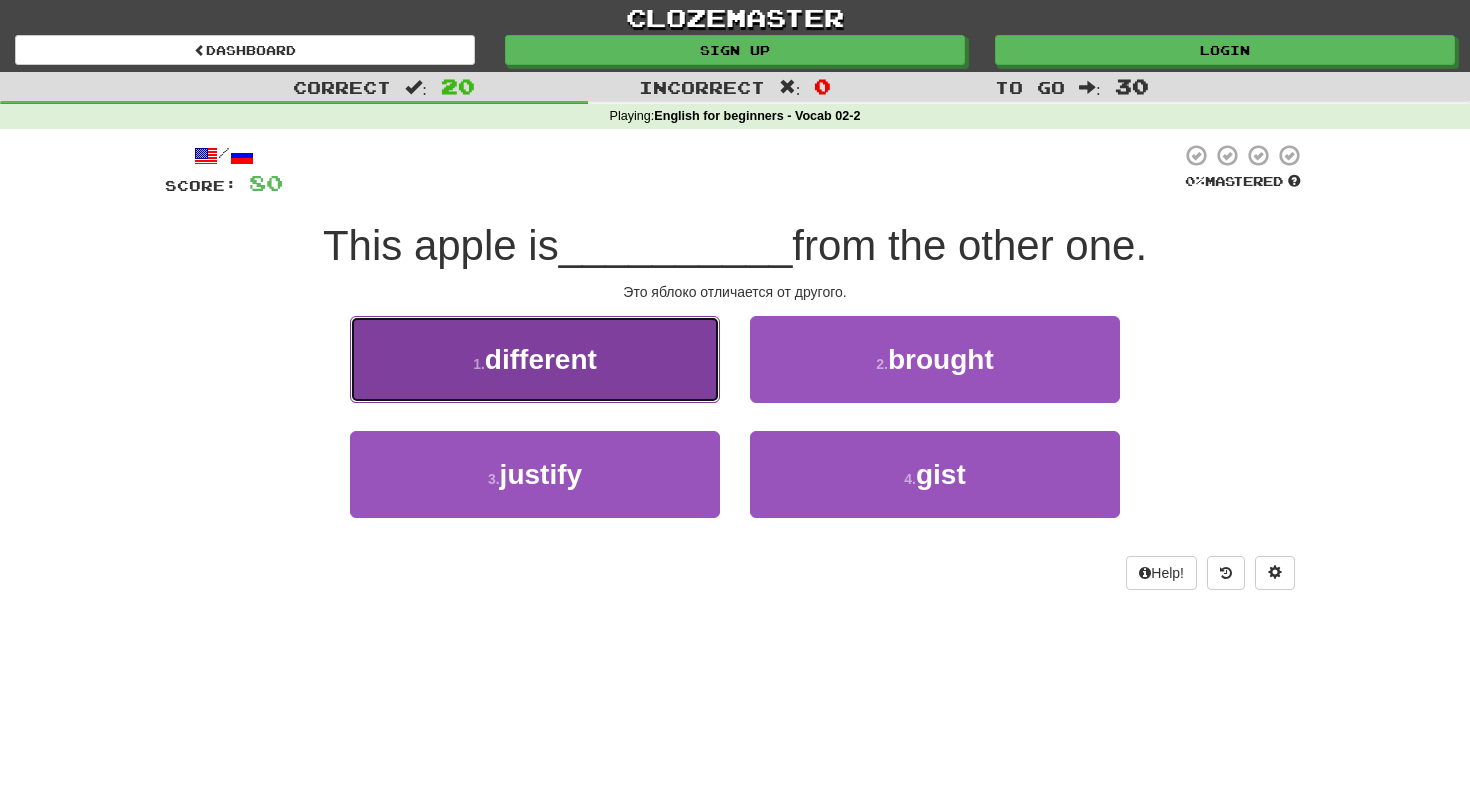click on "different" at bounding box center (541, 359) 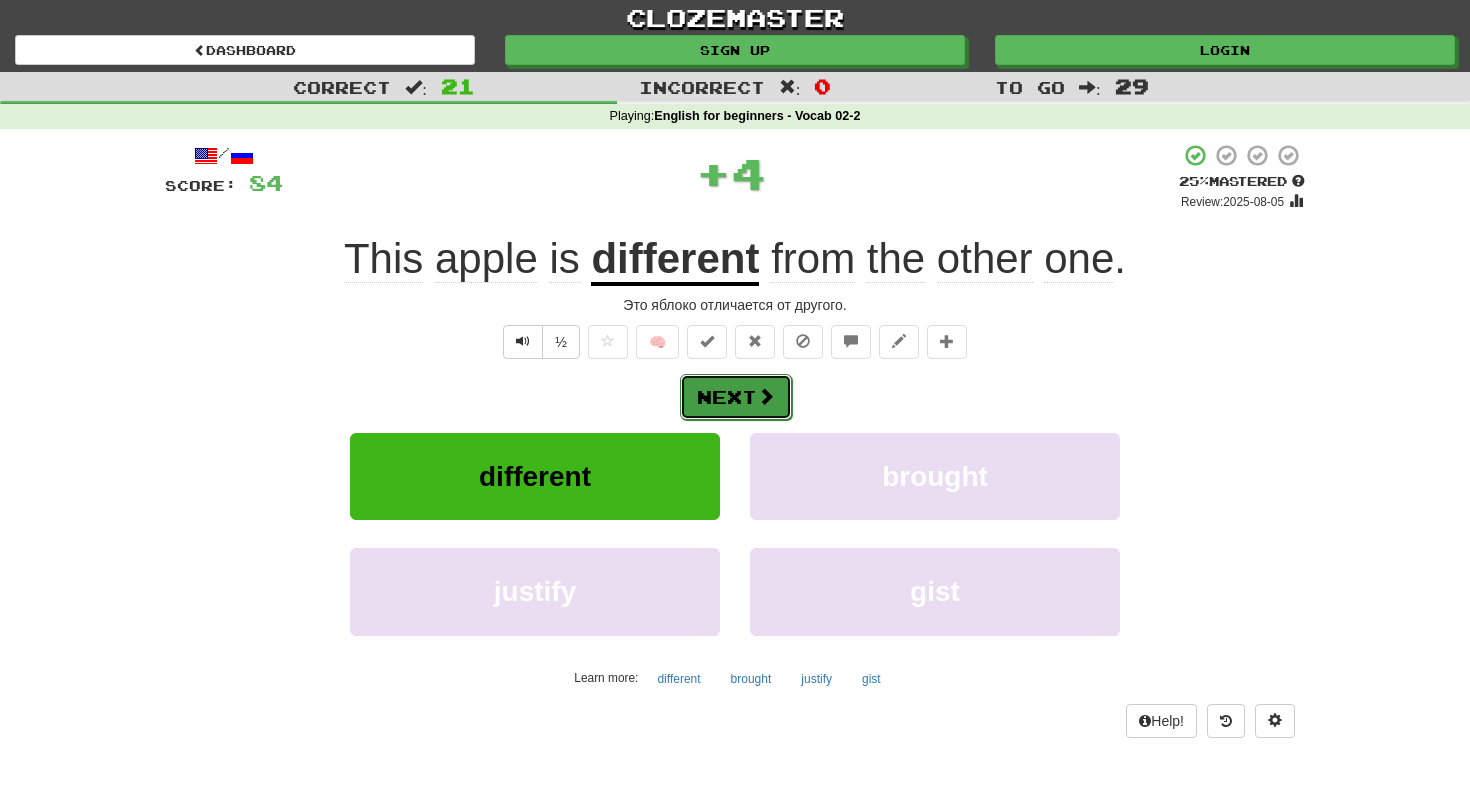 click on "Next" at bounding box center [736, 397] 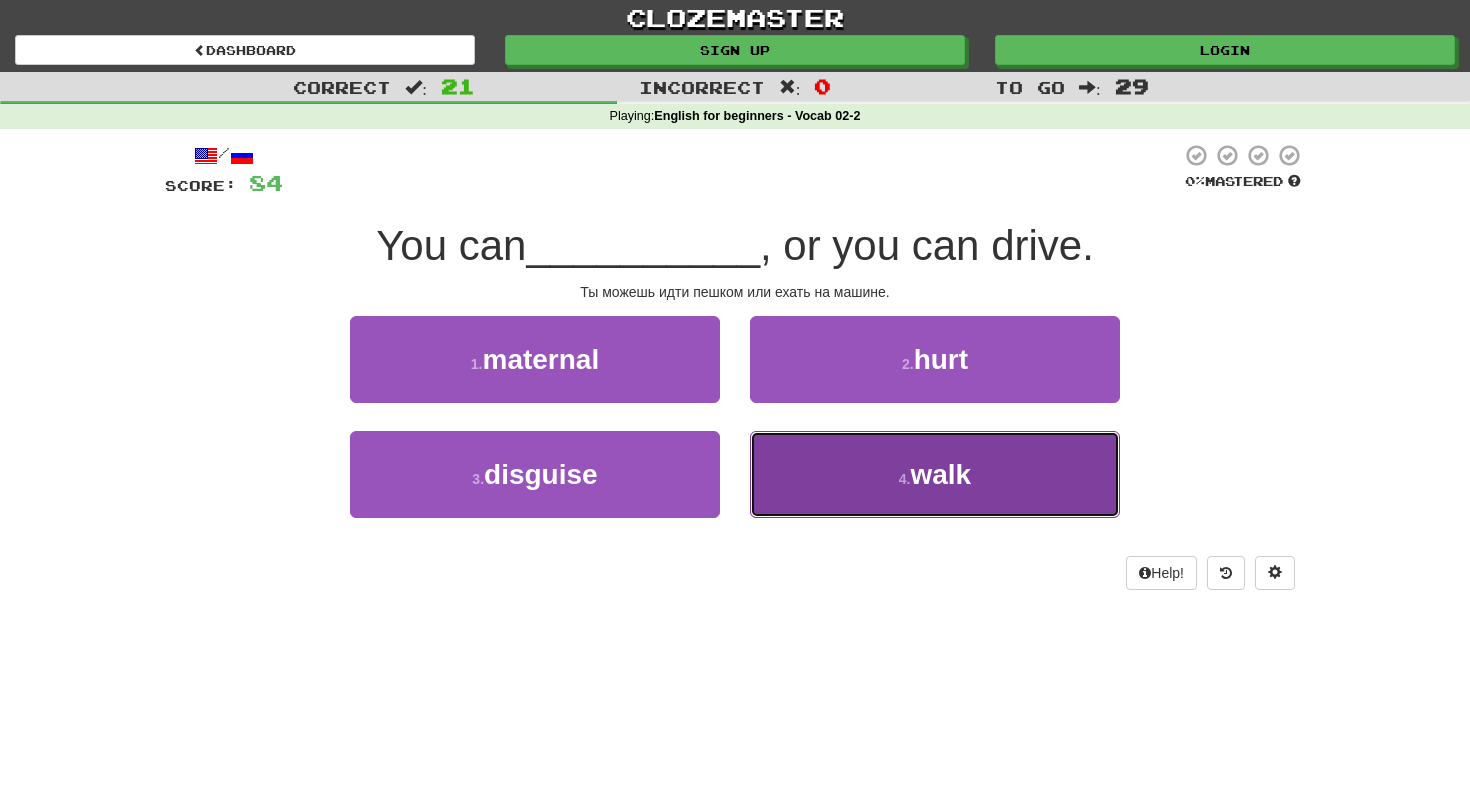 click on "4 .  walk" at bounding box center (935, 474) 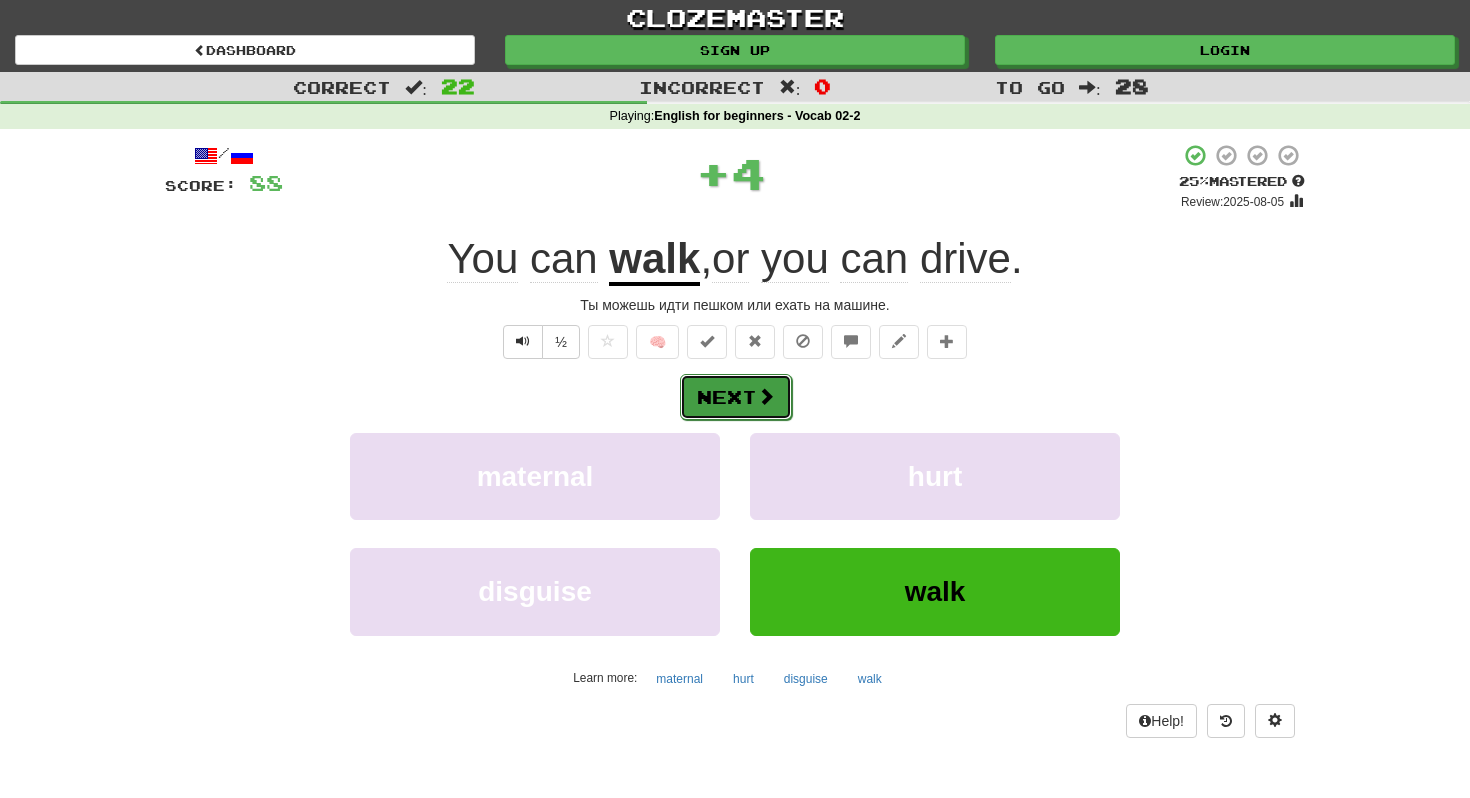 click at bounding box center (766, 396) 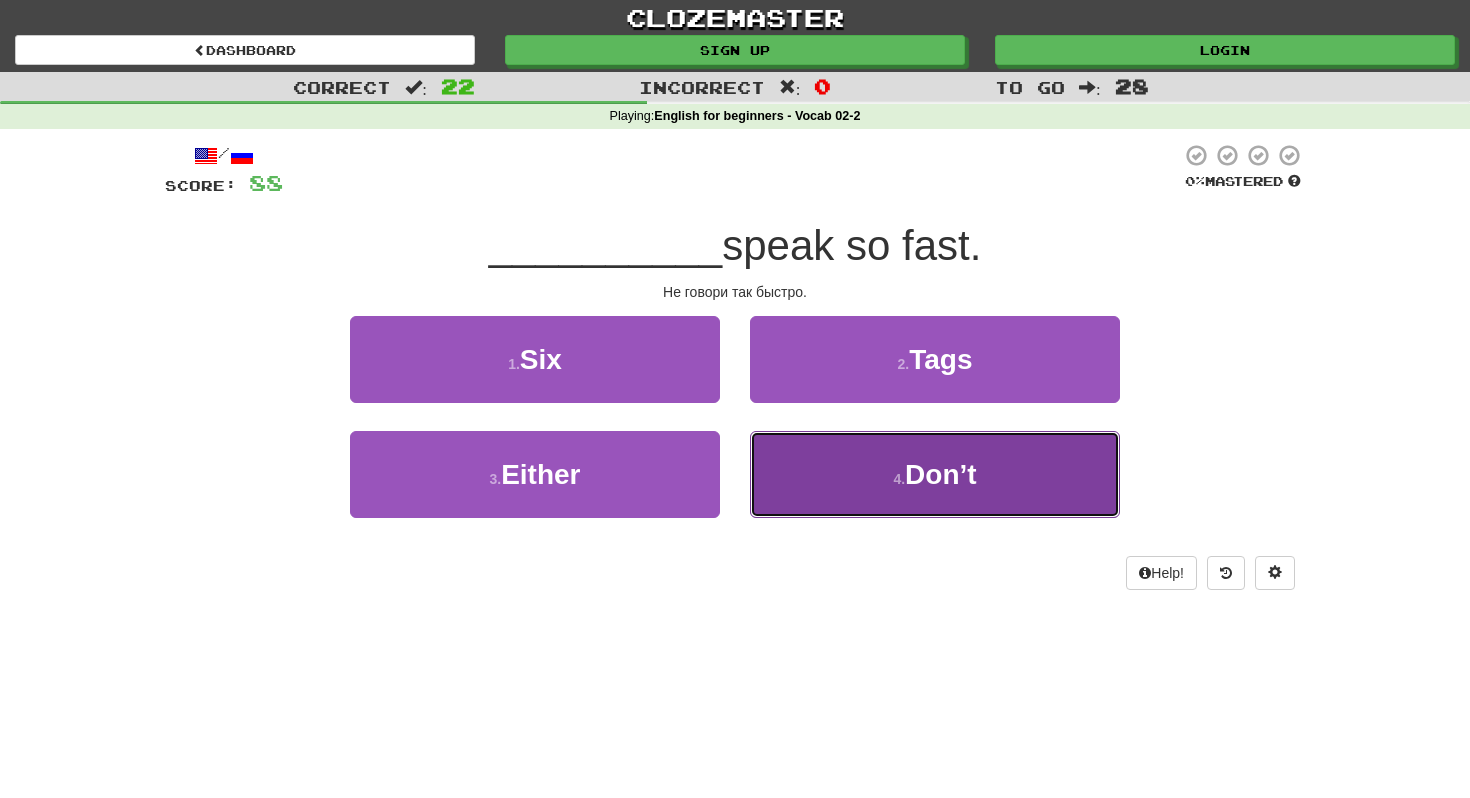 click on "Don’t" at bounding box center [941, 474] 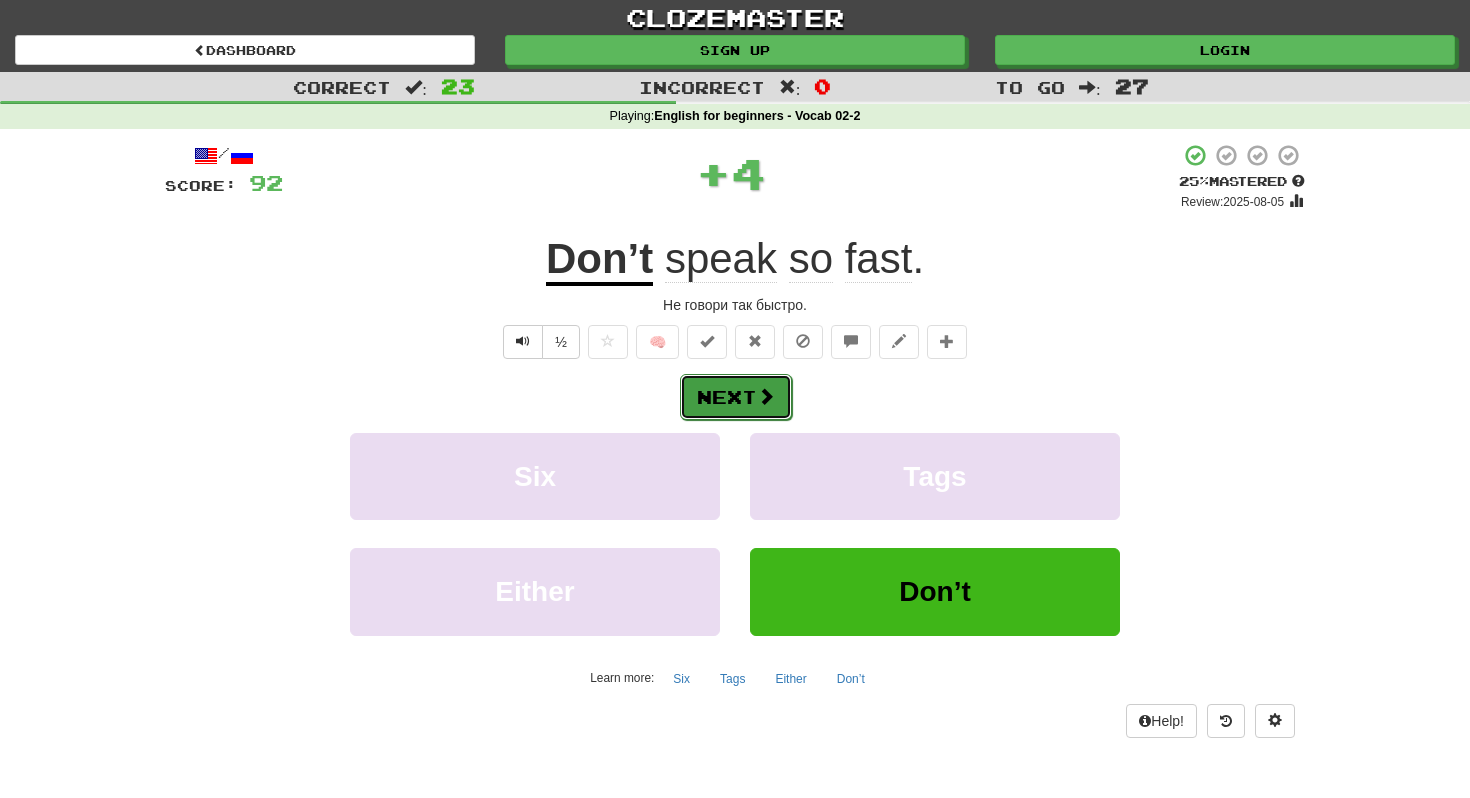 click on "Next" at bounding box center (736, 397) 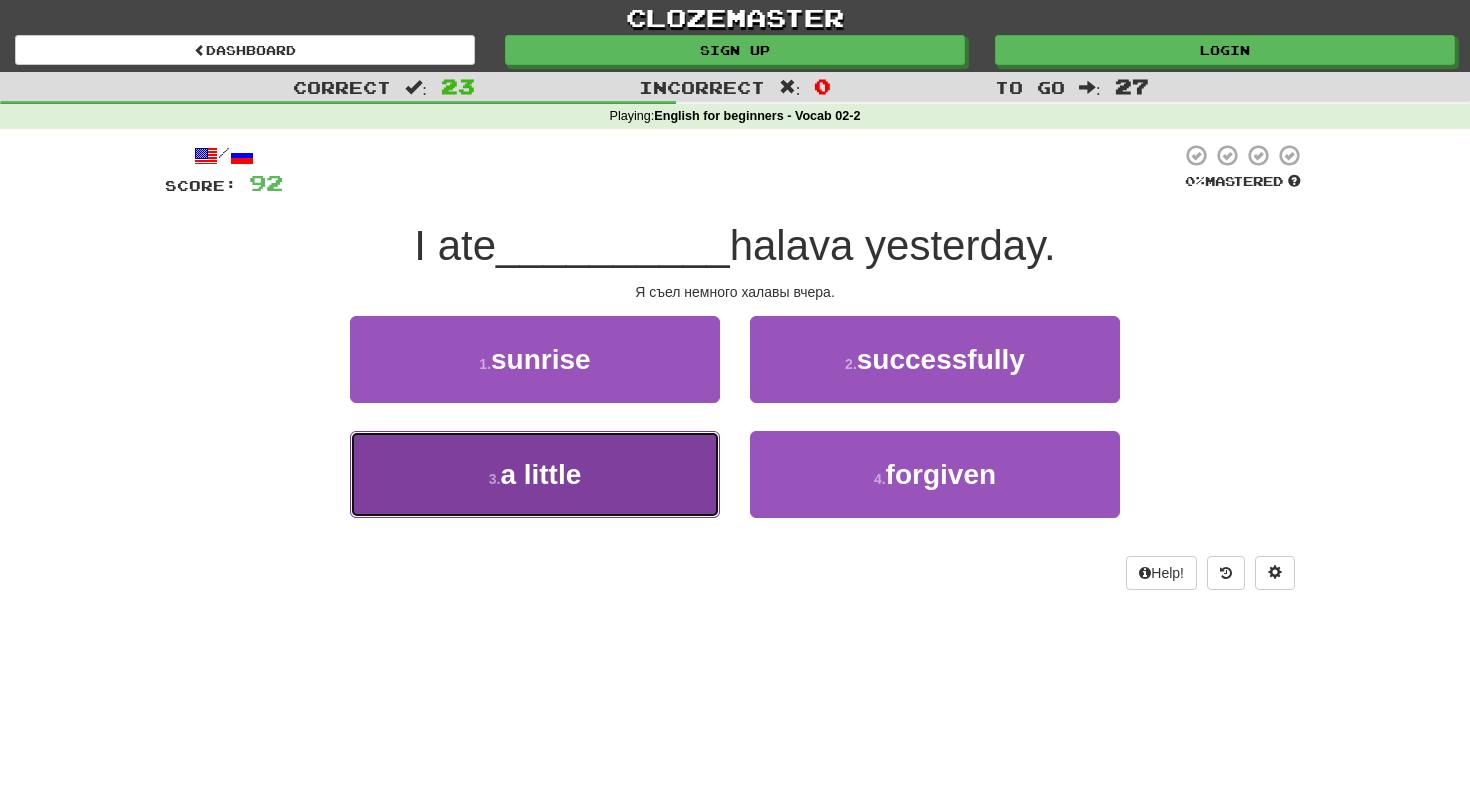 click on "3 .  a little" at bounding box center [535, 474] 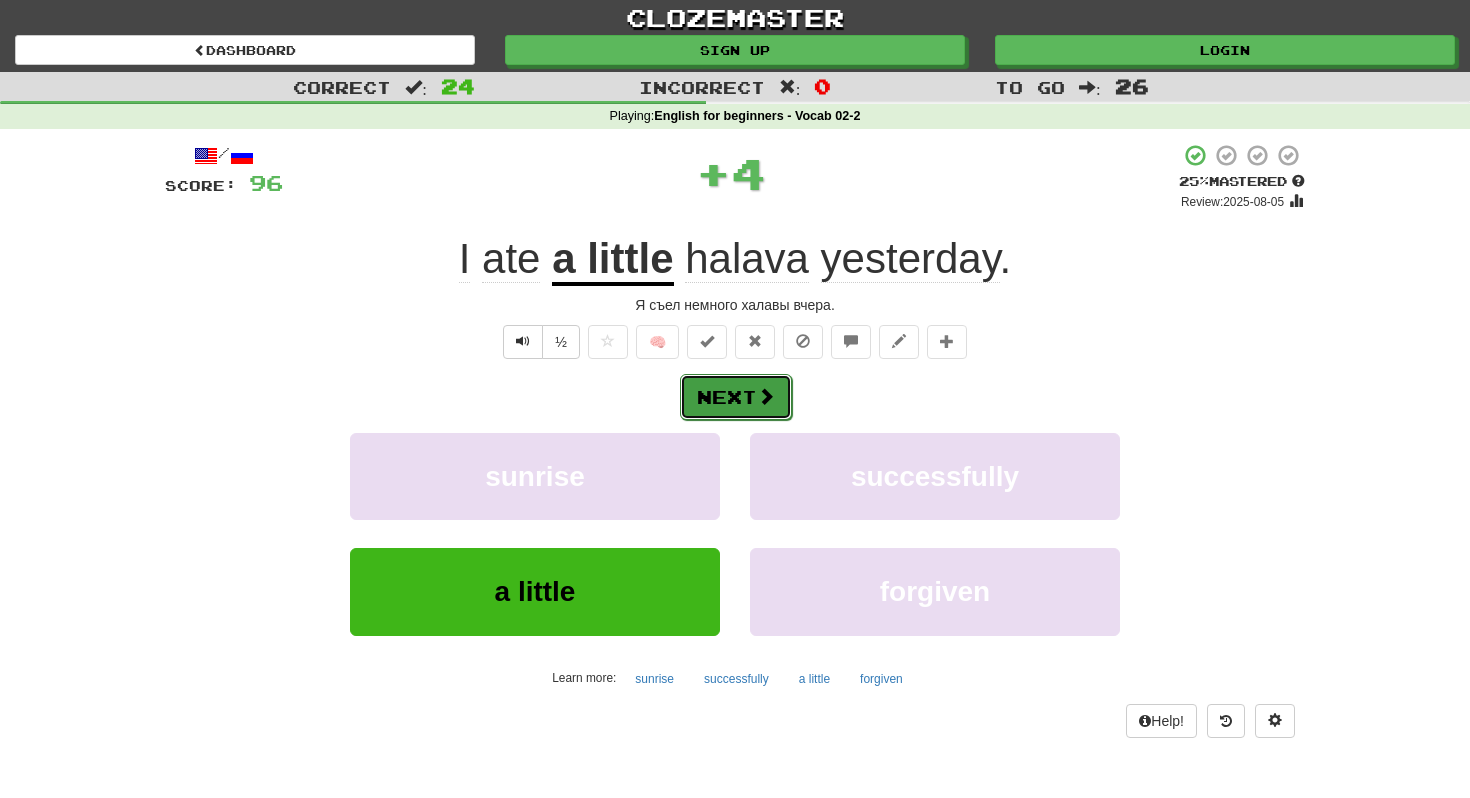 click on "Next" at bounding box center [736, 397] 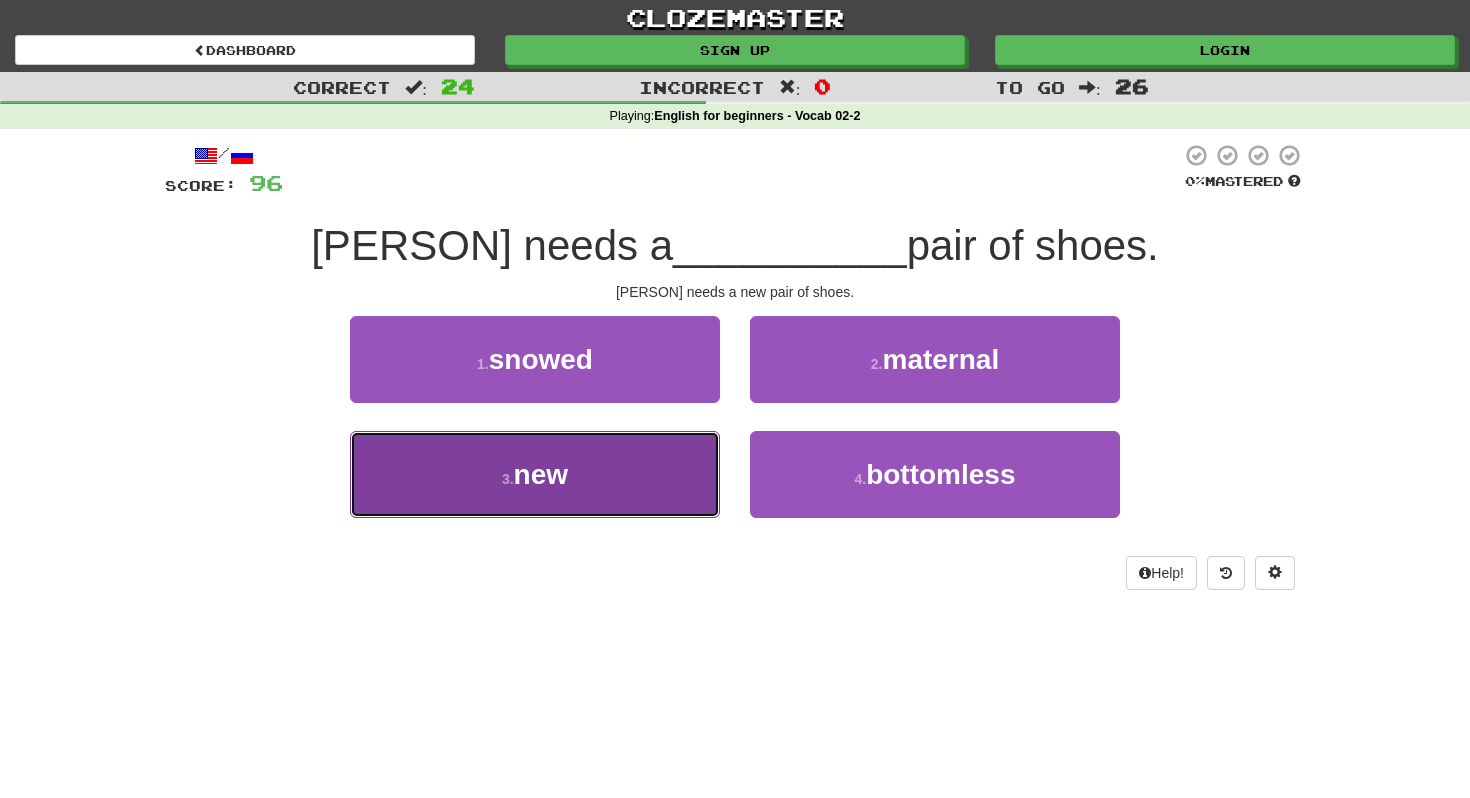 click on "3 .  new" at bounding box center [535, 474] 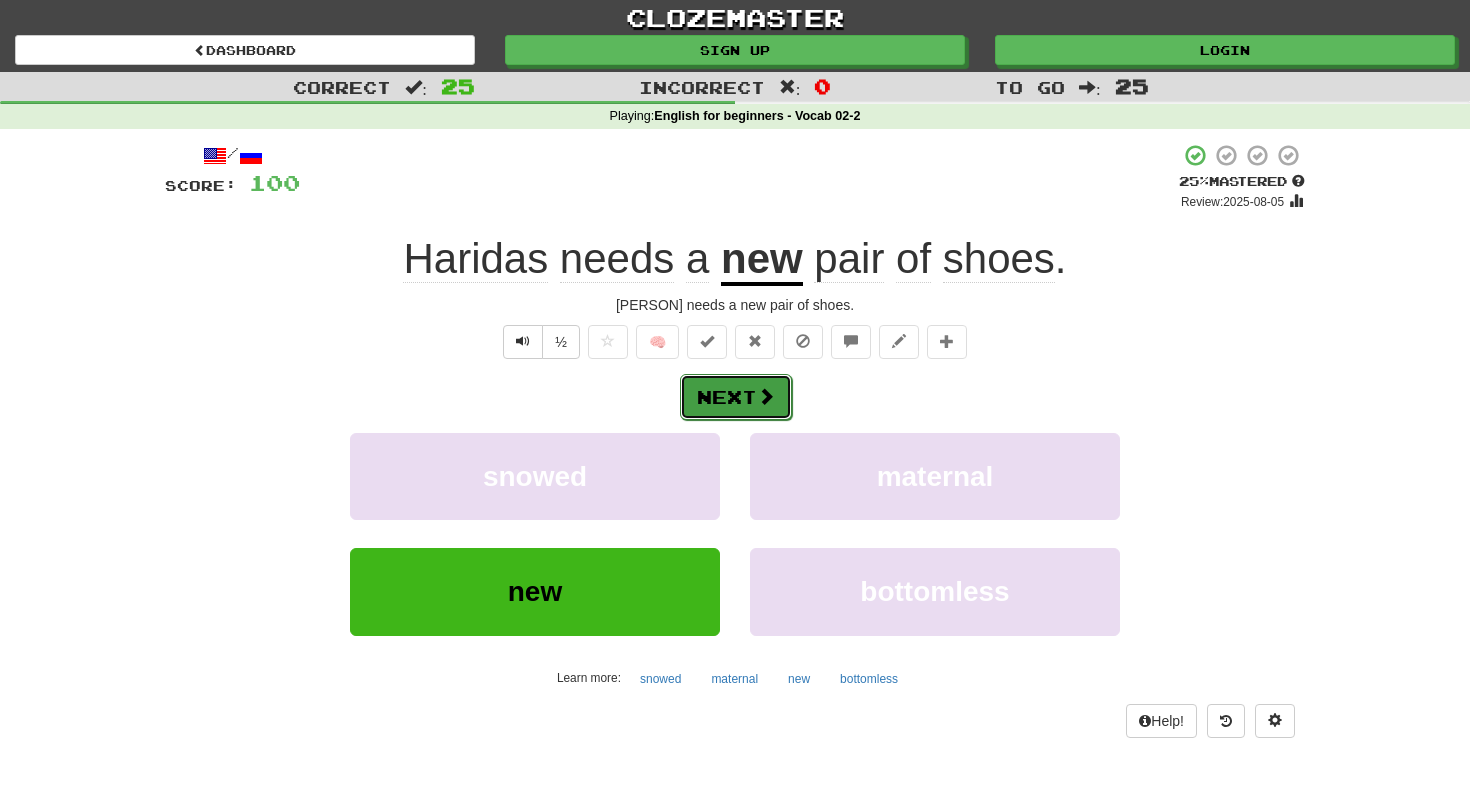 click on "Next" at bounding box center (736, 397) 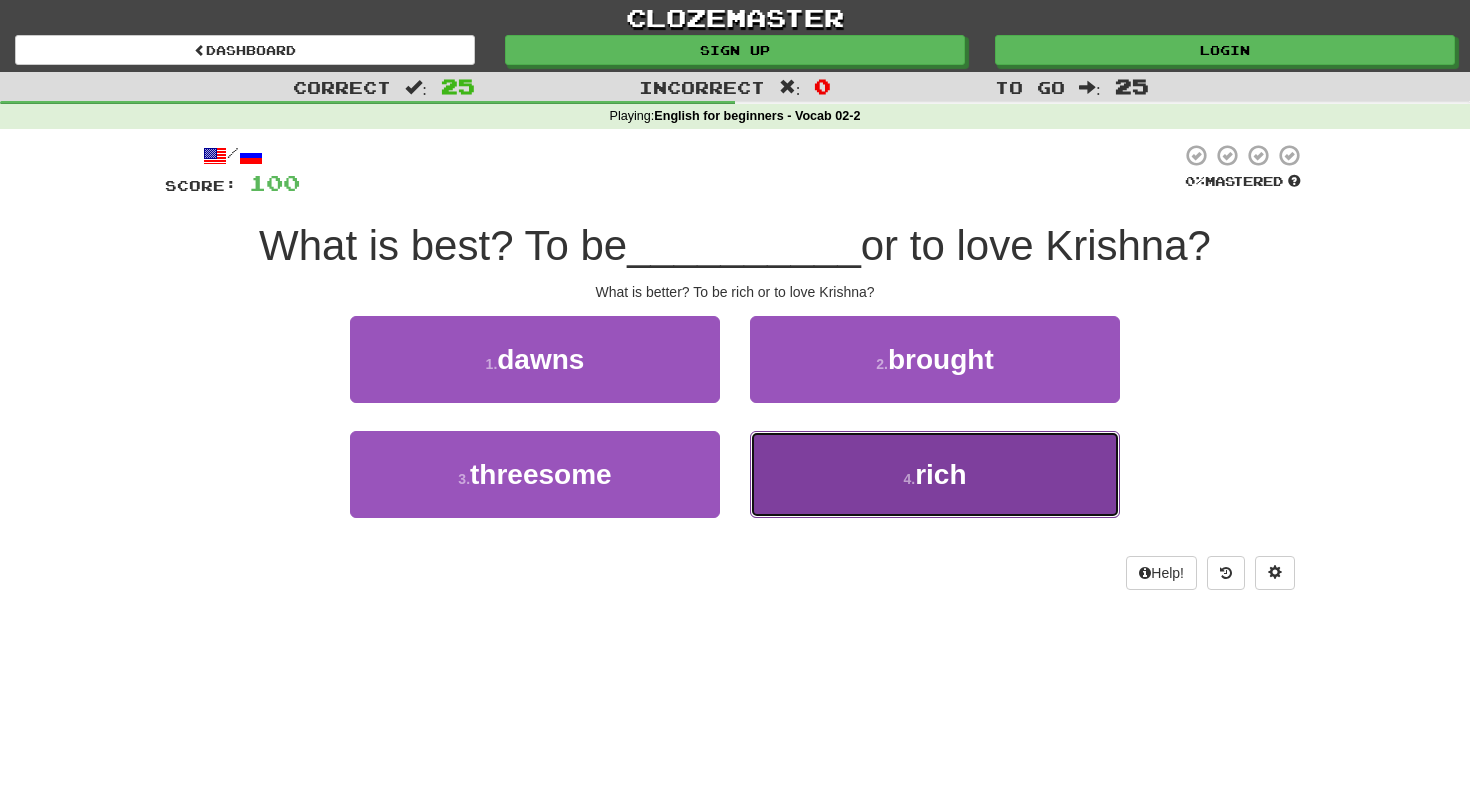 click on "4 .  rich" at bounding box center [935, 474] 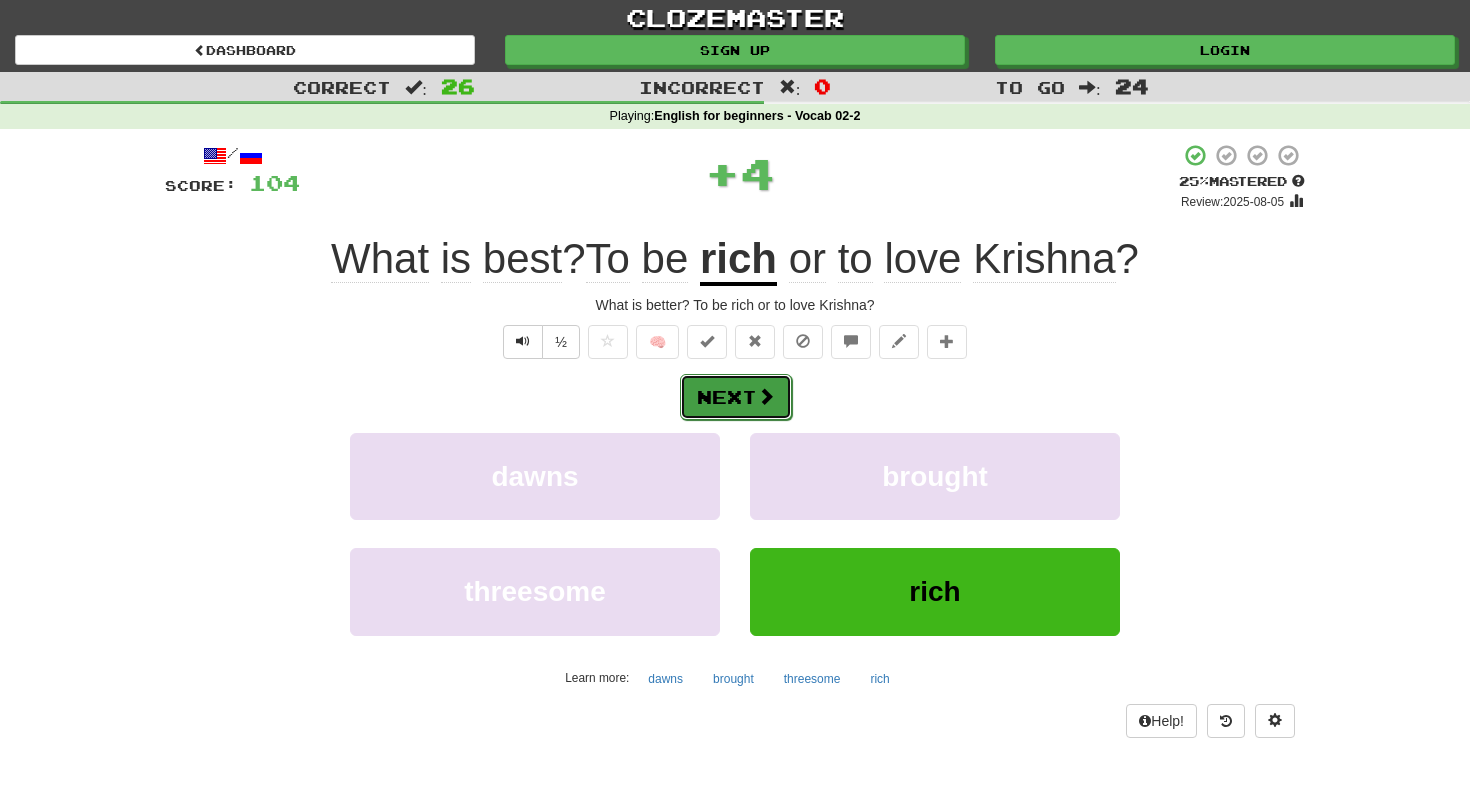 click at bounding box center [766, 396] 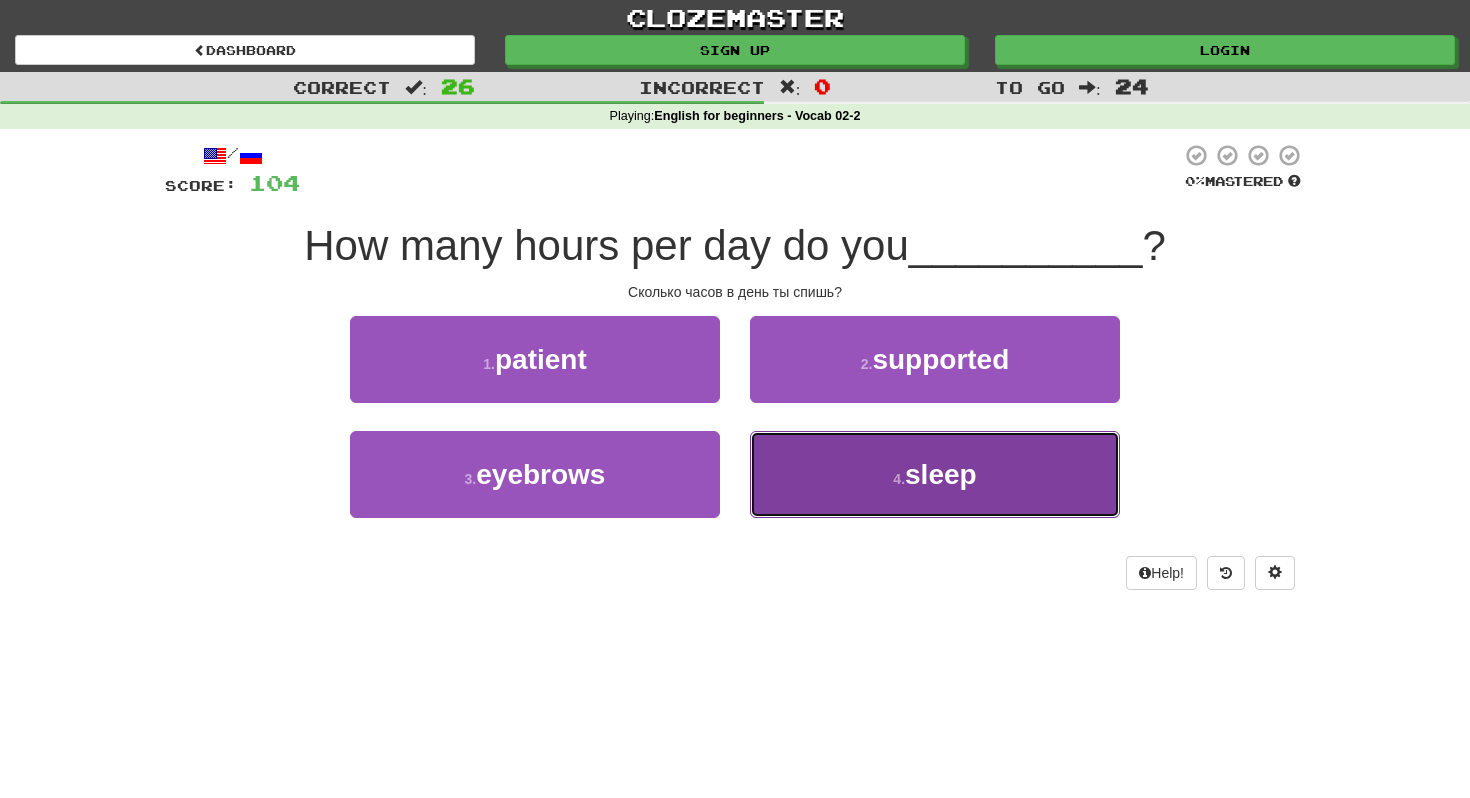 click on "sleep" at bounding box center (941, 474) 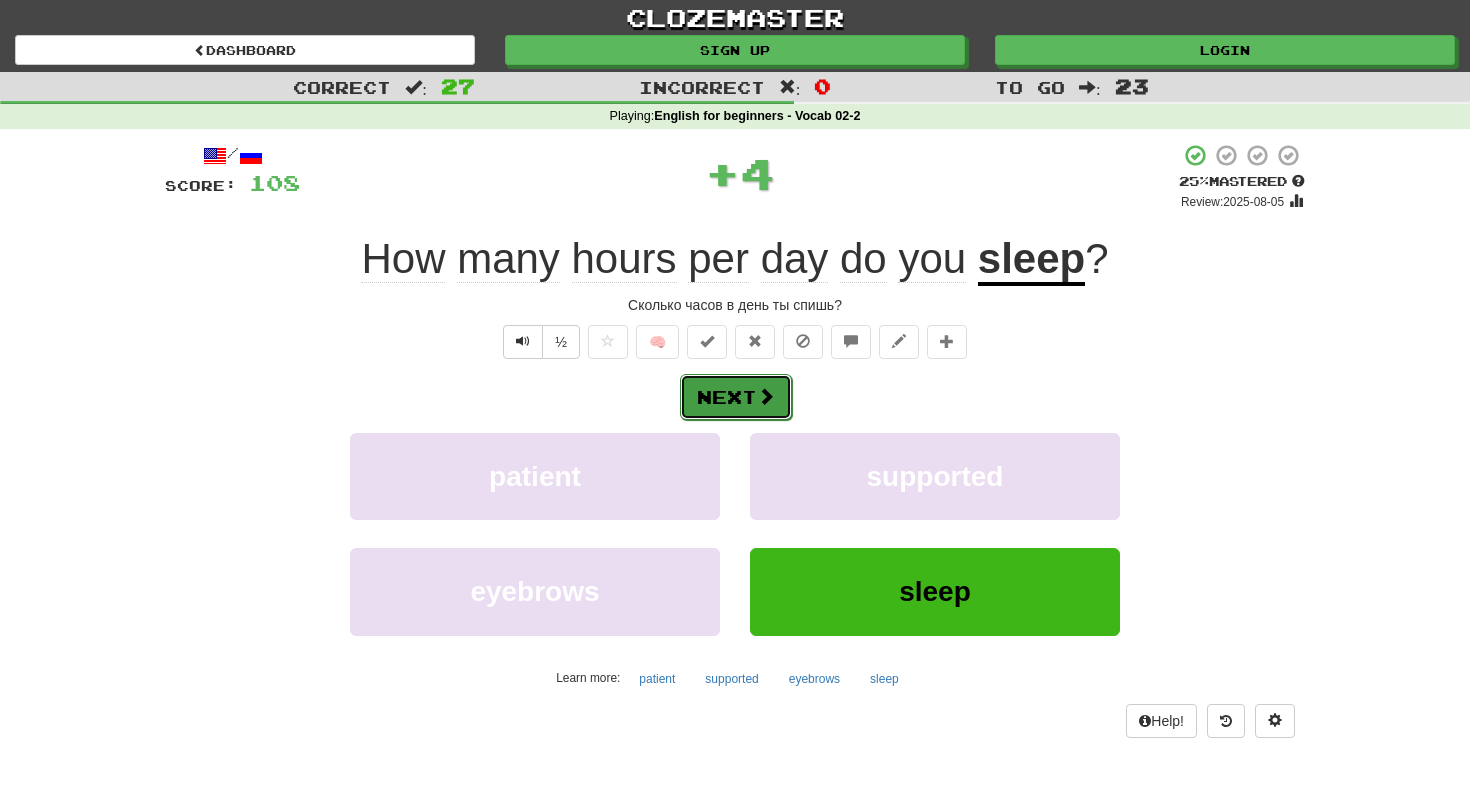 click on "Next" at bounding box center (736, 397) 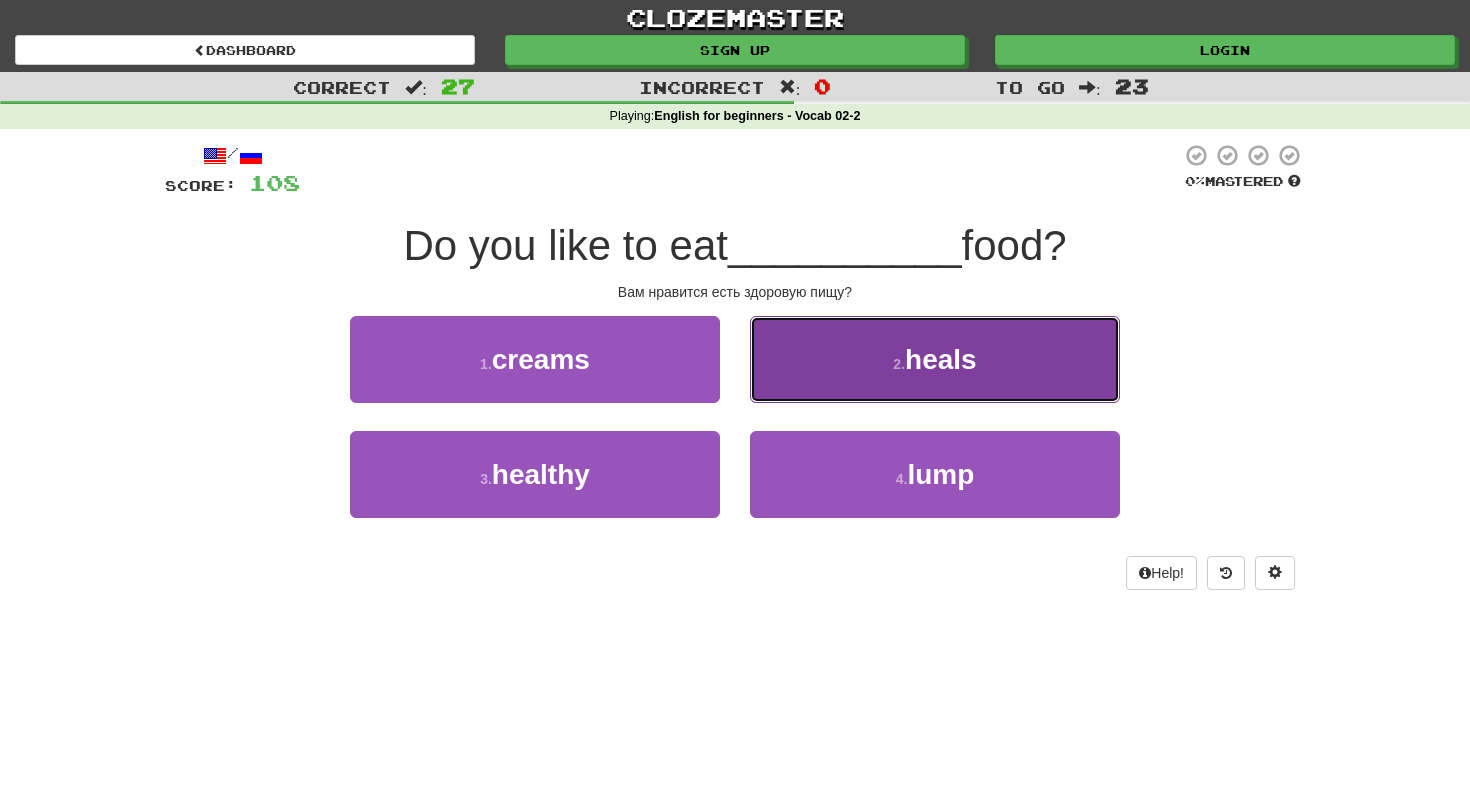 click on "2 .  heals" at bounding box center (935, 359) 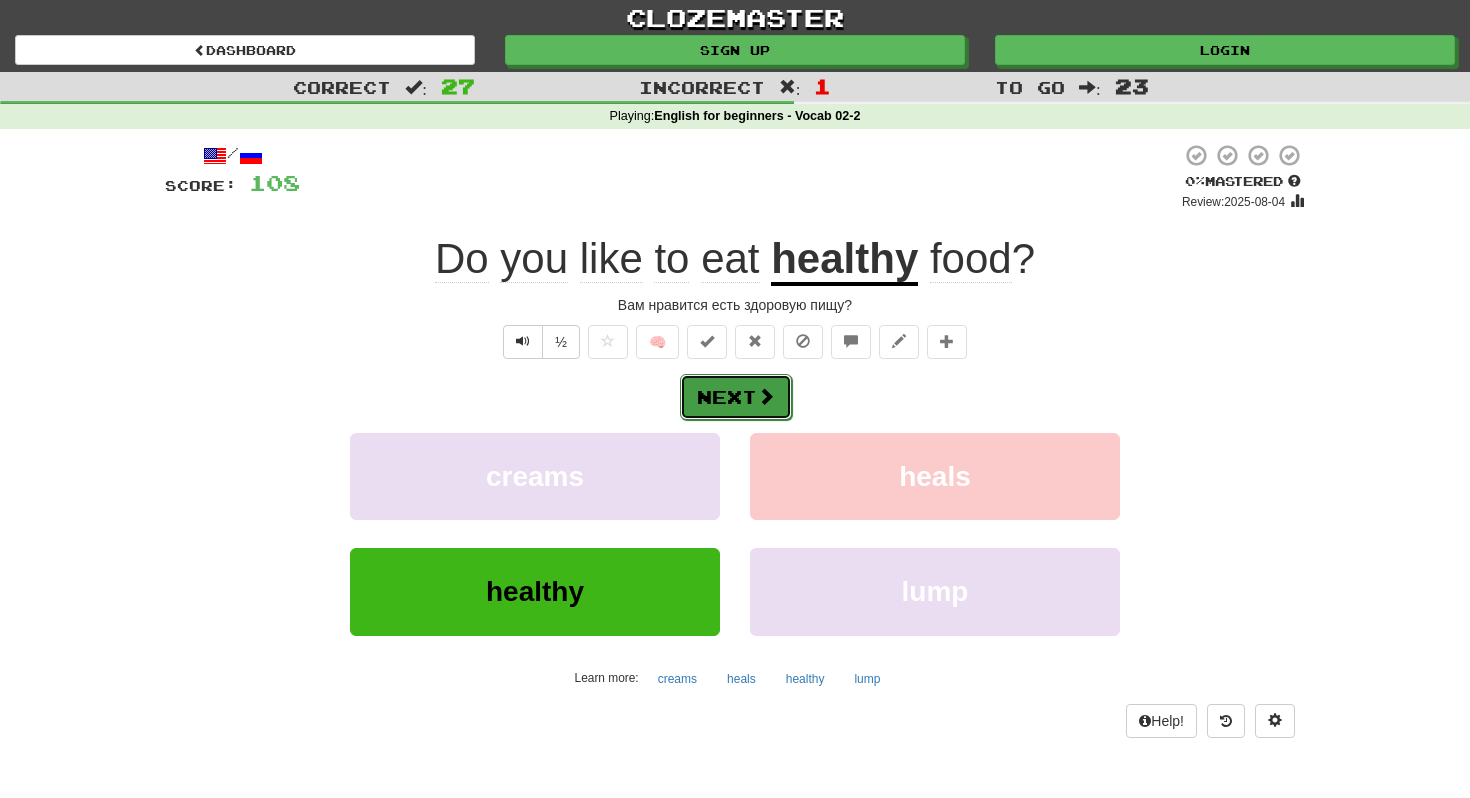 click on "Next" at bounding box center [736, 397] 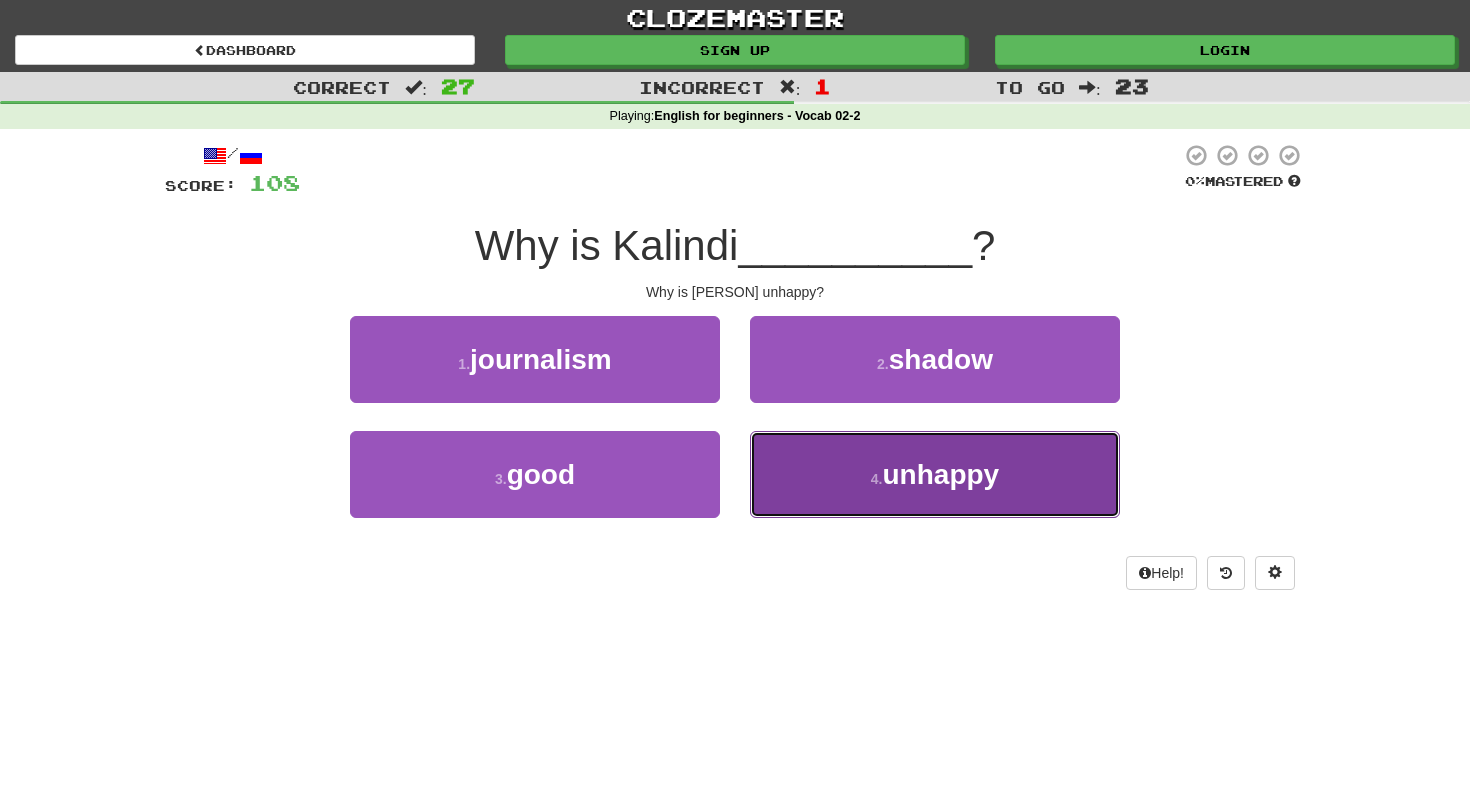 click on "unhappy" at bounding box center [941, 474] 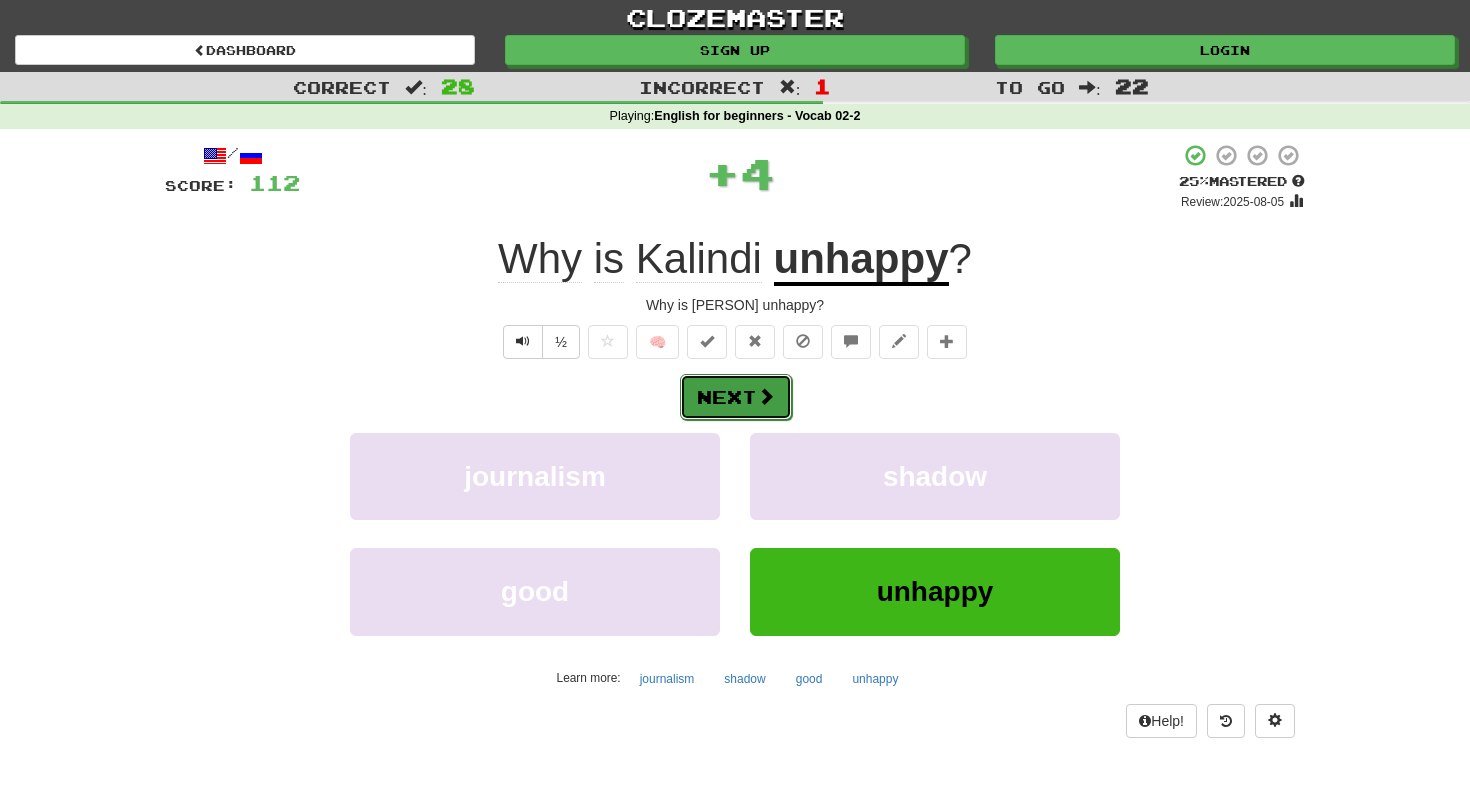 click at bounding box center (766, 396) 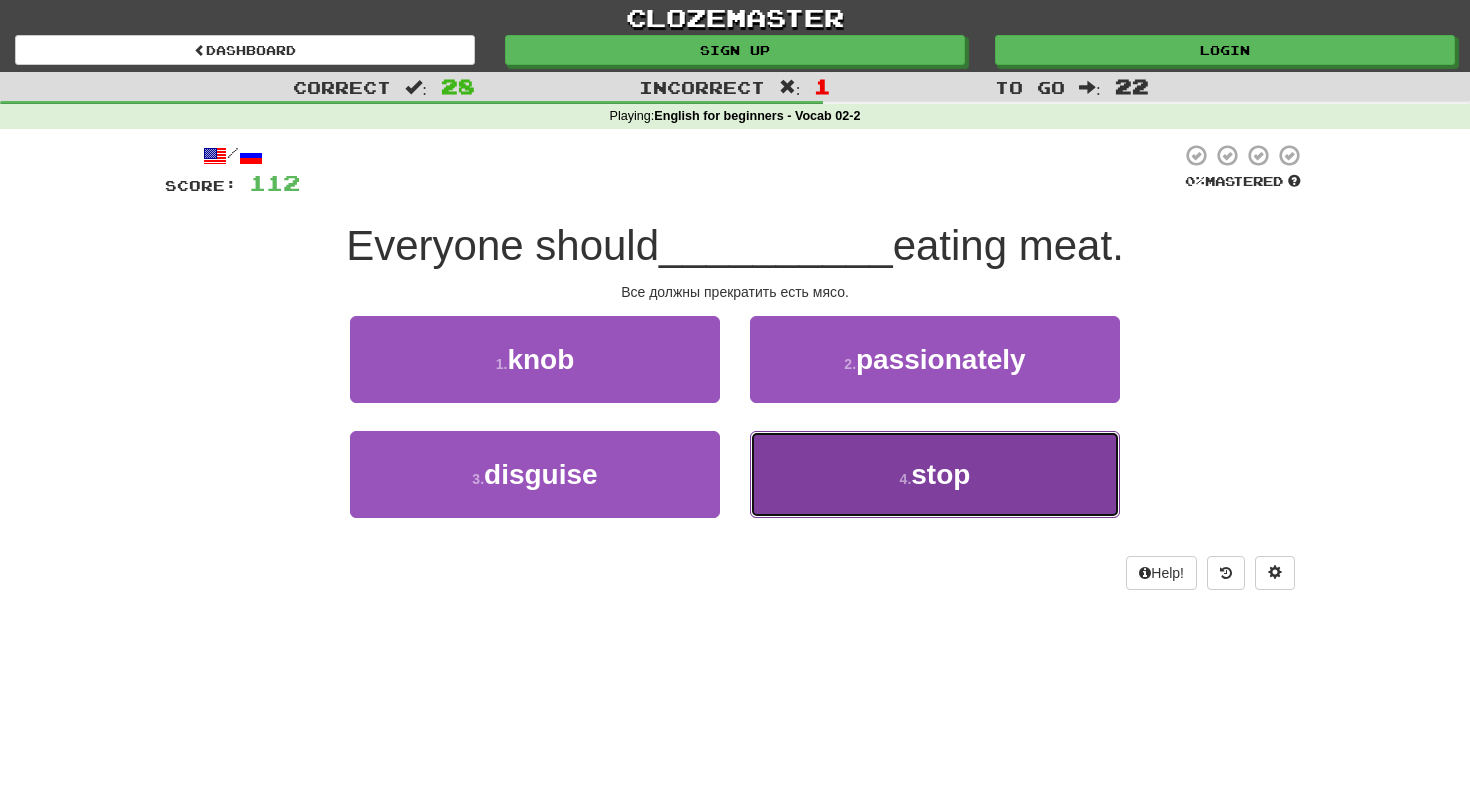 click on "stop" at bounding box center (940, 474) 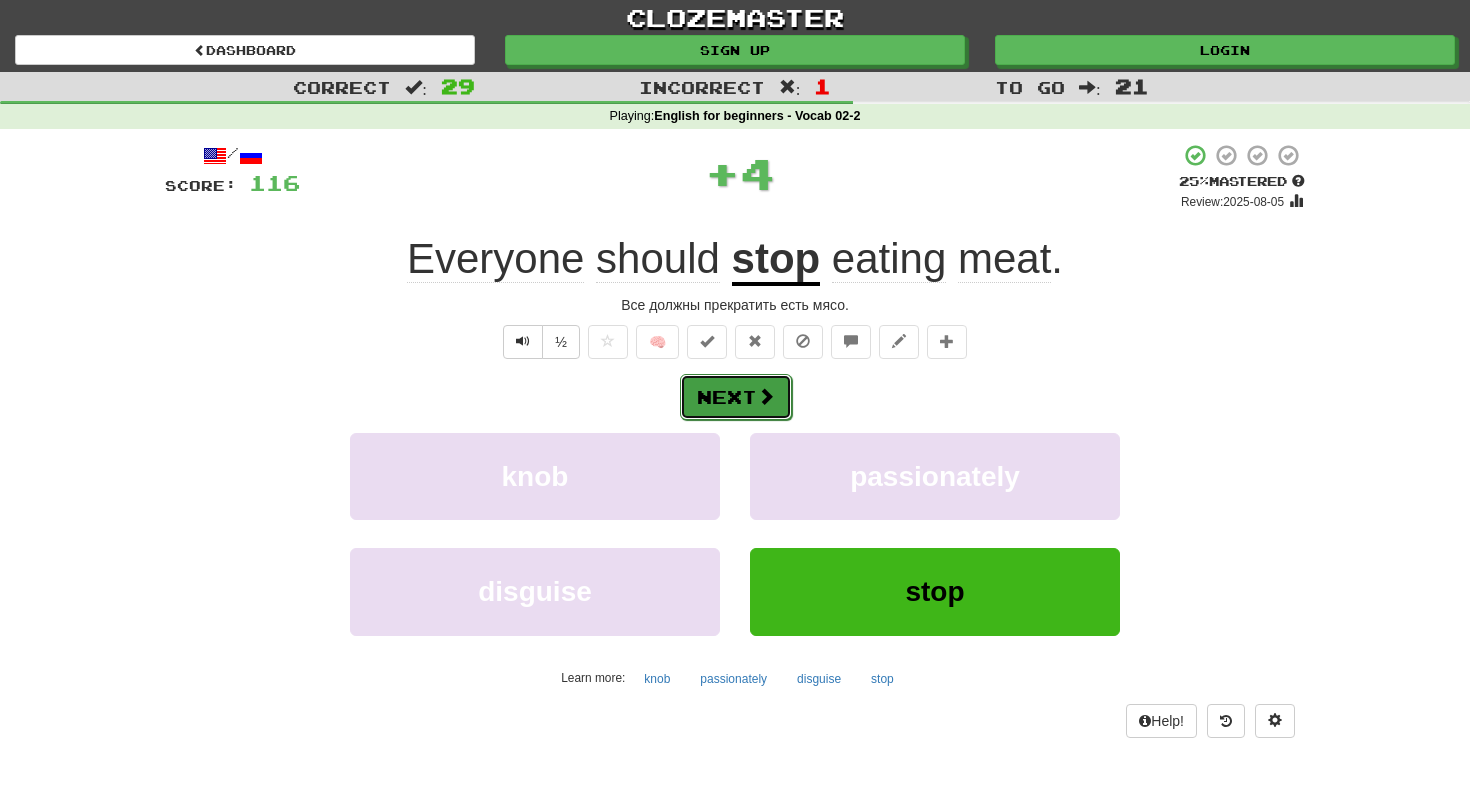 click on "Next" at bounding box center [736, 397] 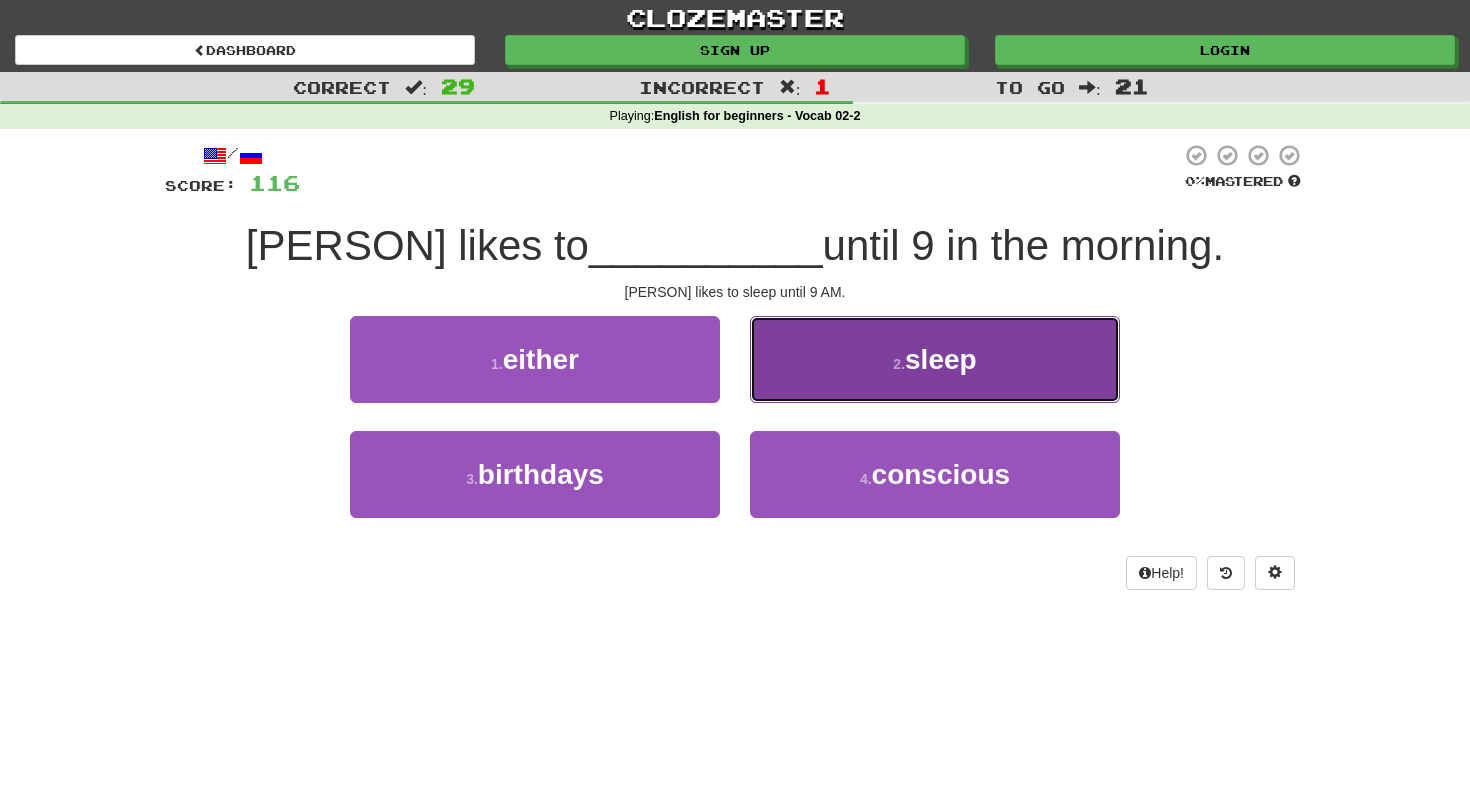 click on "sleep" at bounding box center [941, 359] 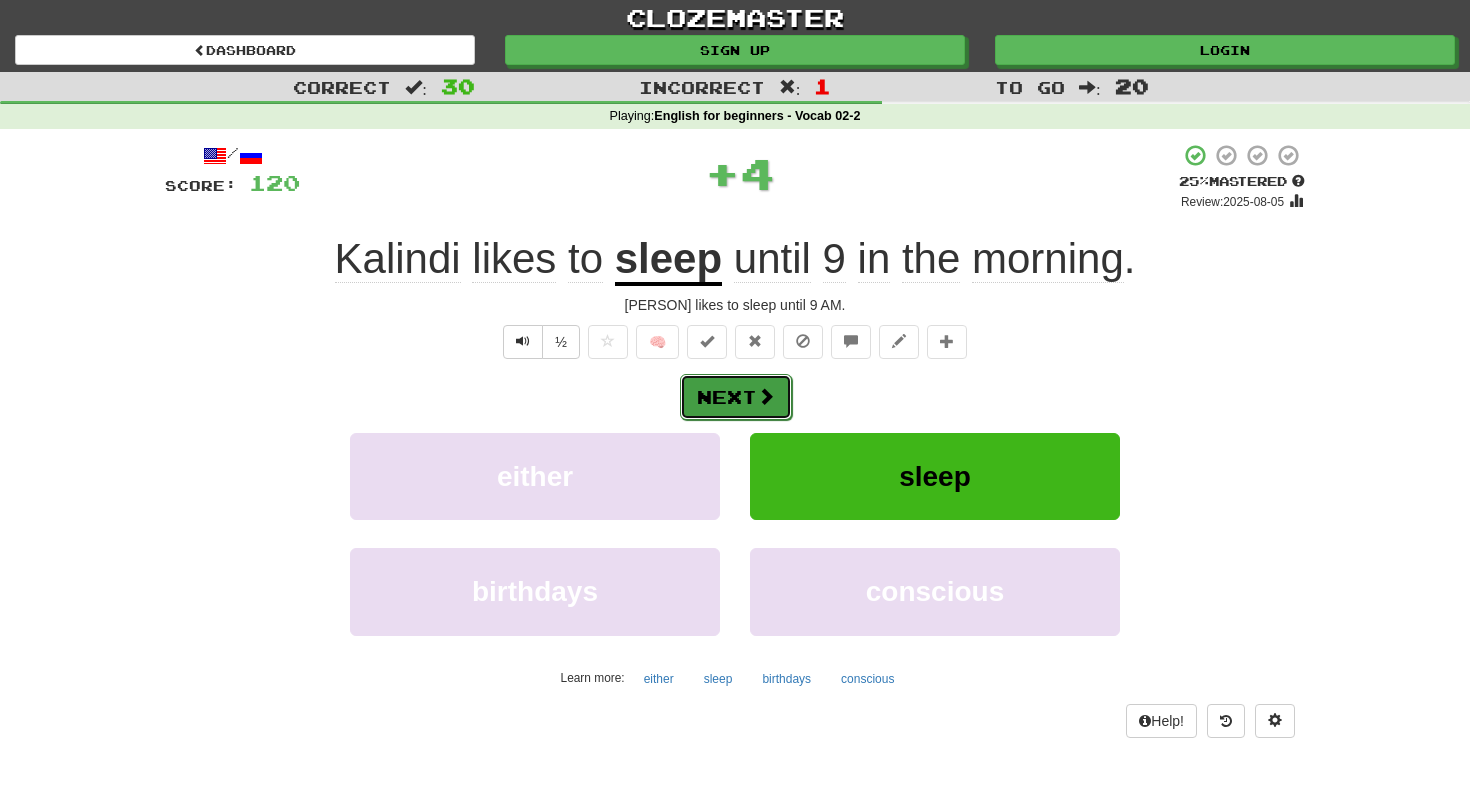 click on "Next" at bounding box center [736, 397] 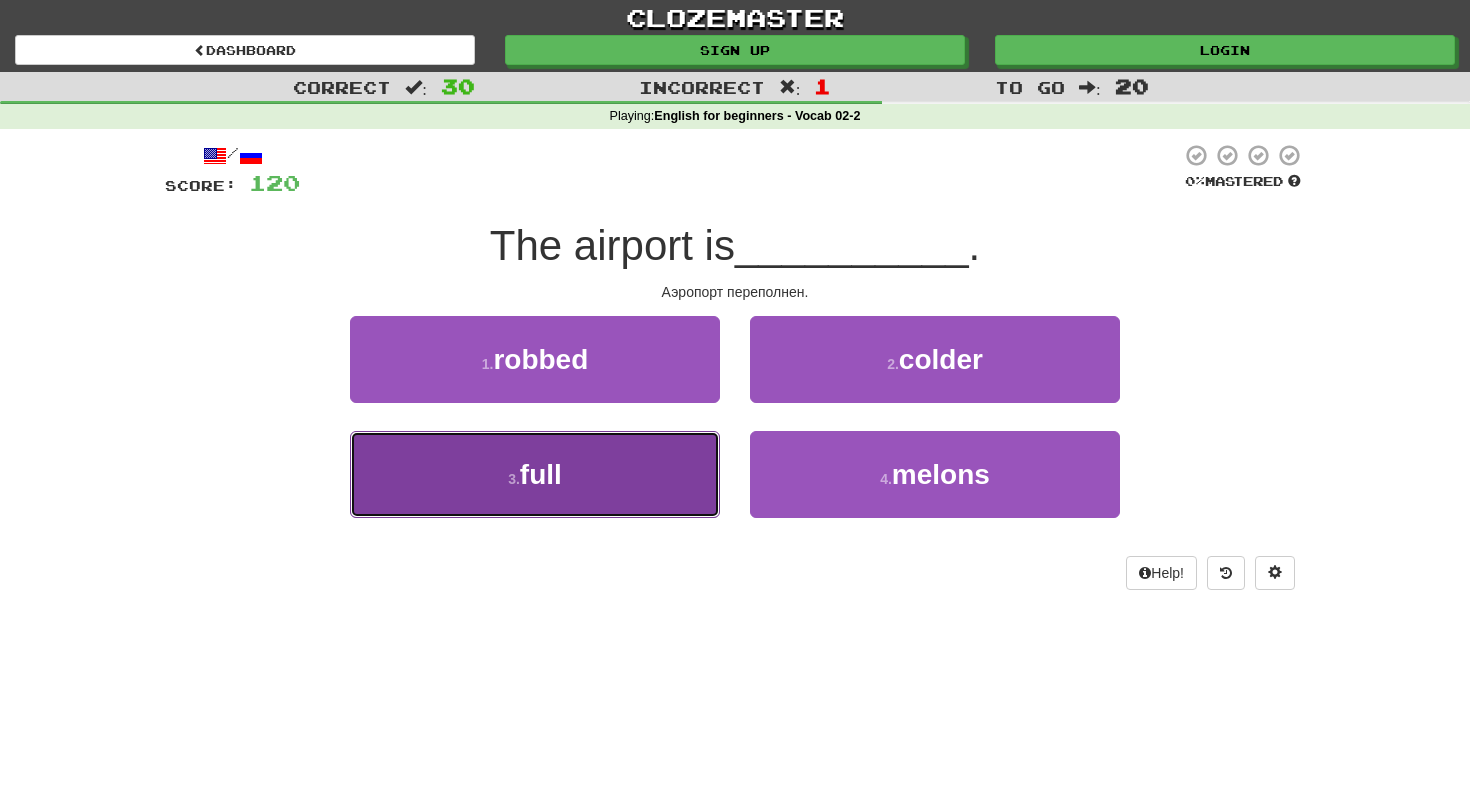click on "3 .  full" at bounding box center [535, 474] 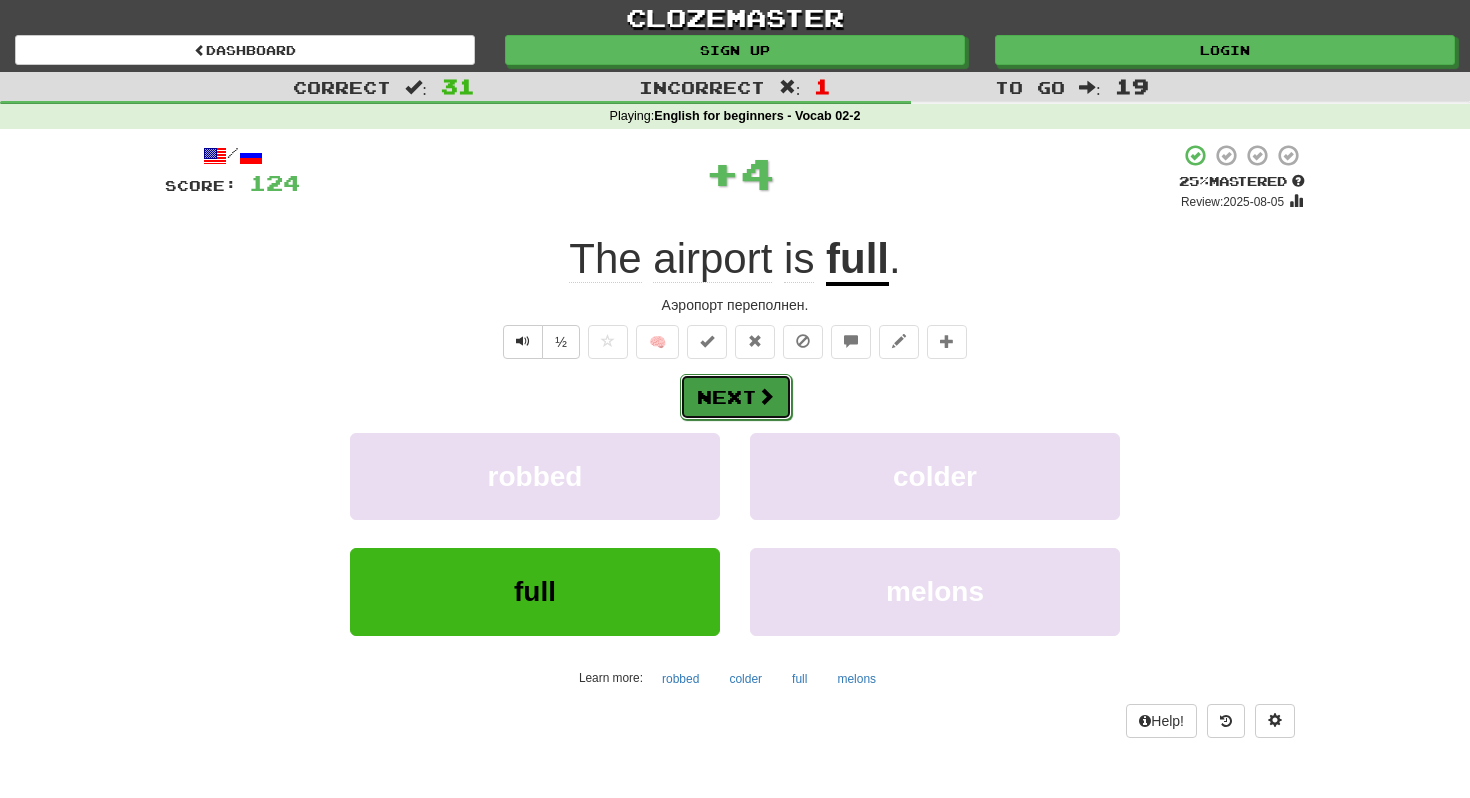 click on "Next" at bounding box center [736, 397] 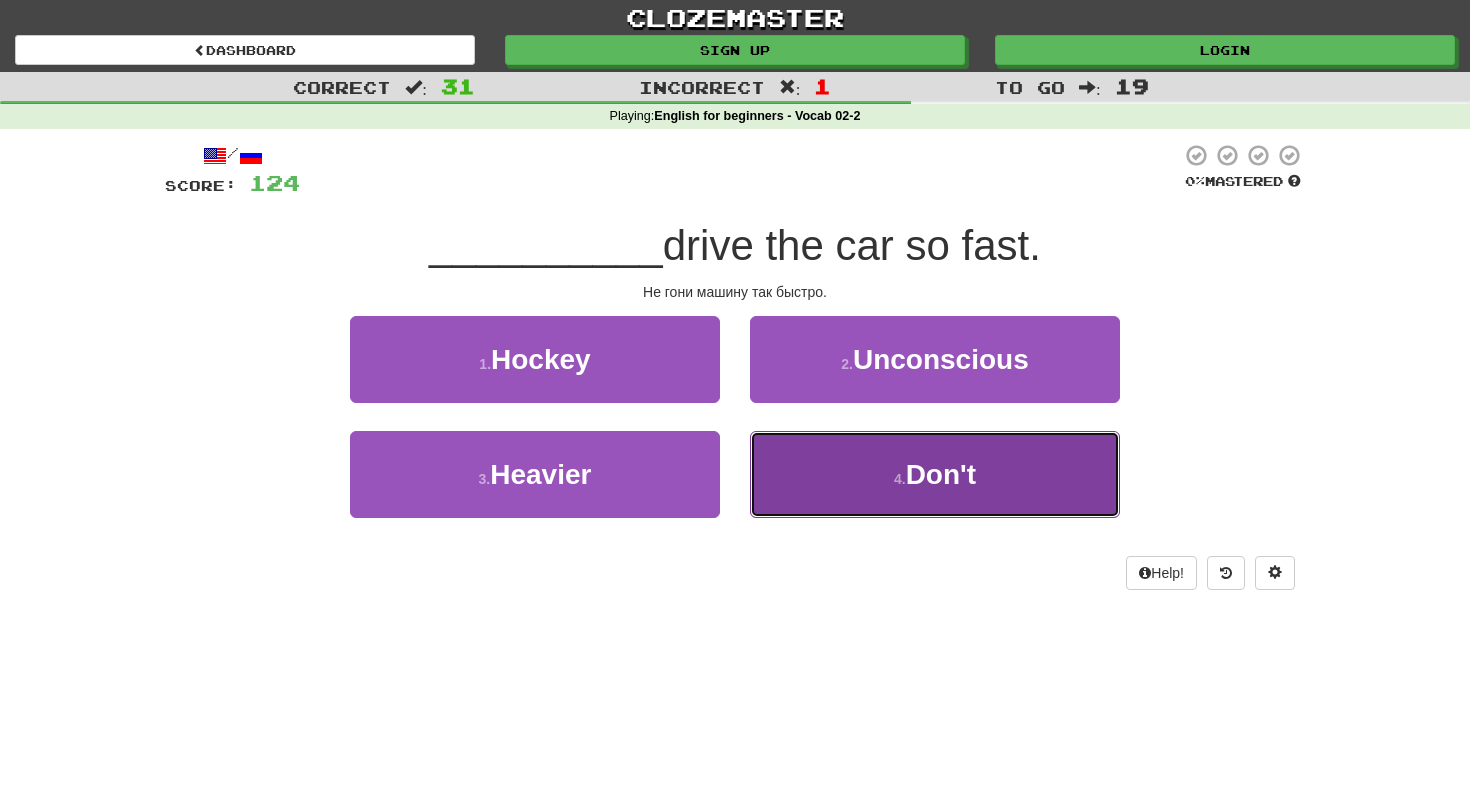 click on "Don't" at bounding box center (941, 474) 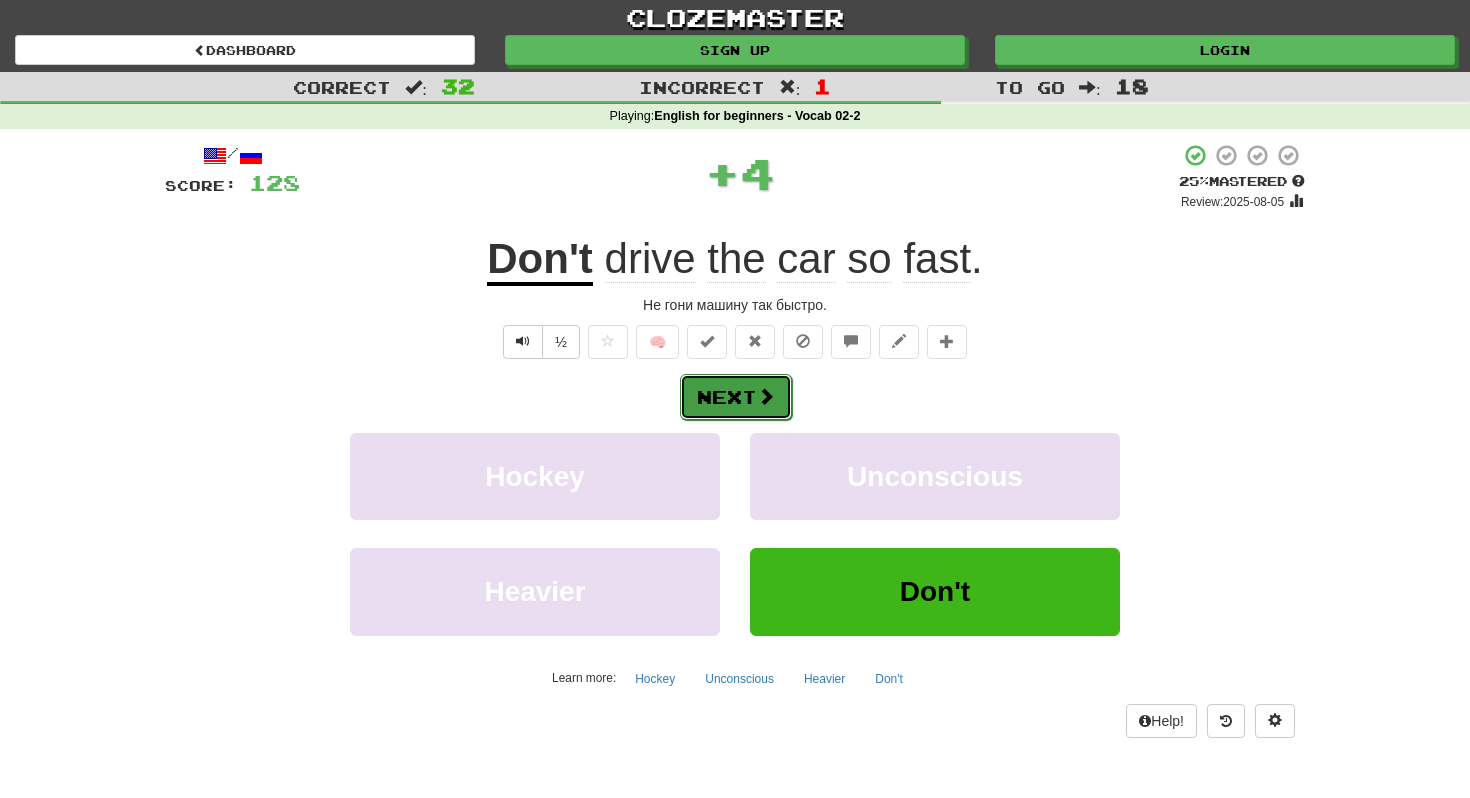 click on "Next" at bounding box center [736, 397] 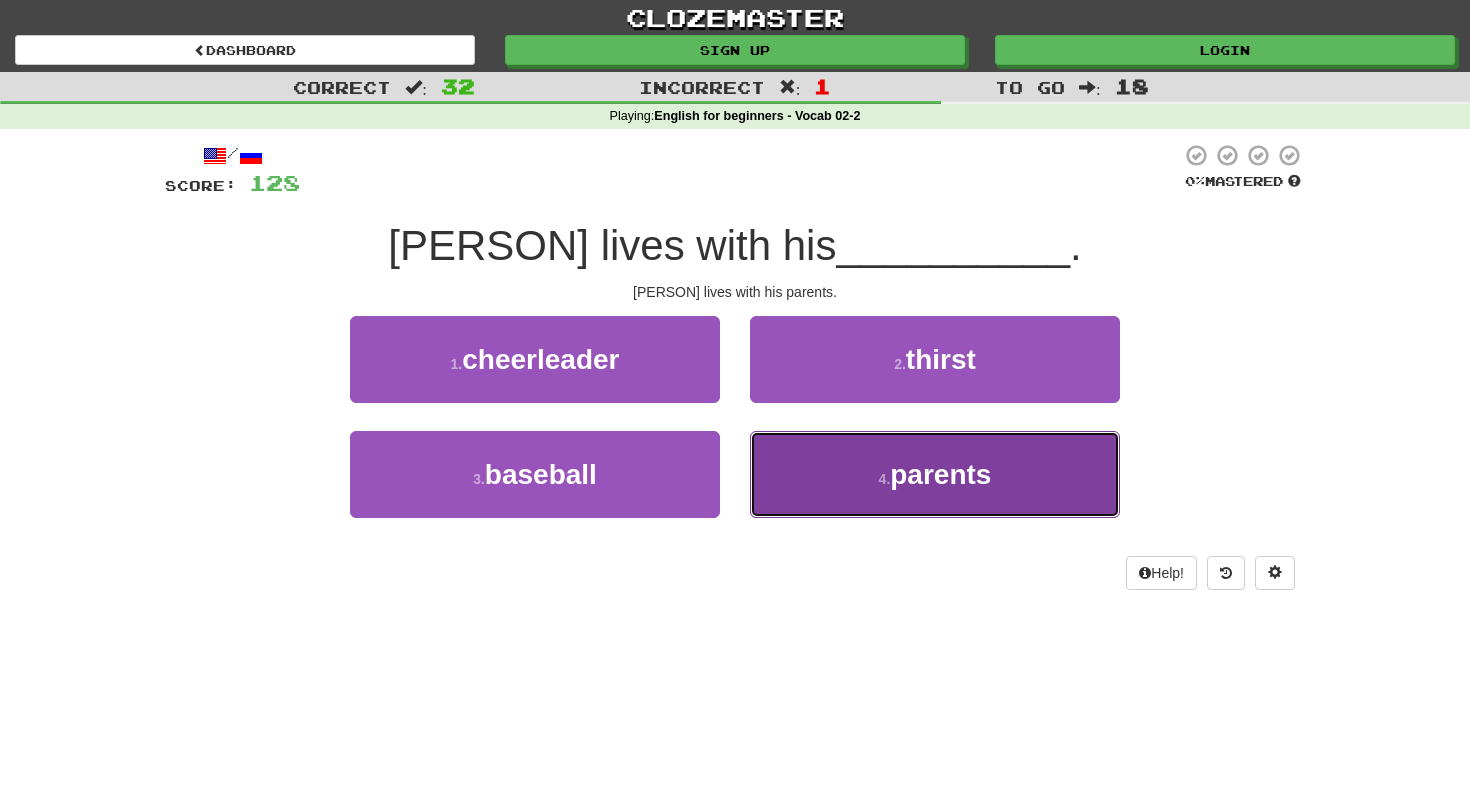 click on "4 .  parents" at bounding box center [935, 474] 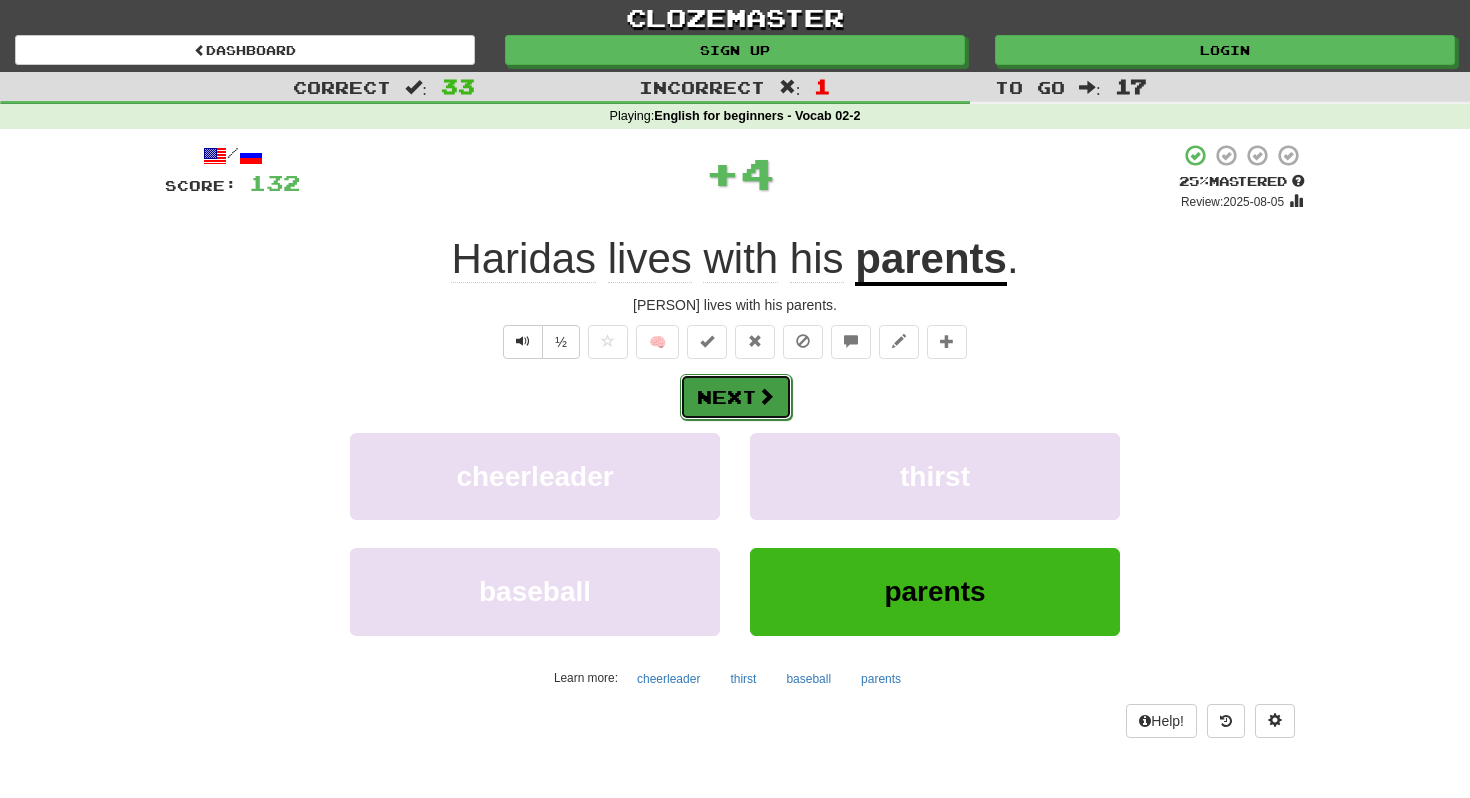 click at bounding box center (766, 396) 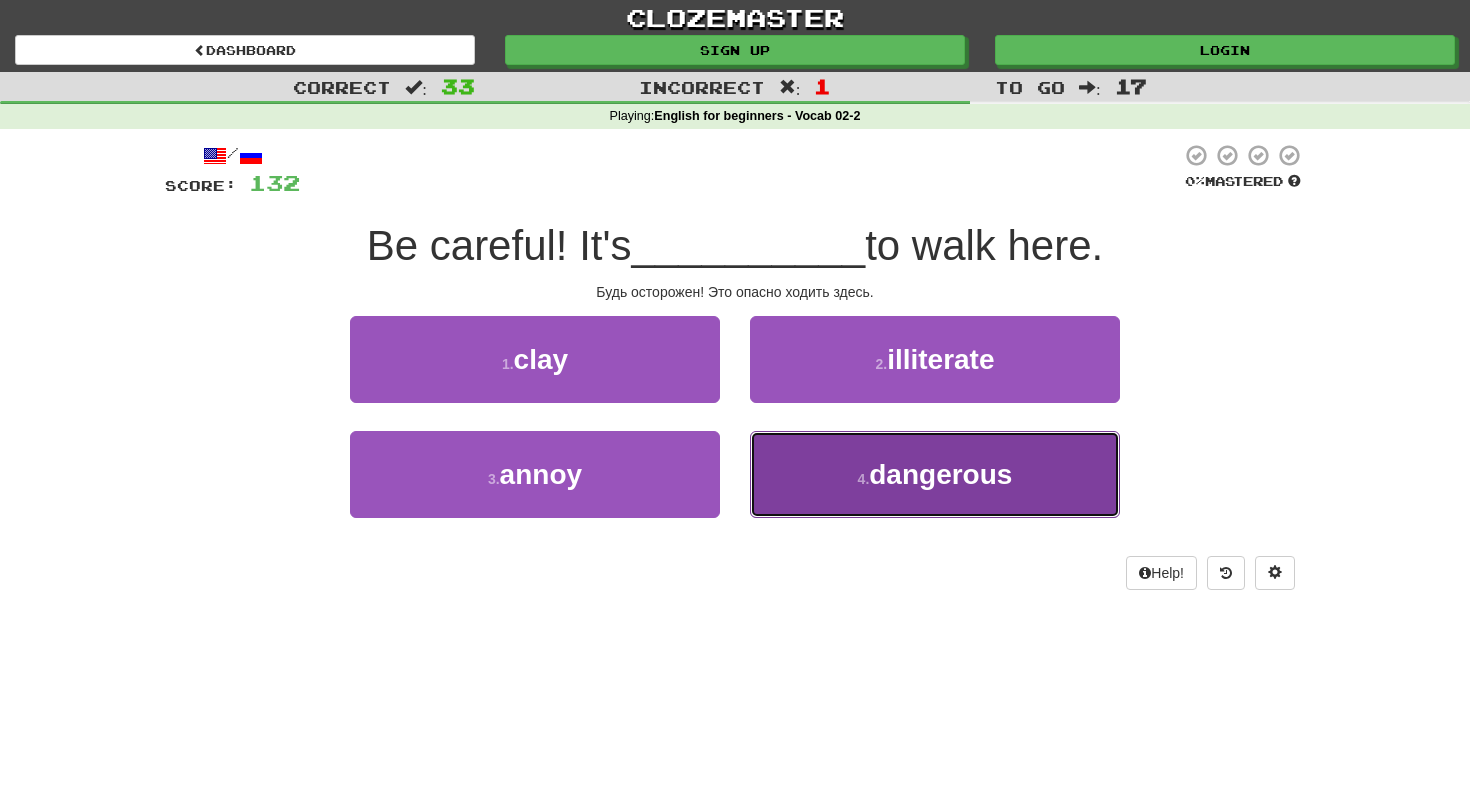 click on "dangerous" at bounding box center (940, 474) 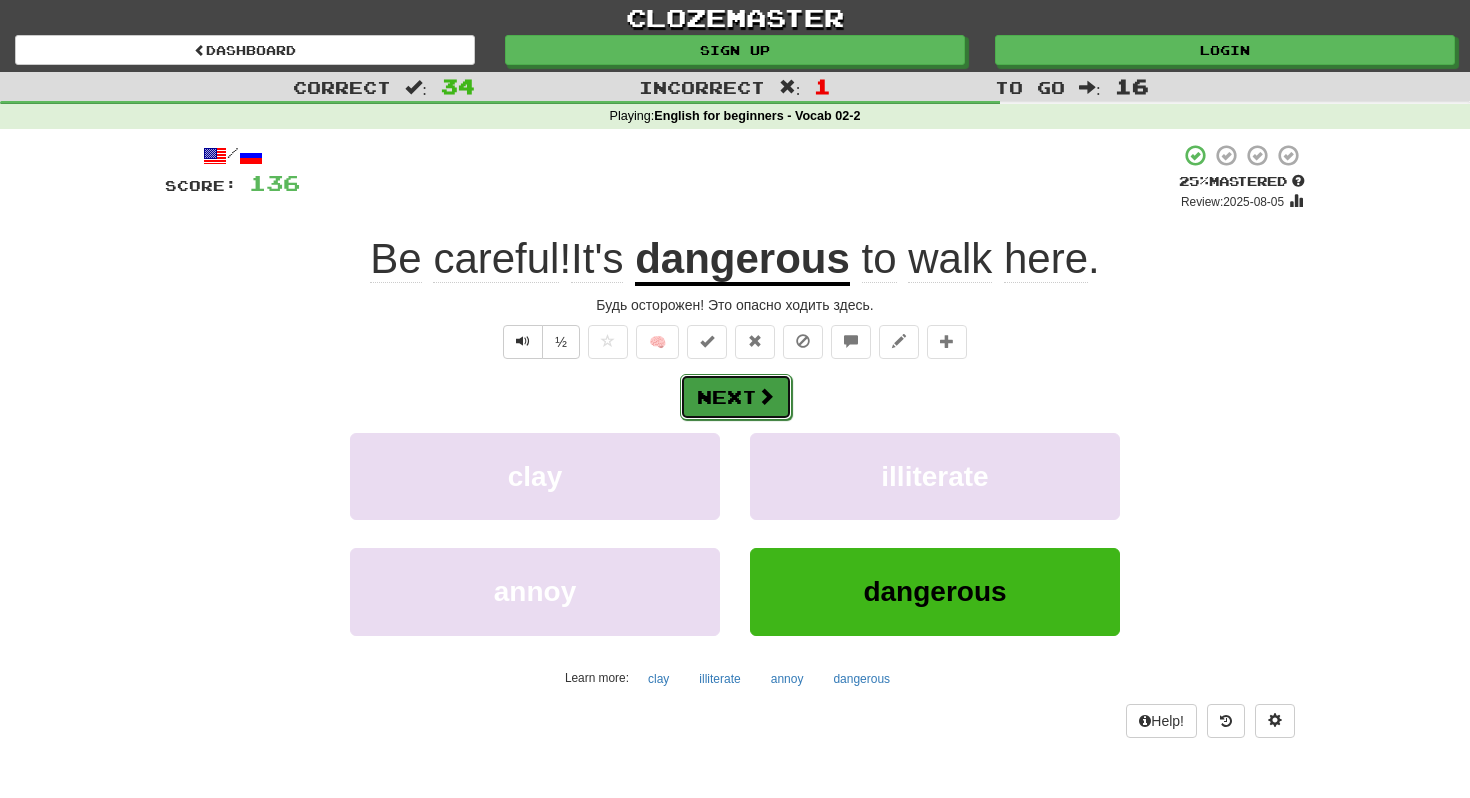 click on "Next" at bounding box center (736, 397) 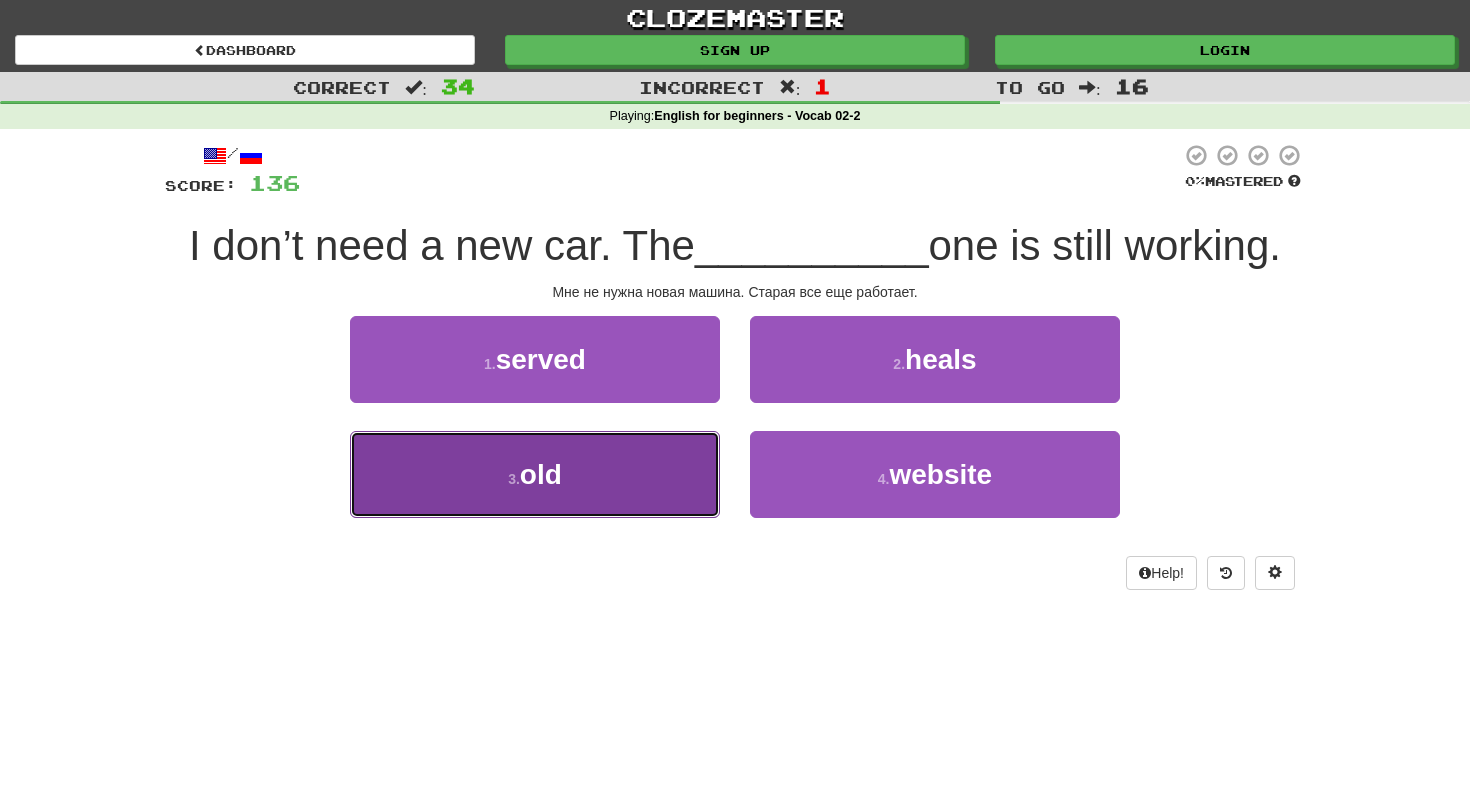 click on "3 .  old" at bounding box center (535, 474) 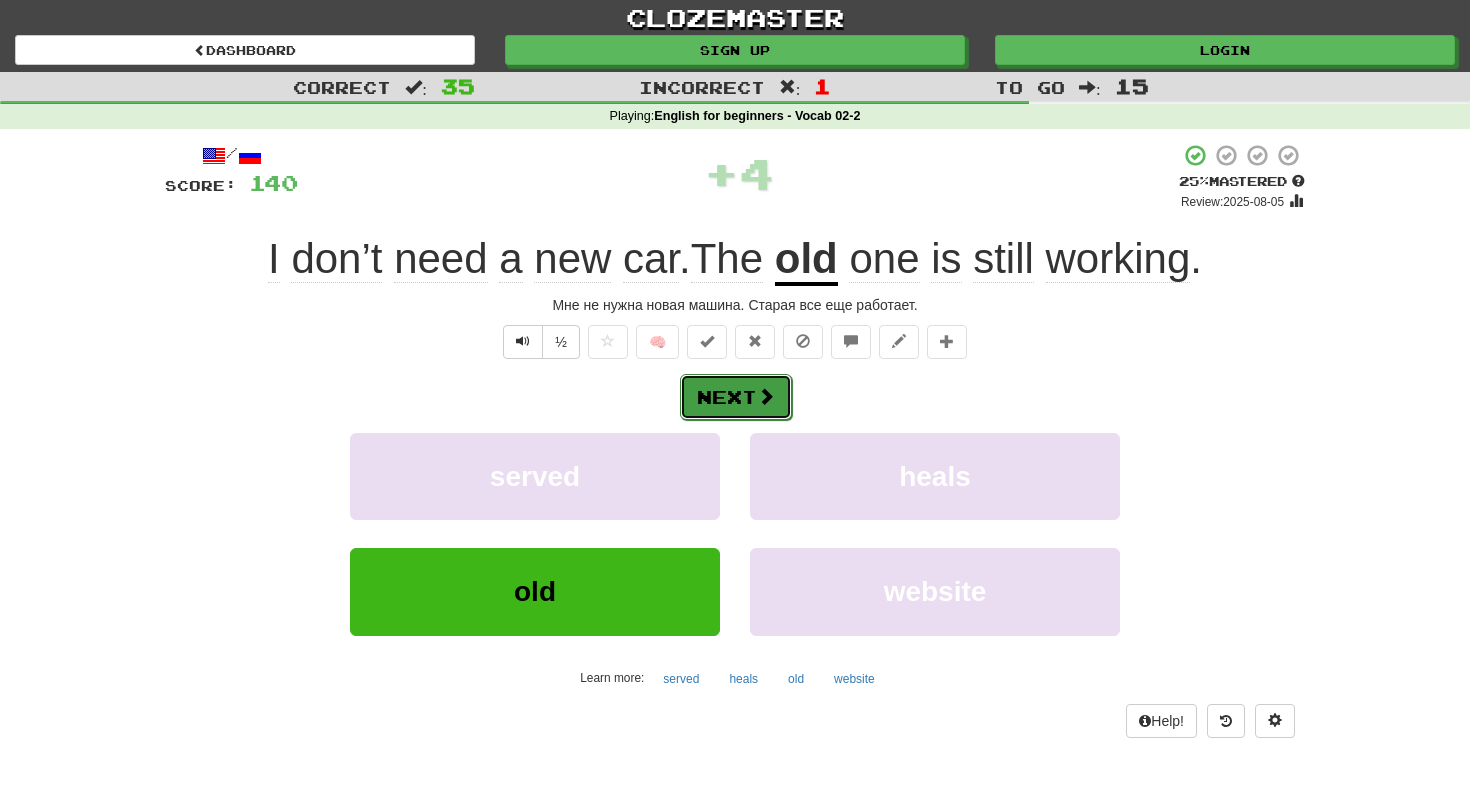 click on "Next" at bounding box center (736, 397) 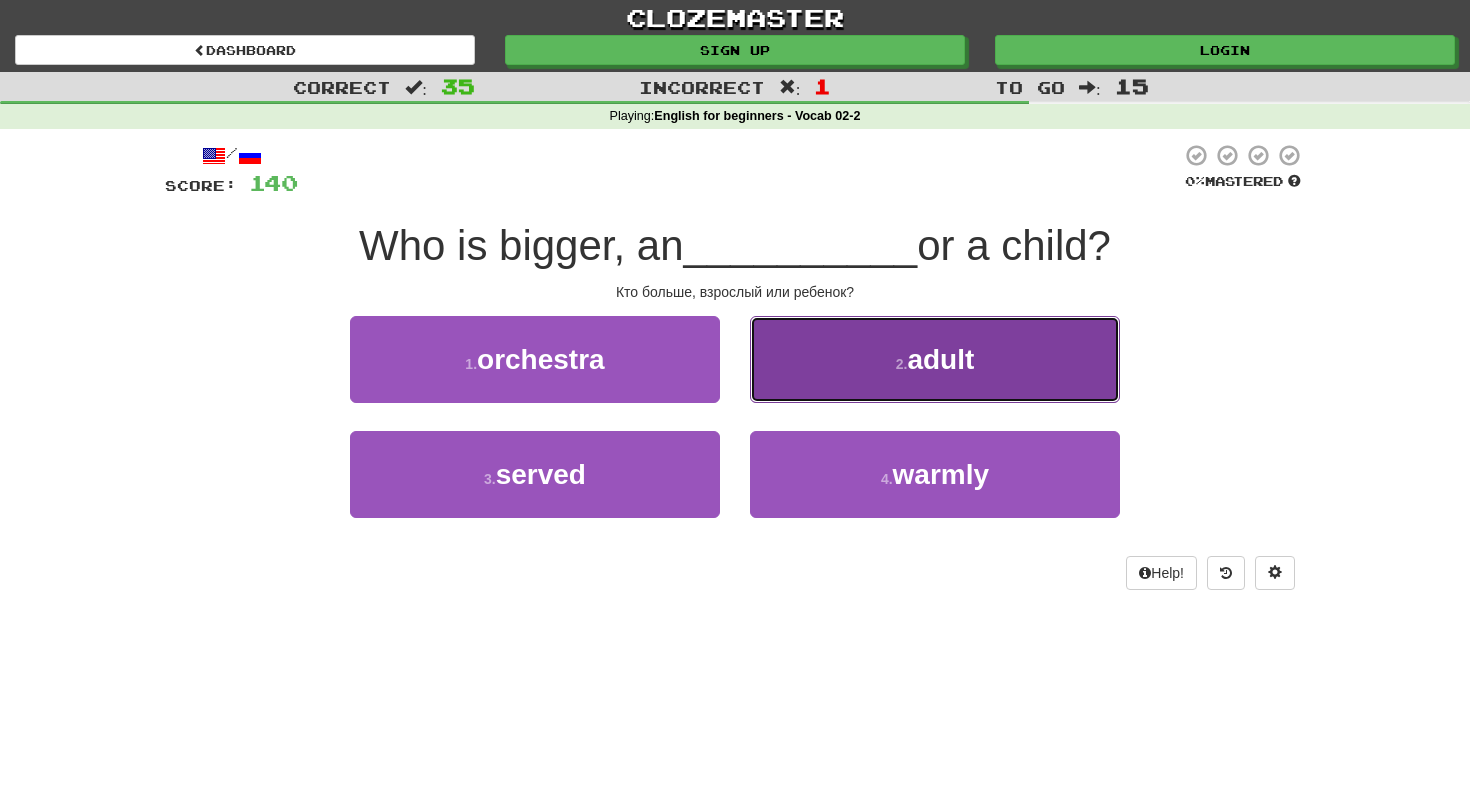 click on "adult" at bounding box center [940, 359] 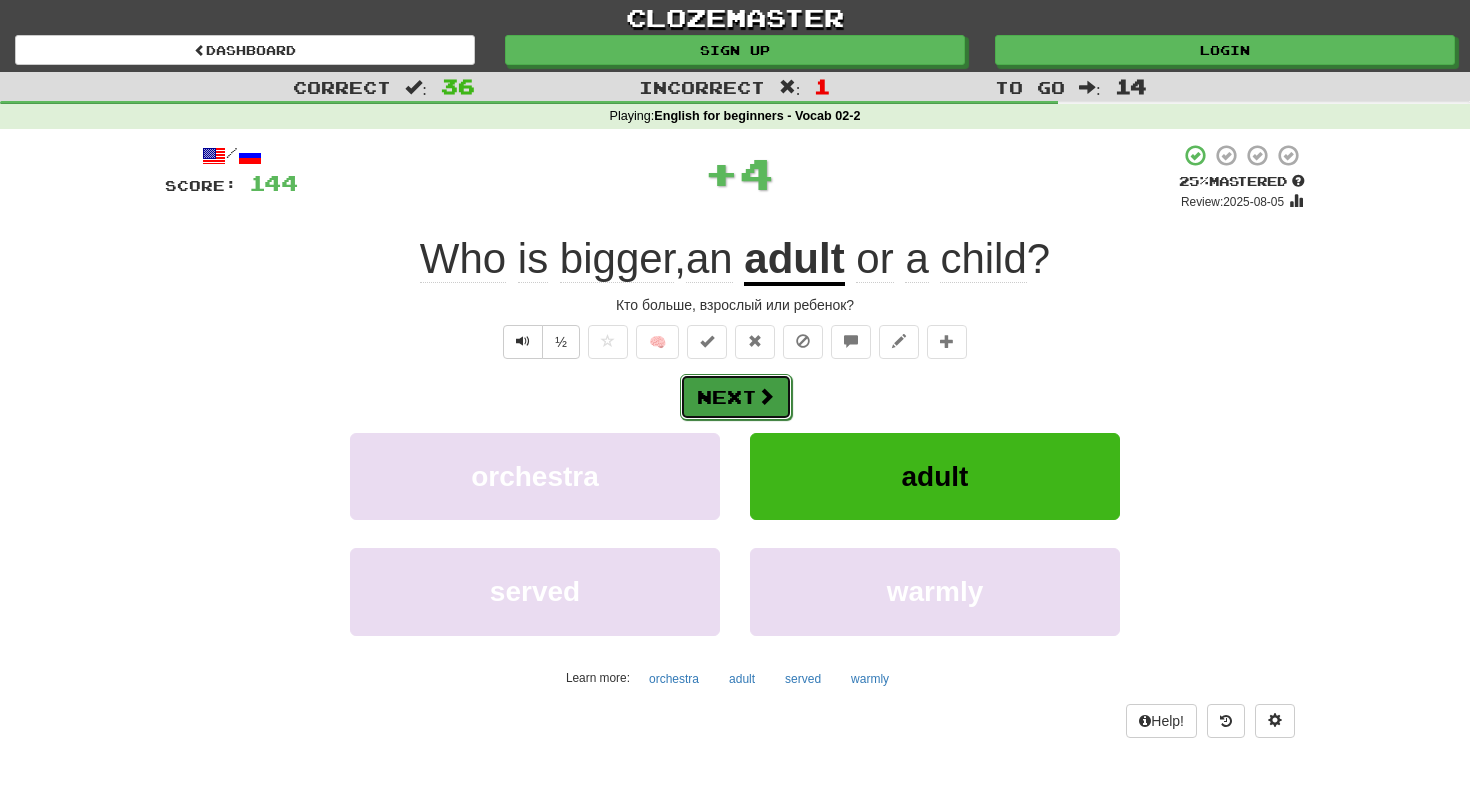 click on "Next" at bounding box center [736, 397] 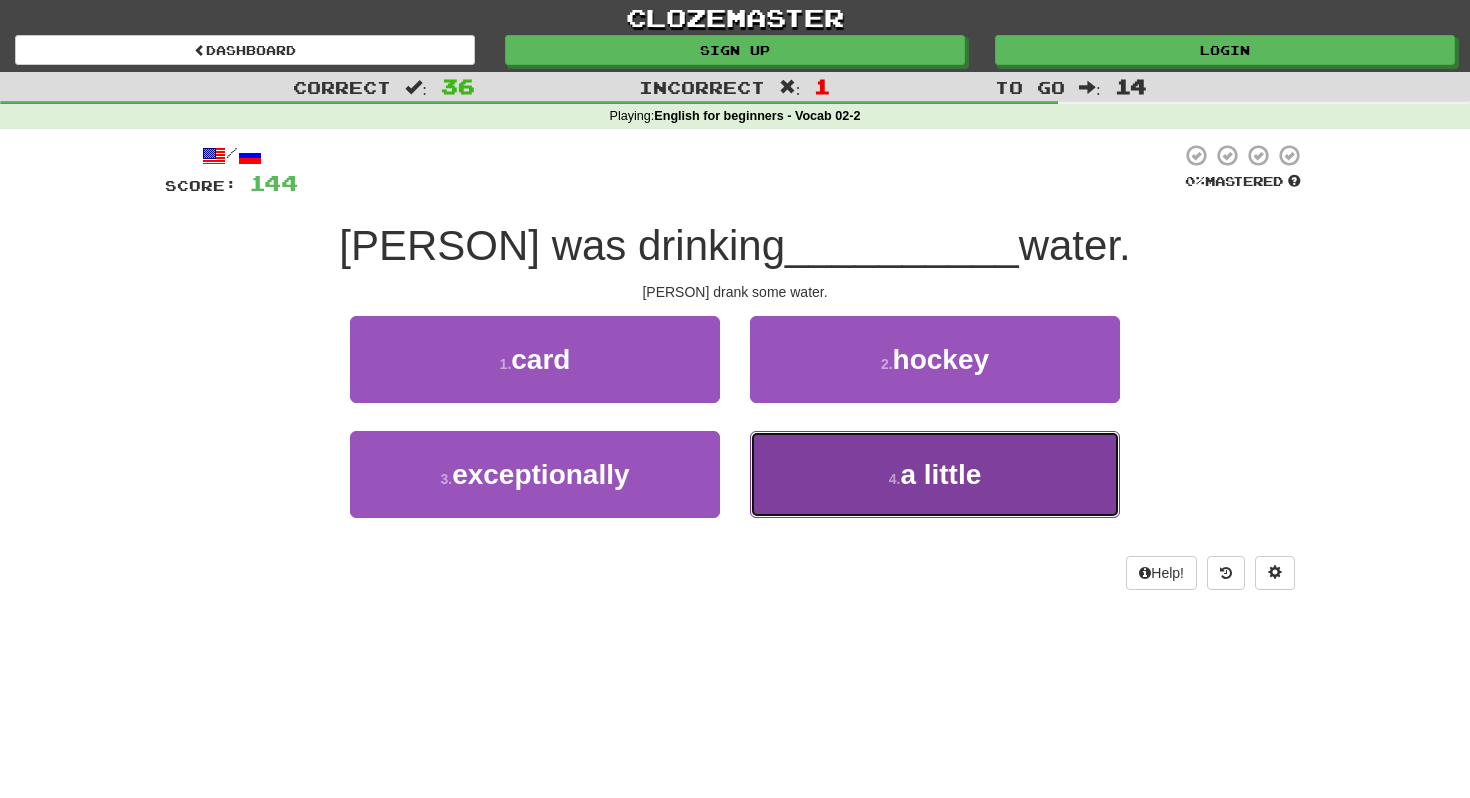 click on "4 .  a little" at bounding box center (935, 474) 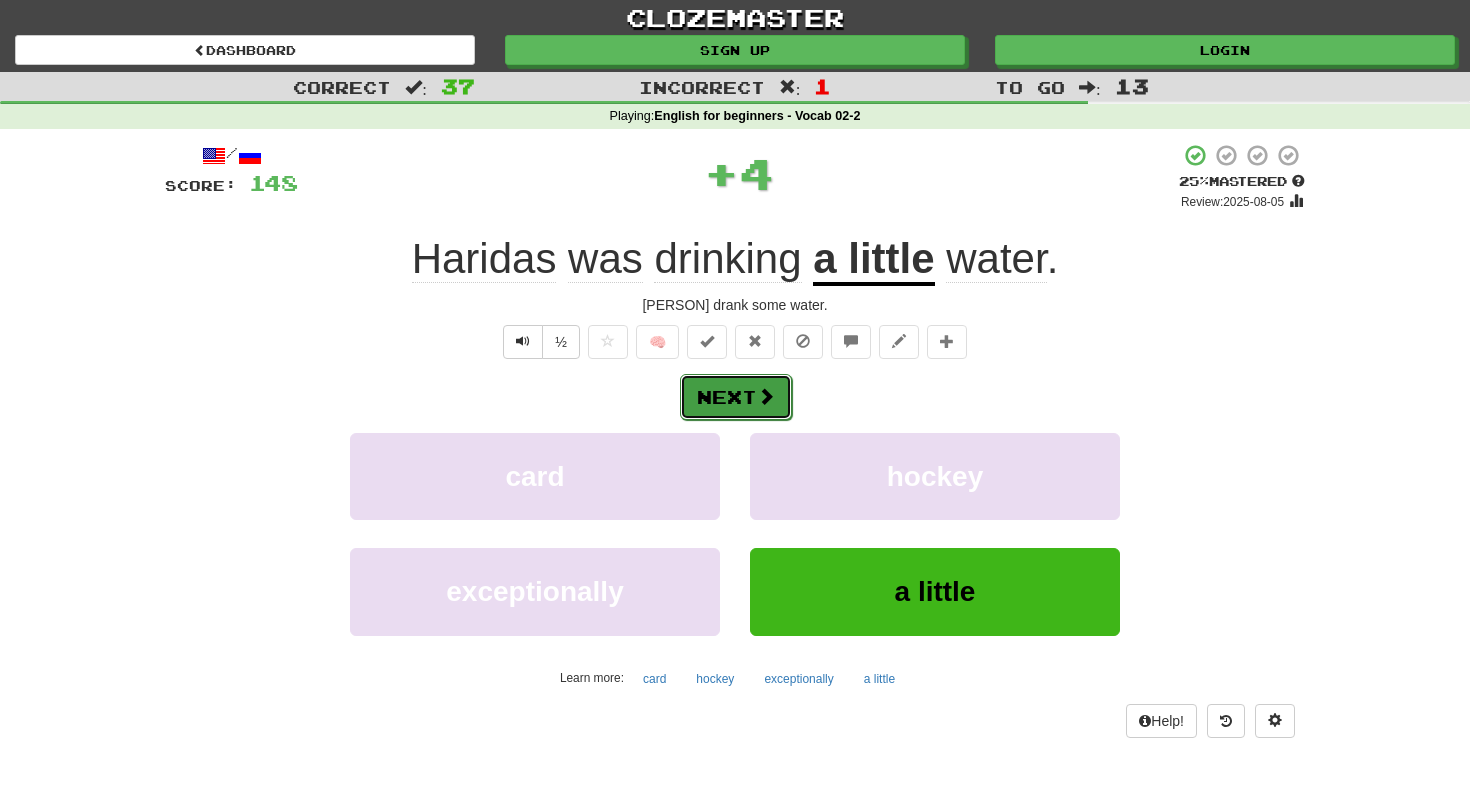 click on "Next" at bounding box center [736, 397] 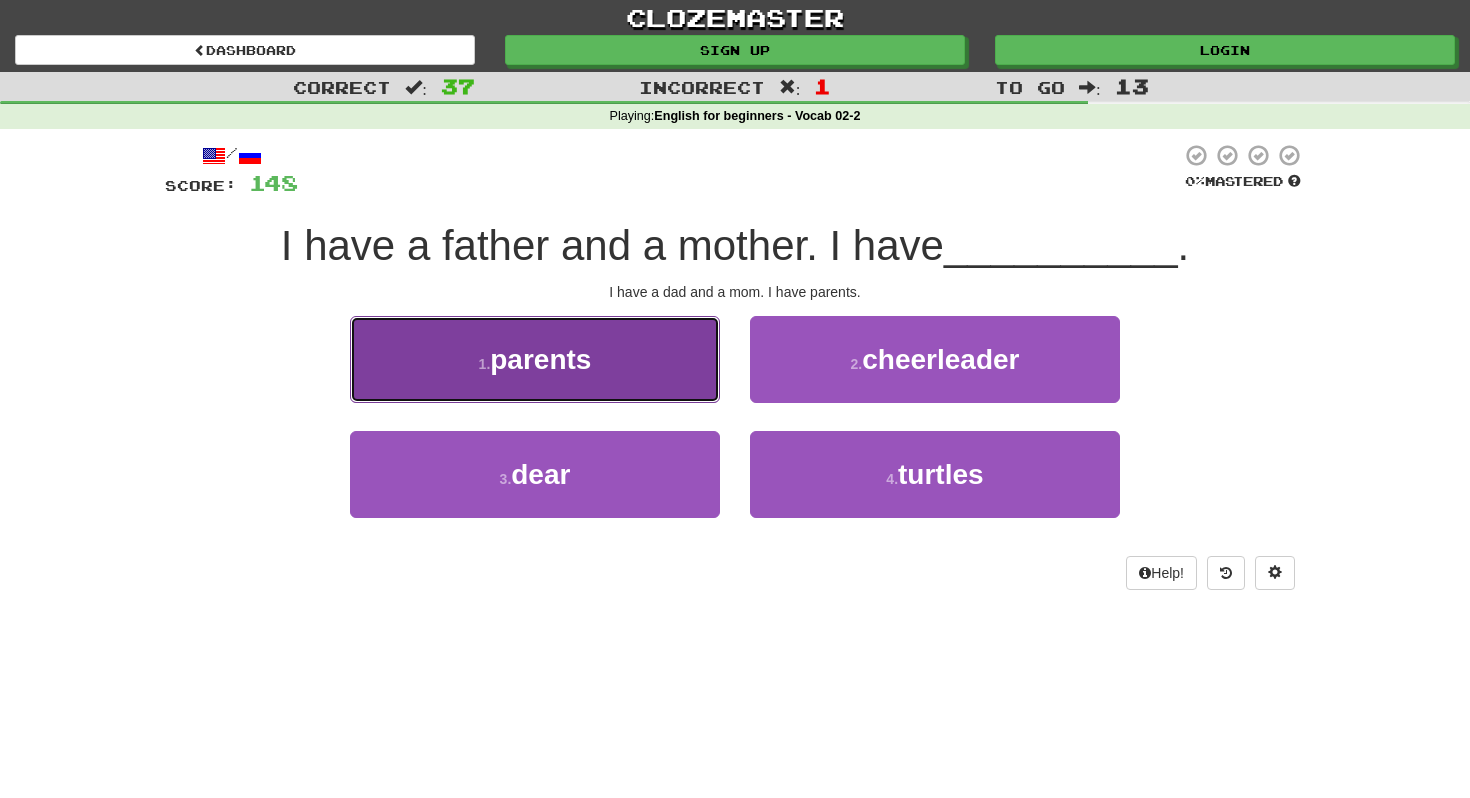 click on "1 .  parents" at bounding box center (535, 359) 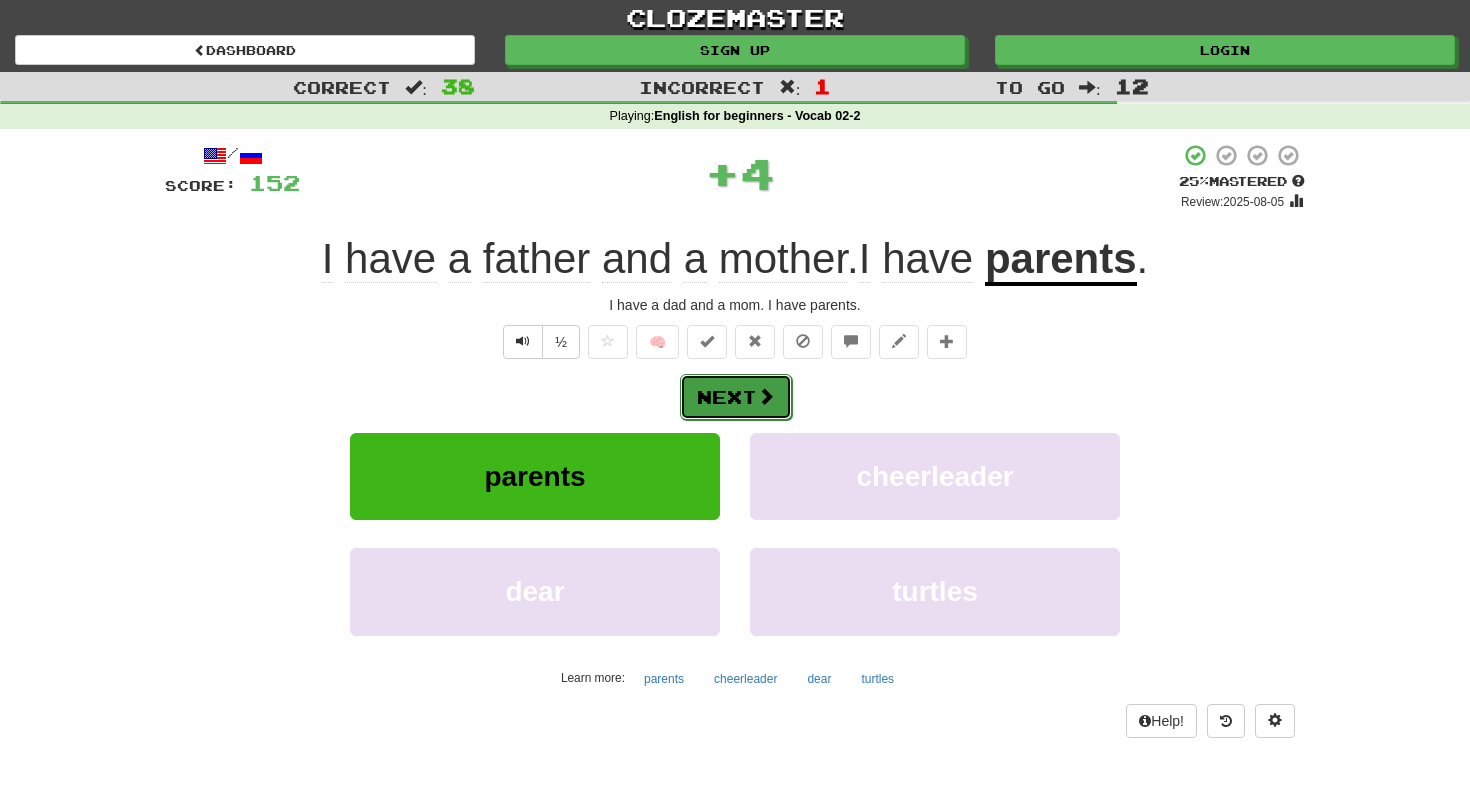 click on "Next" at bounding box center (736, 397) 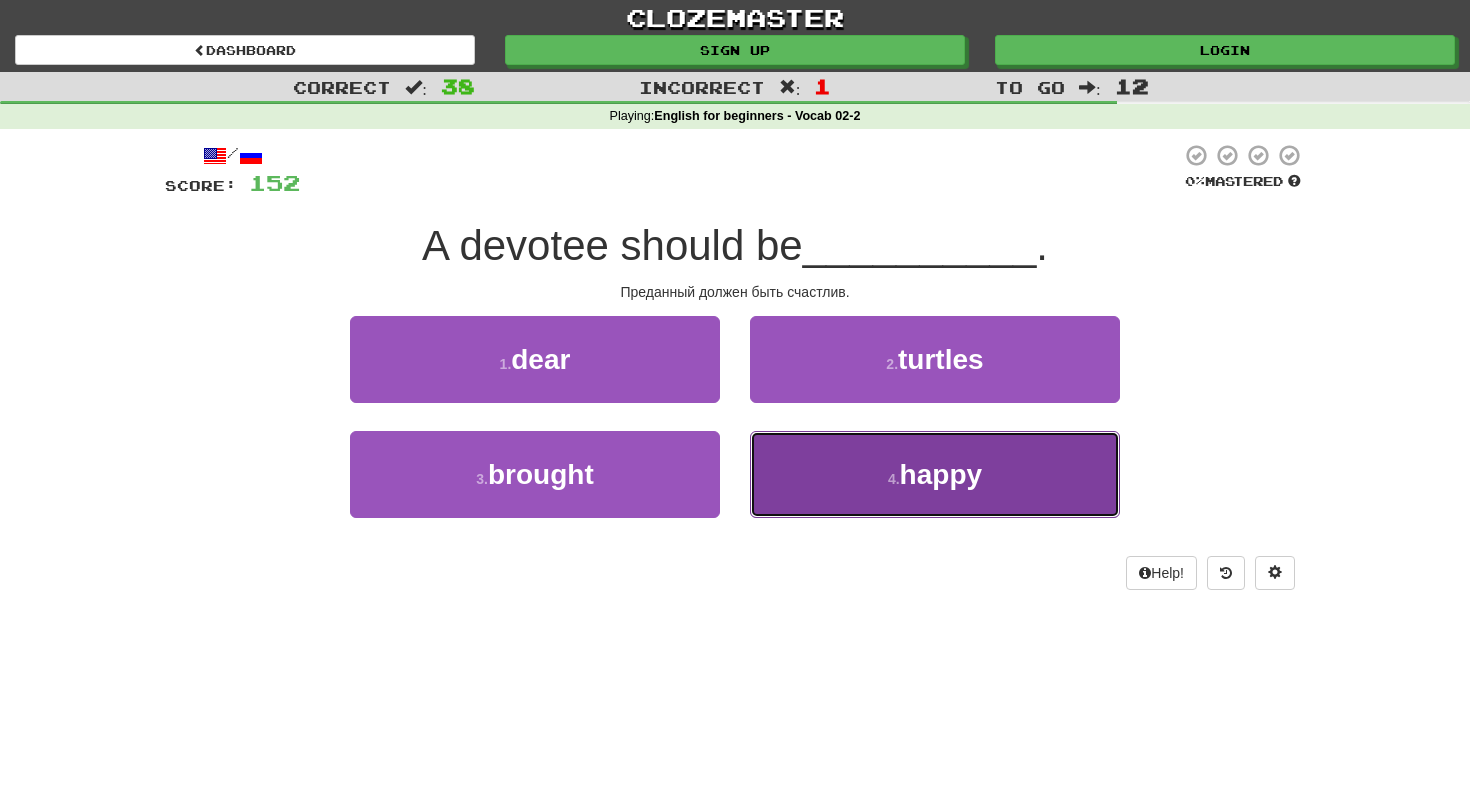 click on "4 .  happy" at bounding box center (935, 474) 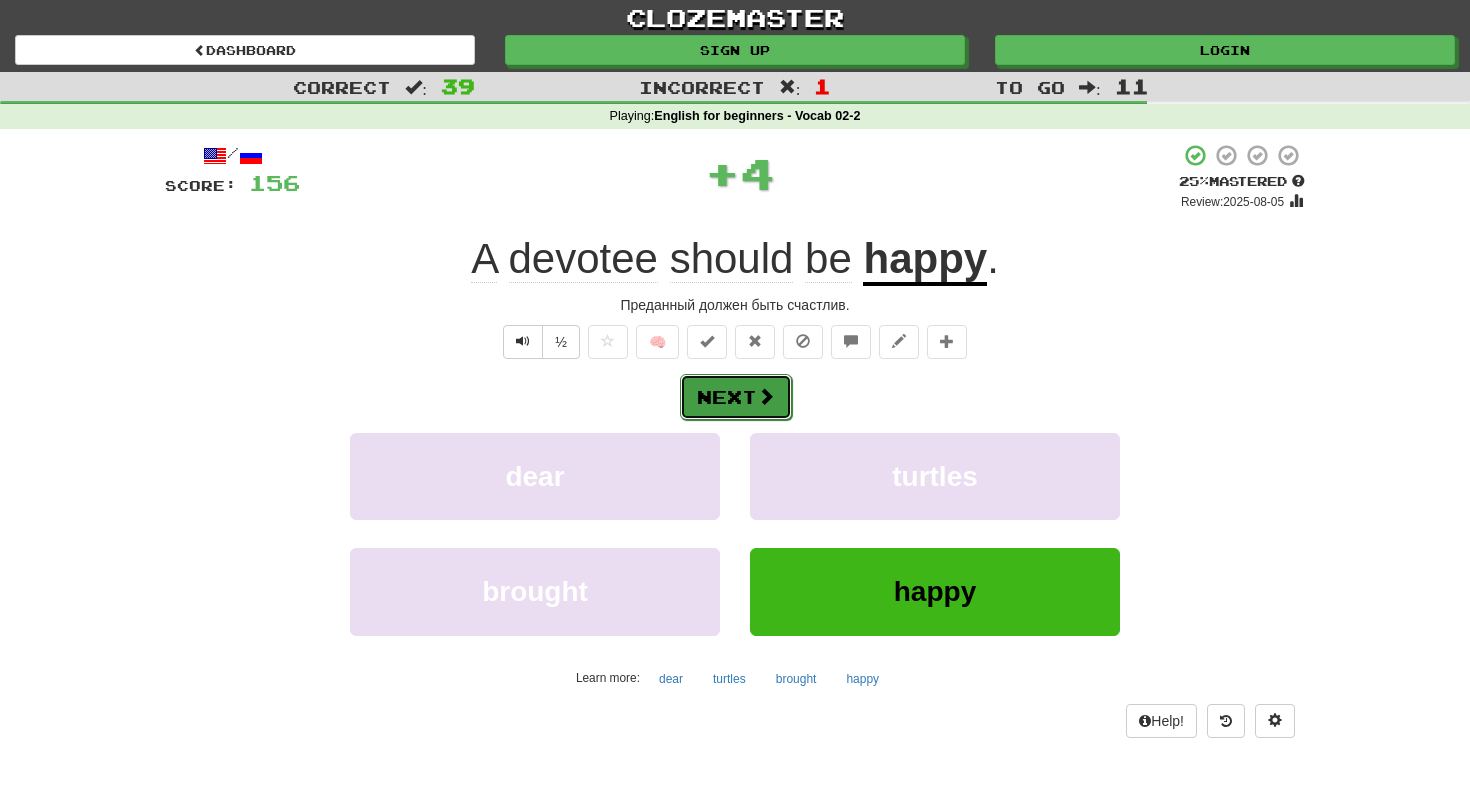 click on "Next" at bounding box center (736, 397) 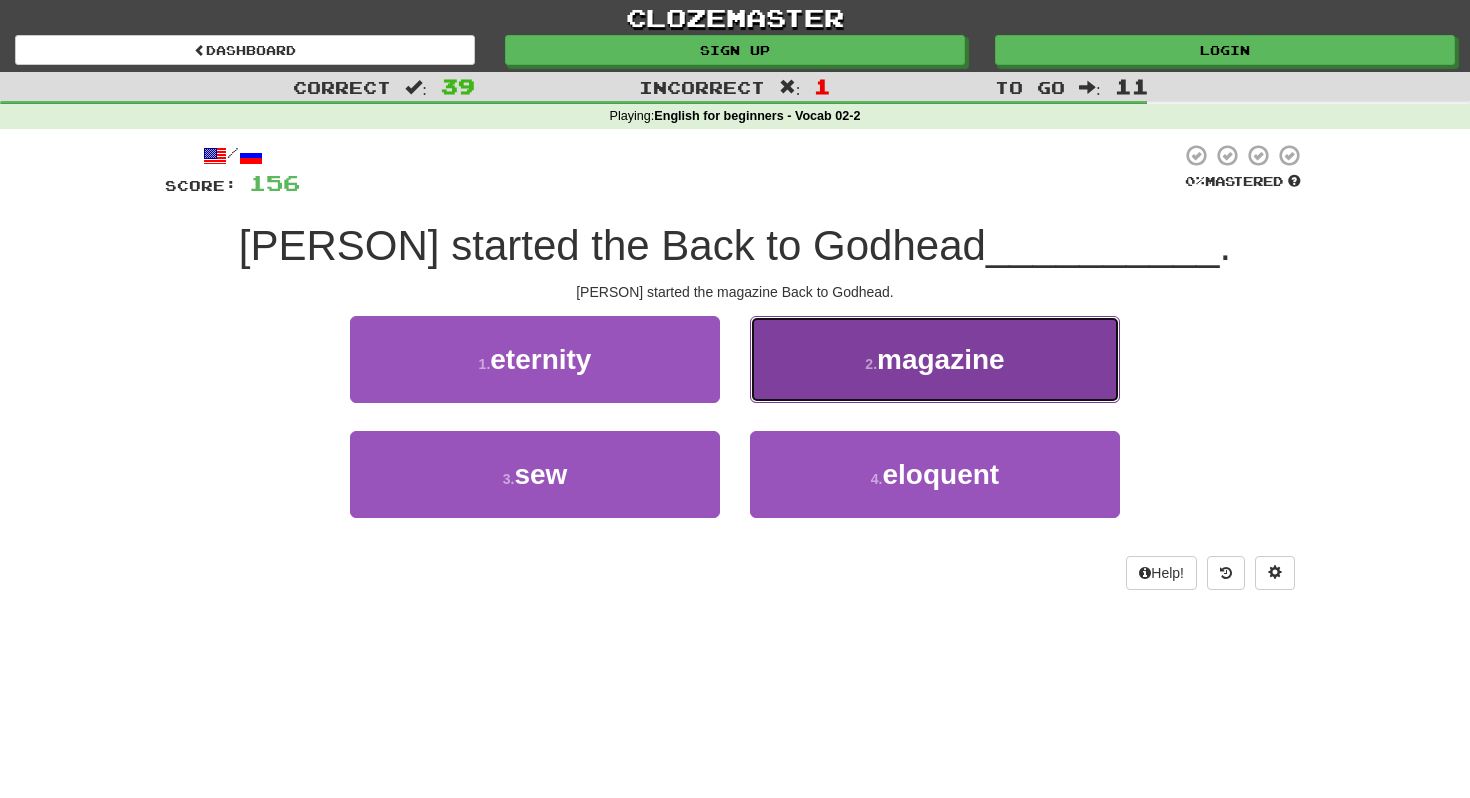 click on "magazine" at bounding box center (941, 359) 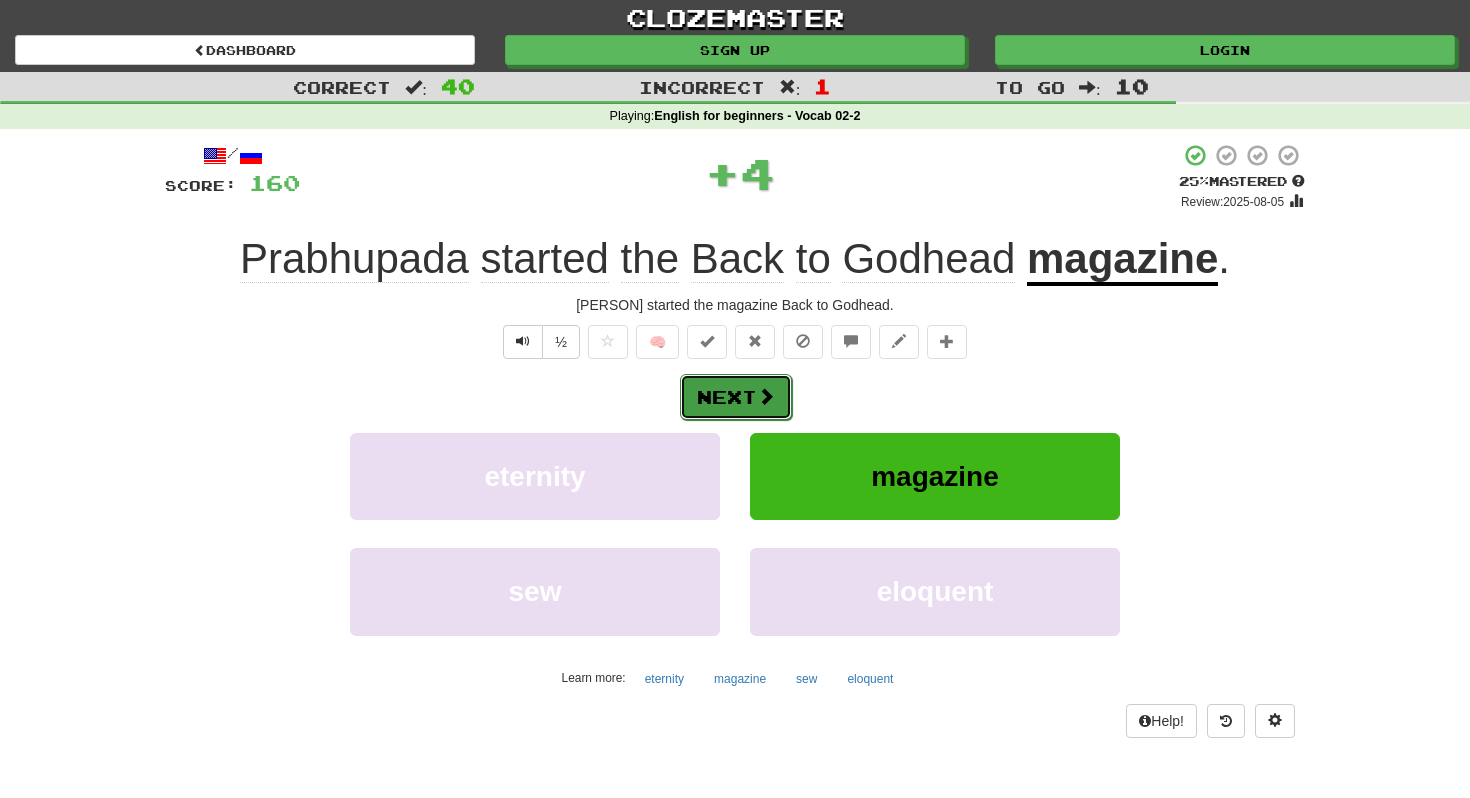 click on "Next" at bounding box center [736, 397] 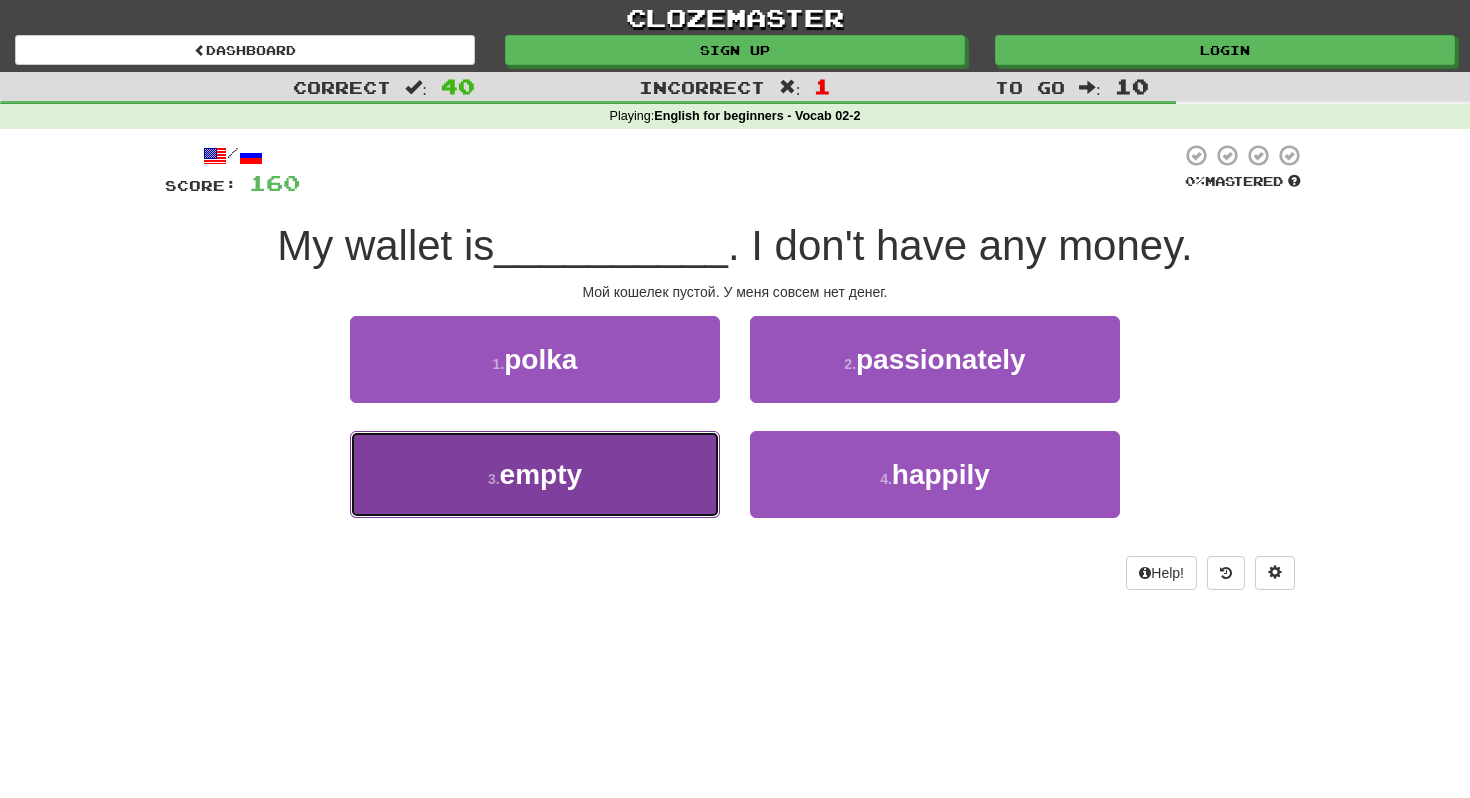 click on "3 .  empty" at bounding box center (535, 474) 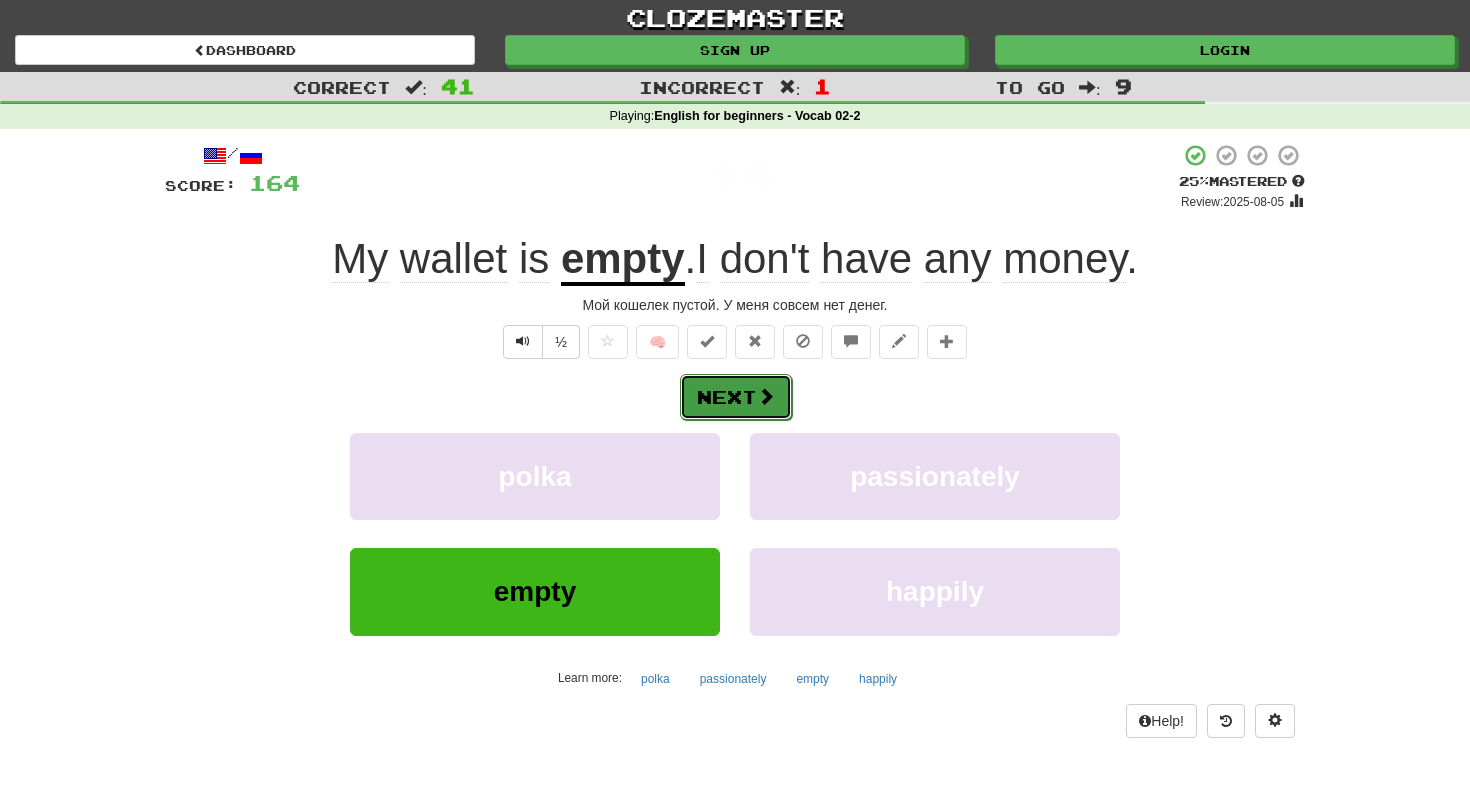 click on "Next" at bounding box center (736, 397) 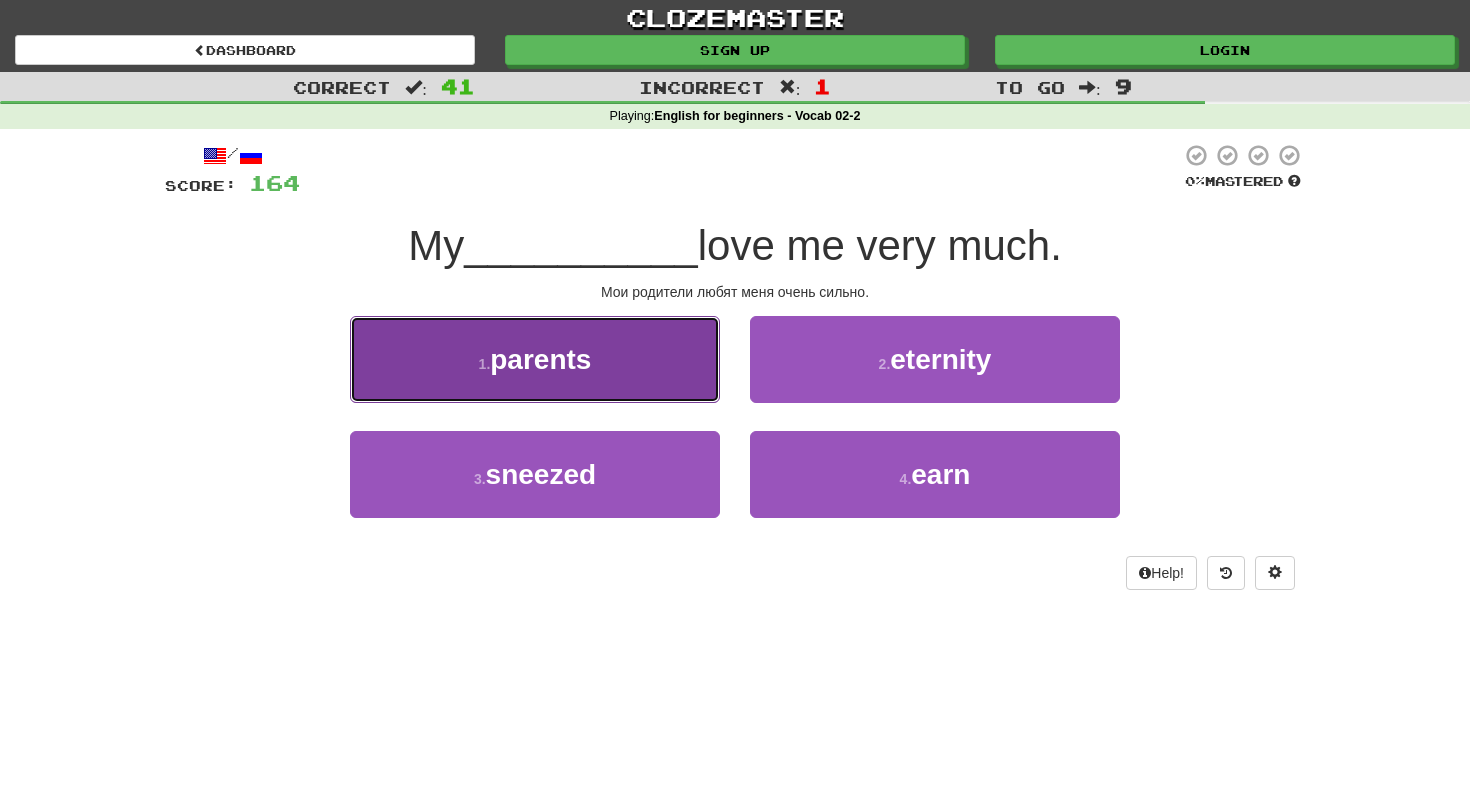 click on "1 .  parents" at bounding box center [535, 359] 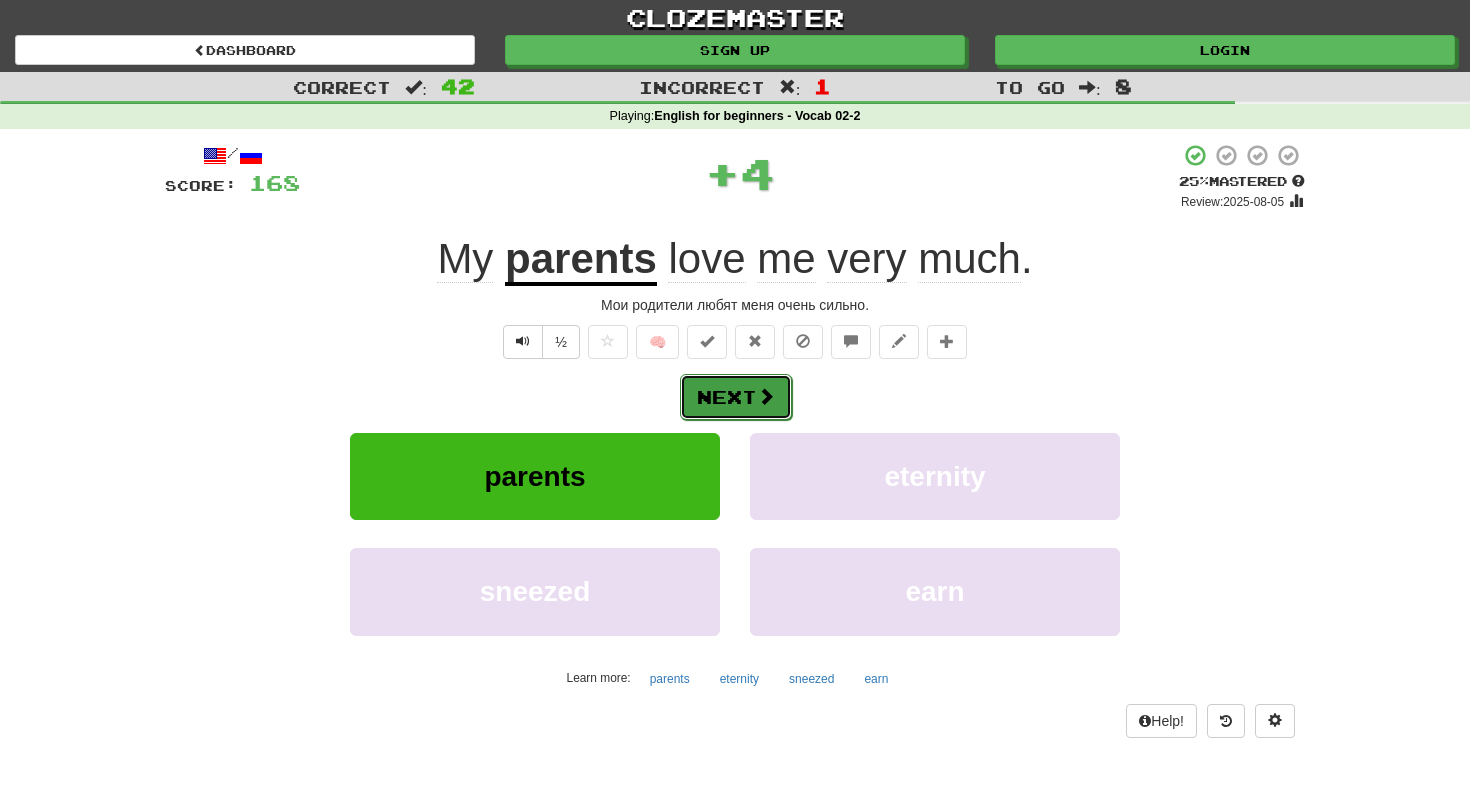 click on "Next" at bounding box center [736, 397] 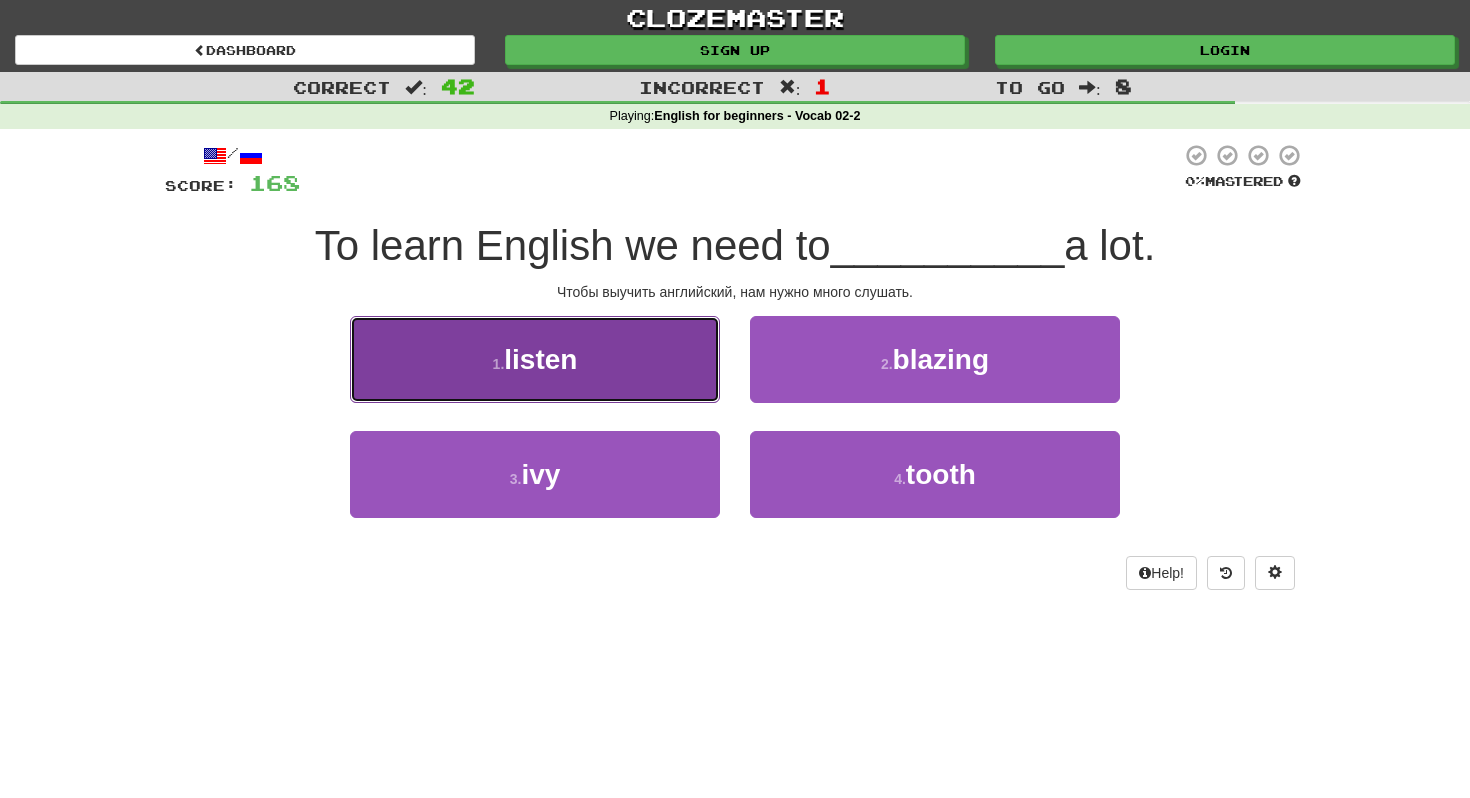 click on "1 .  listen" at bounding box center (535, 359) 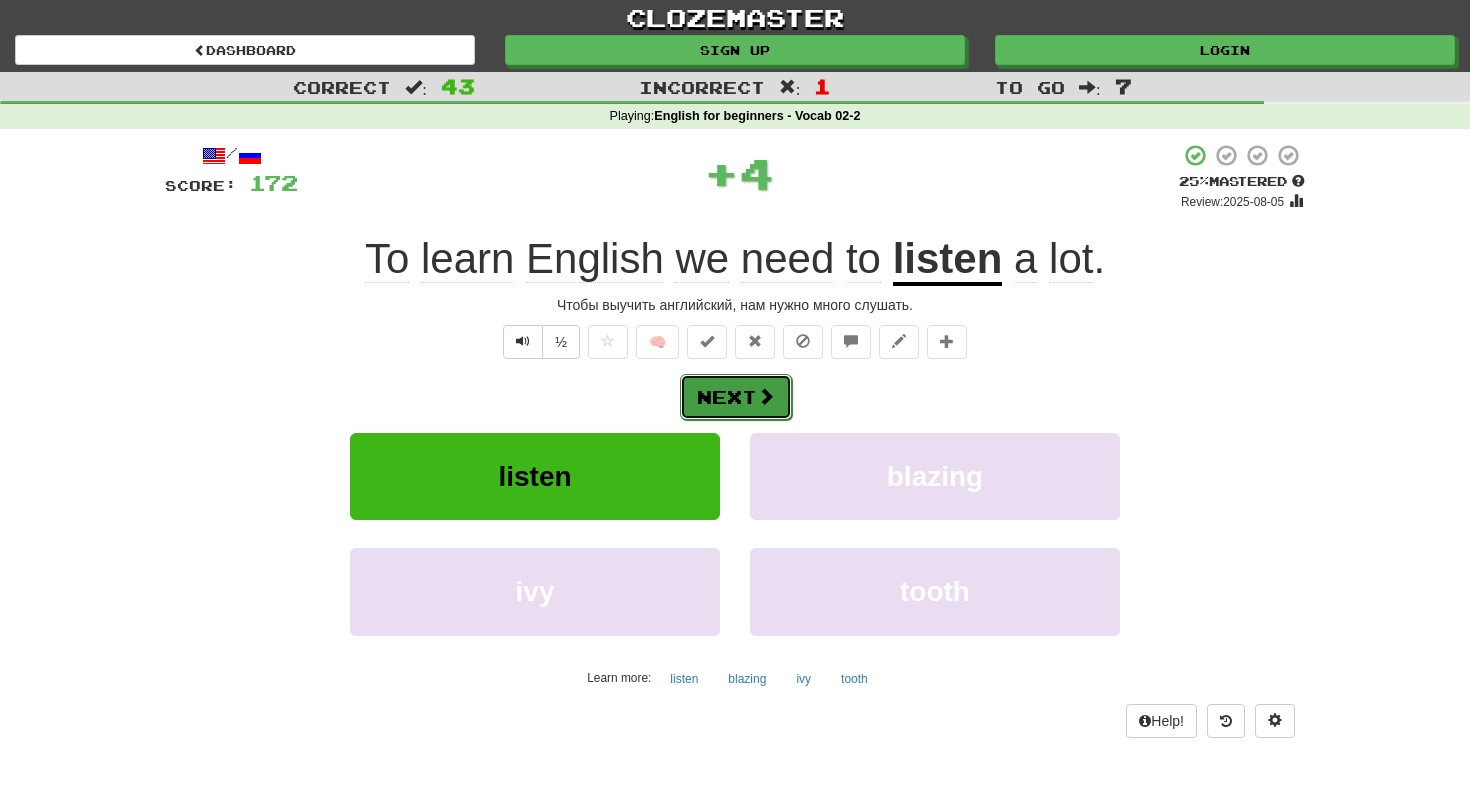 click on "Next" at bounding box center (736, 397) 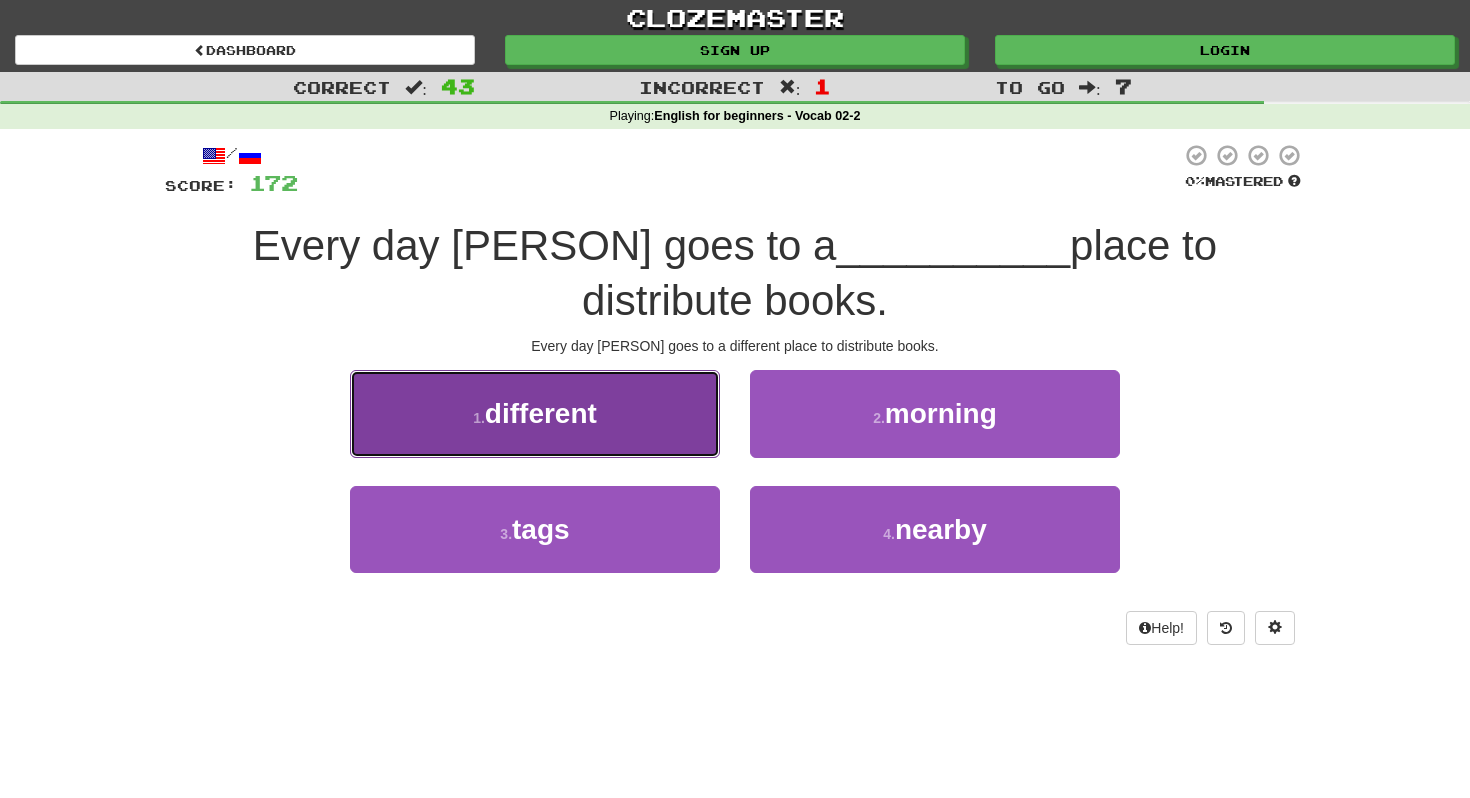 click on "1 .  different" at bounding box center (535, 413) 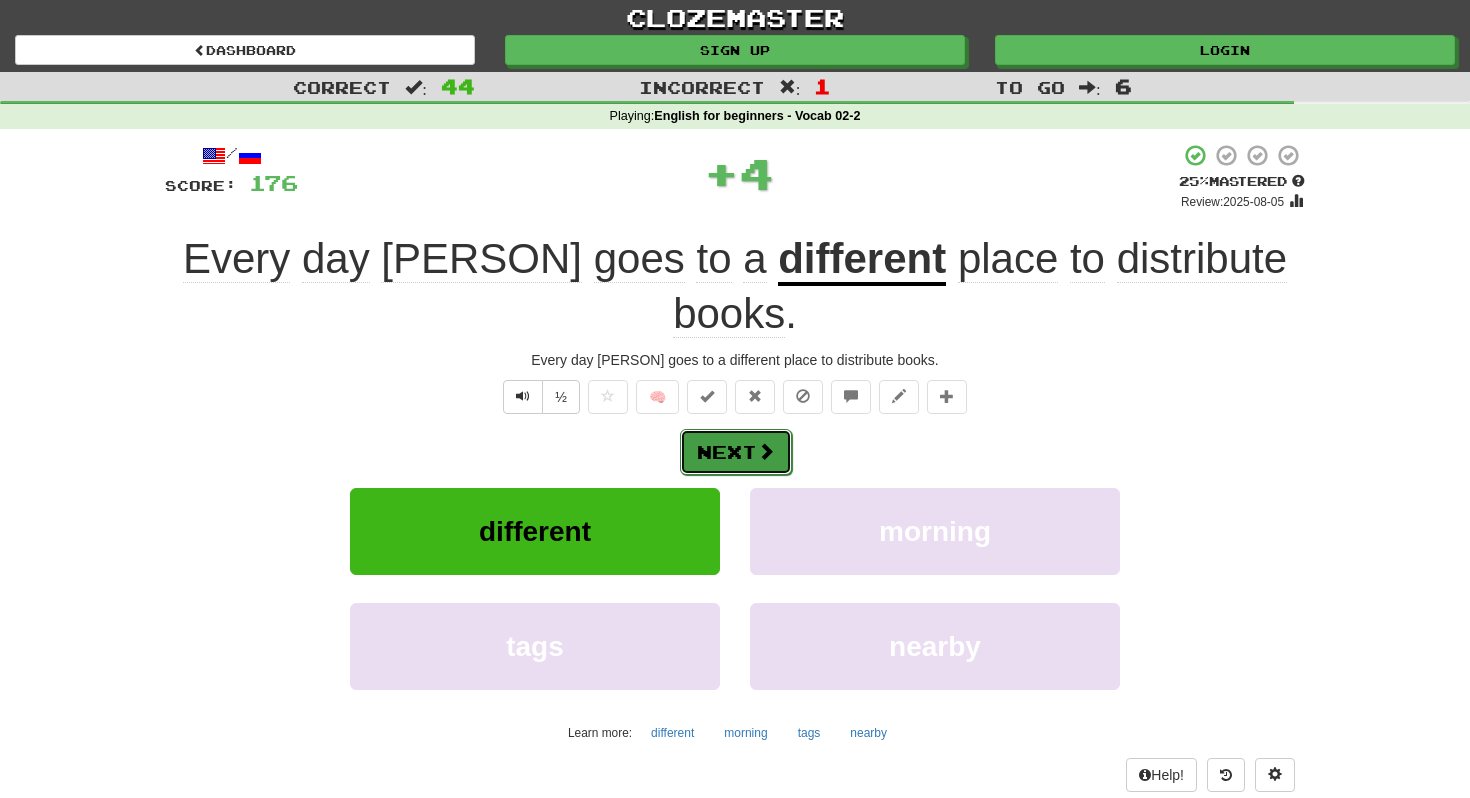 click on "Next" at bounding box center (736, 452) 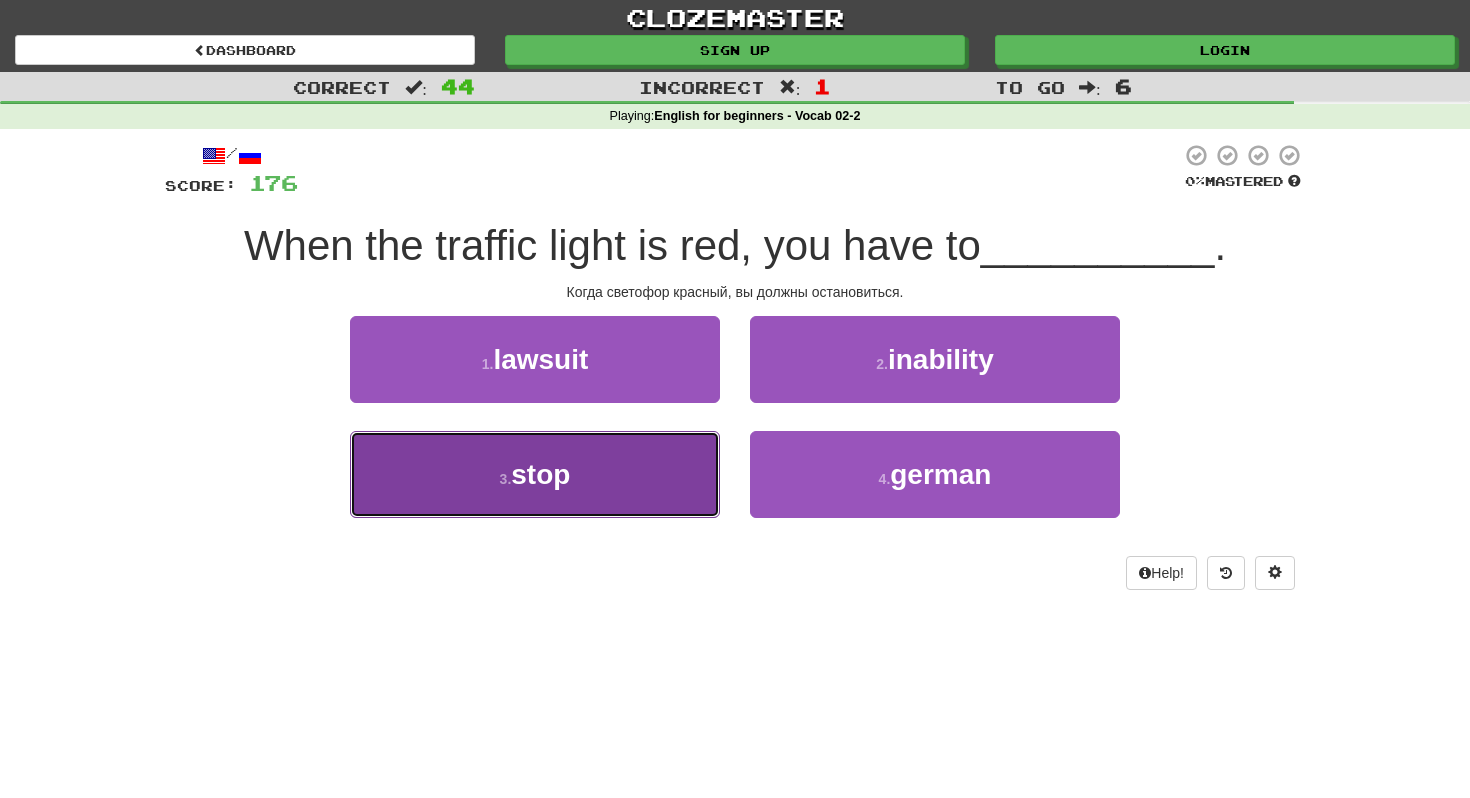 click on "3 .  stop" at bounding box center (535, 474) 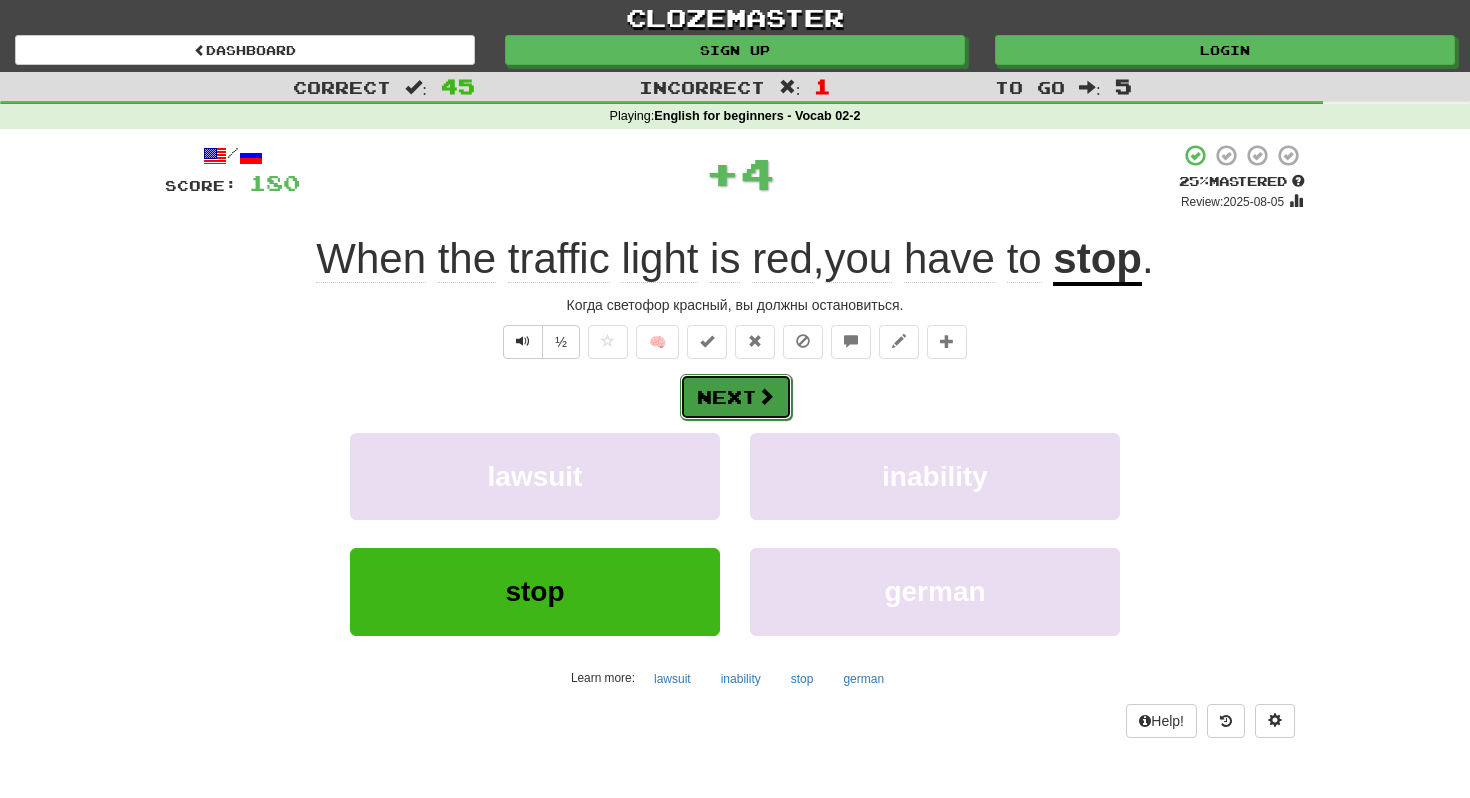 click on "Next" at bounding box center [736, 397] 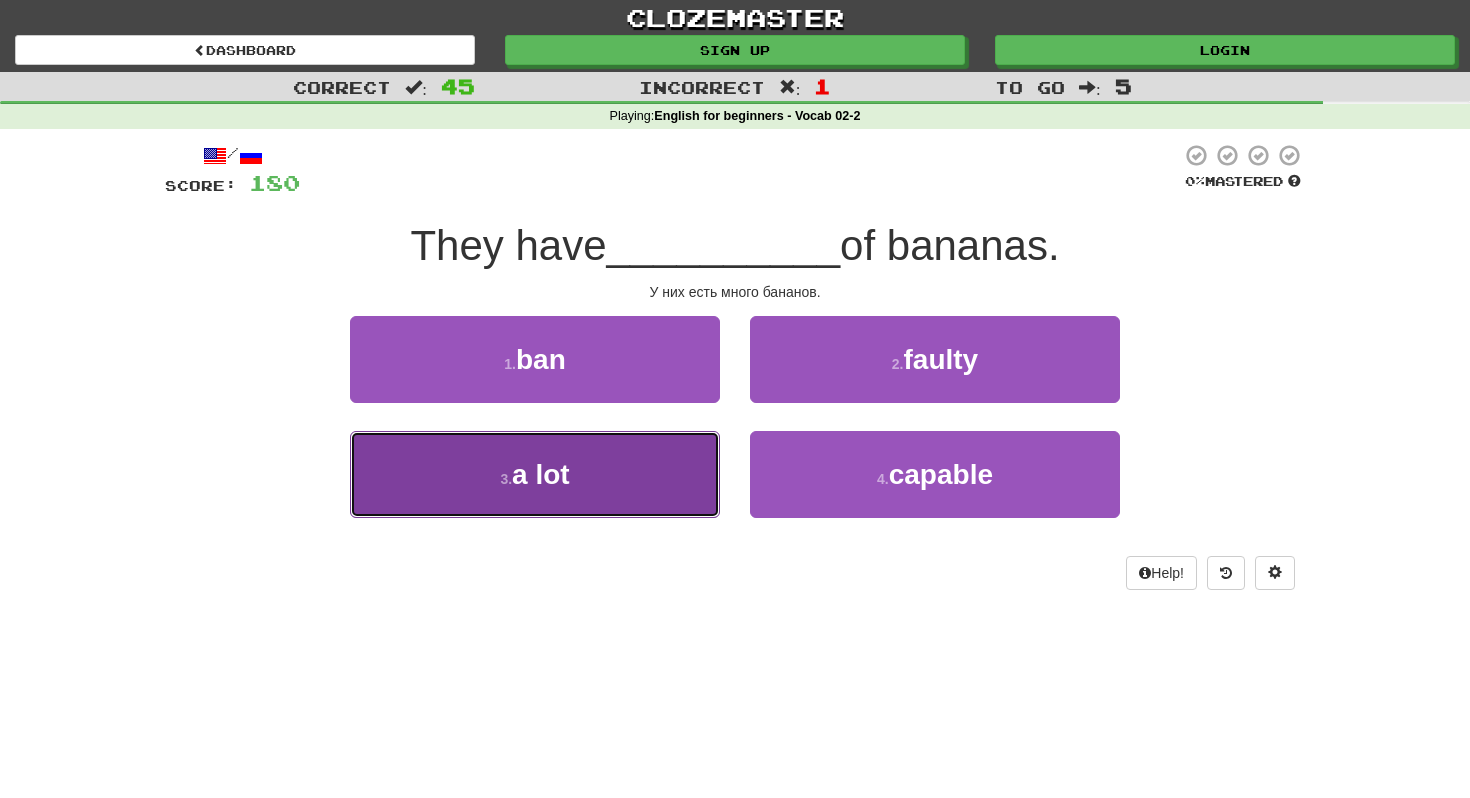 click on "3 .  a lot" at bounding box center [535, 474] 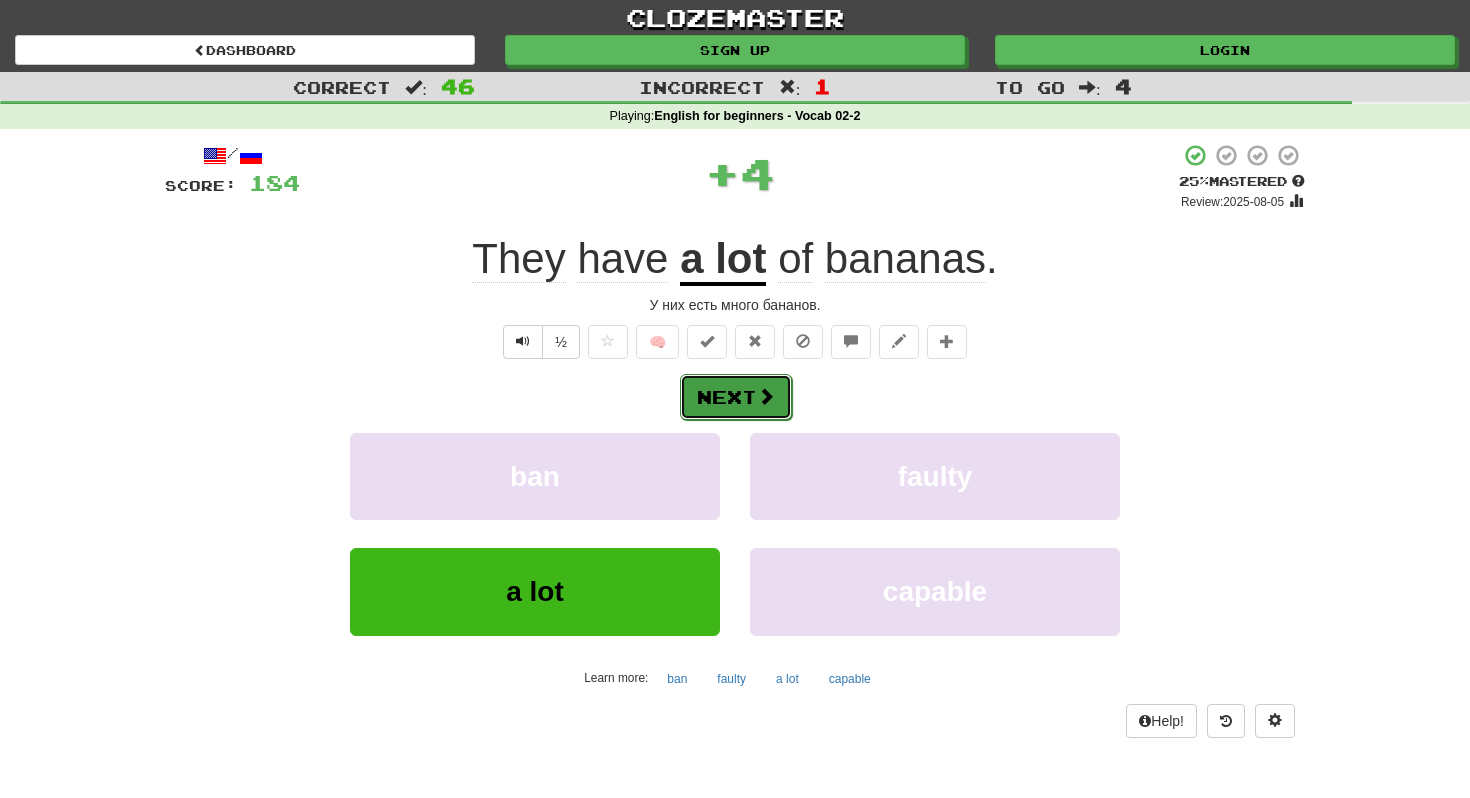 click on "Next" at bounding box center (736, 397) 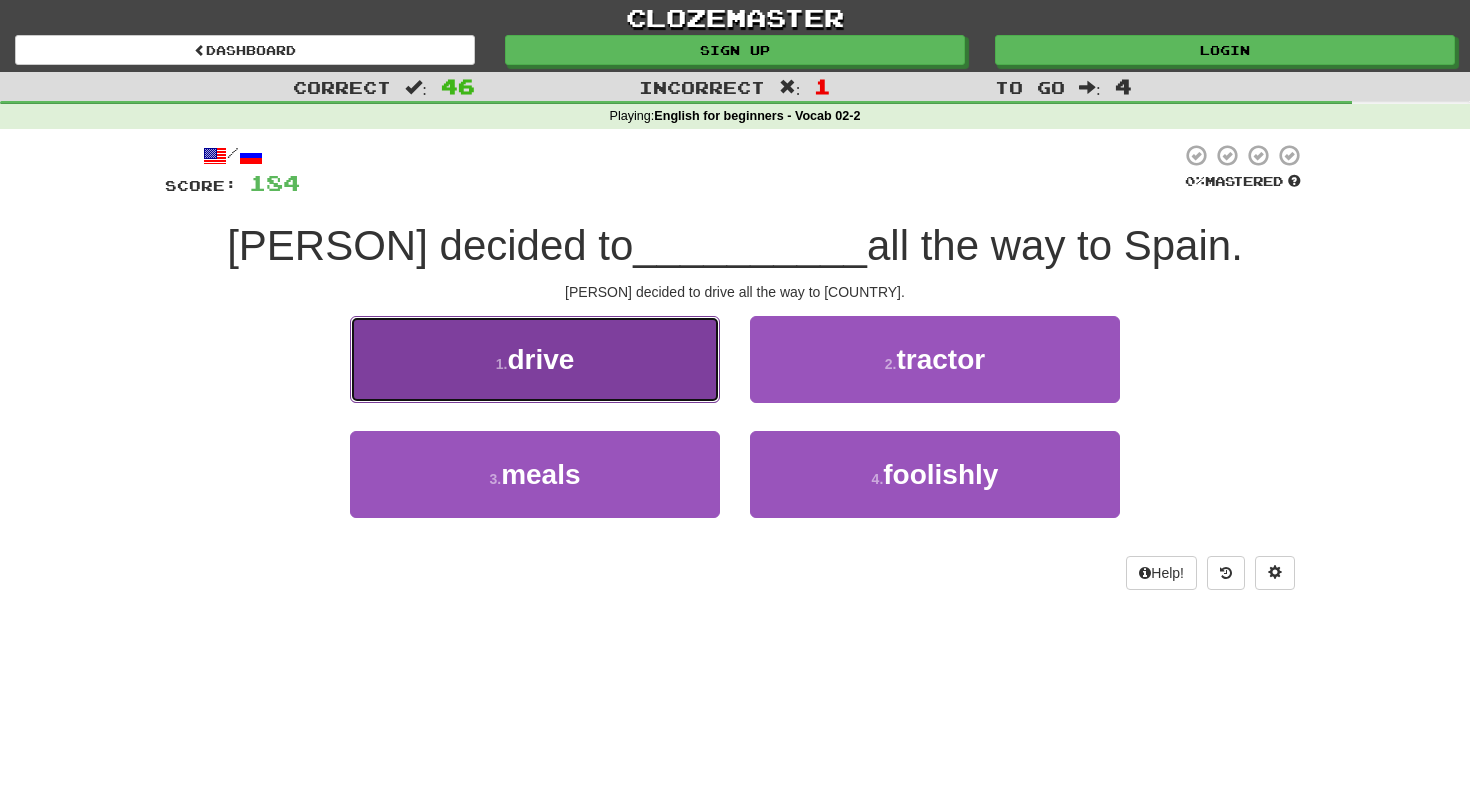 click on "1 .  drive" at bounding box center (535, 359) 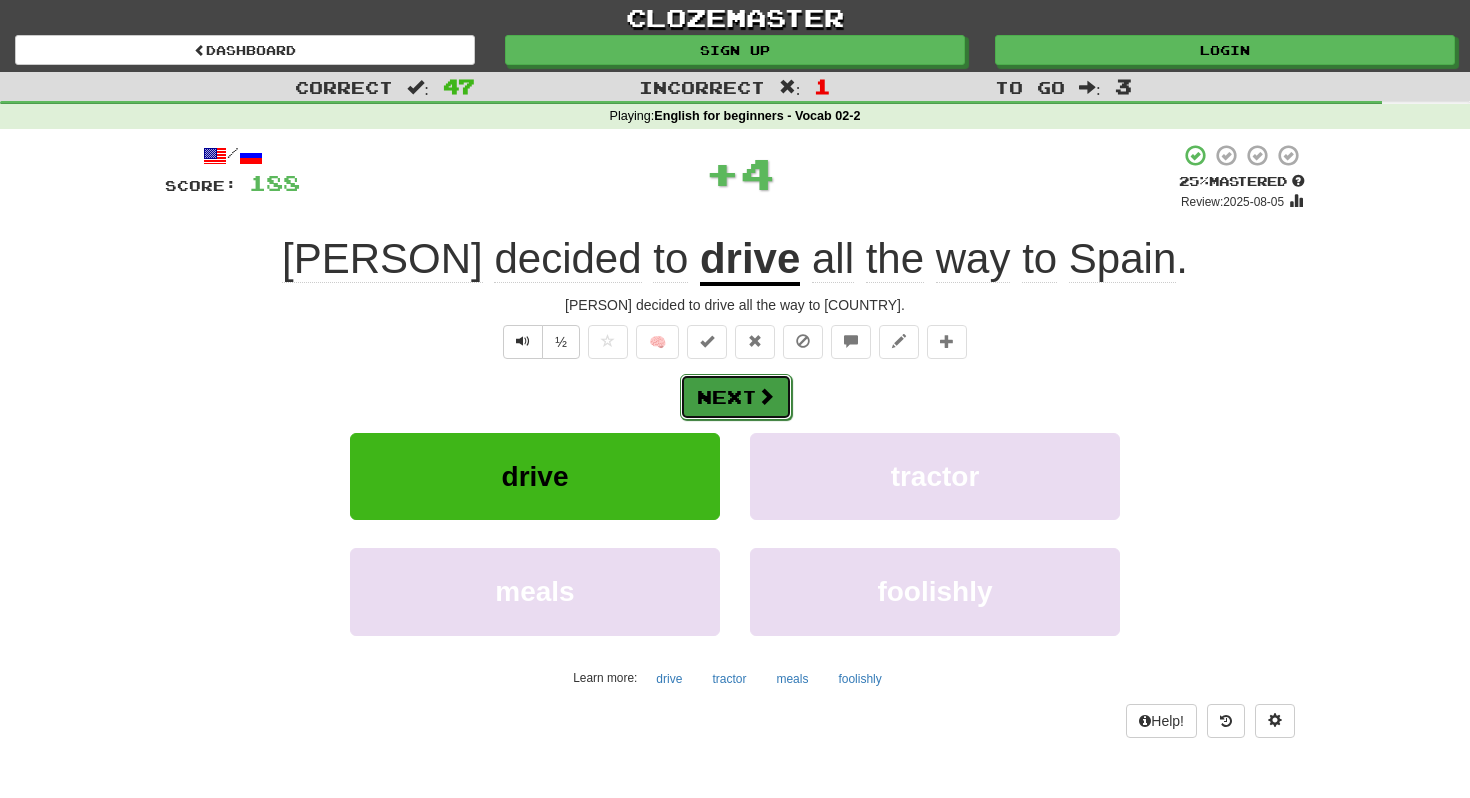 click on "Next" at bounding box center [736, 397] 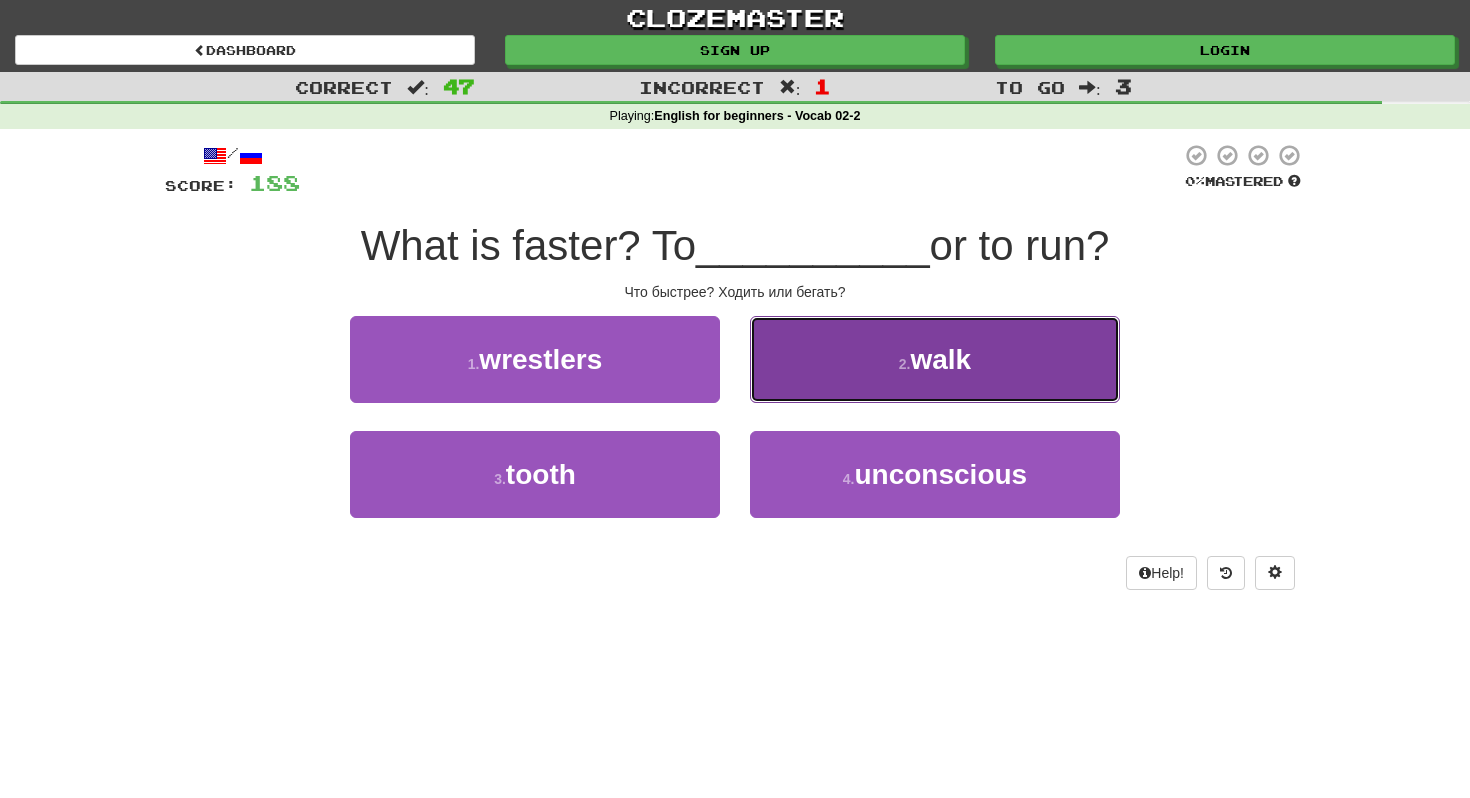 click on "walk" at bounding box center (940, 359) 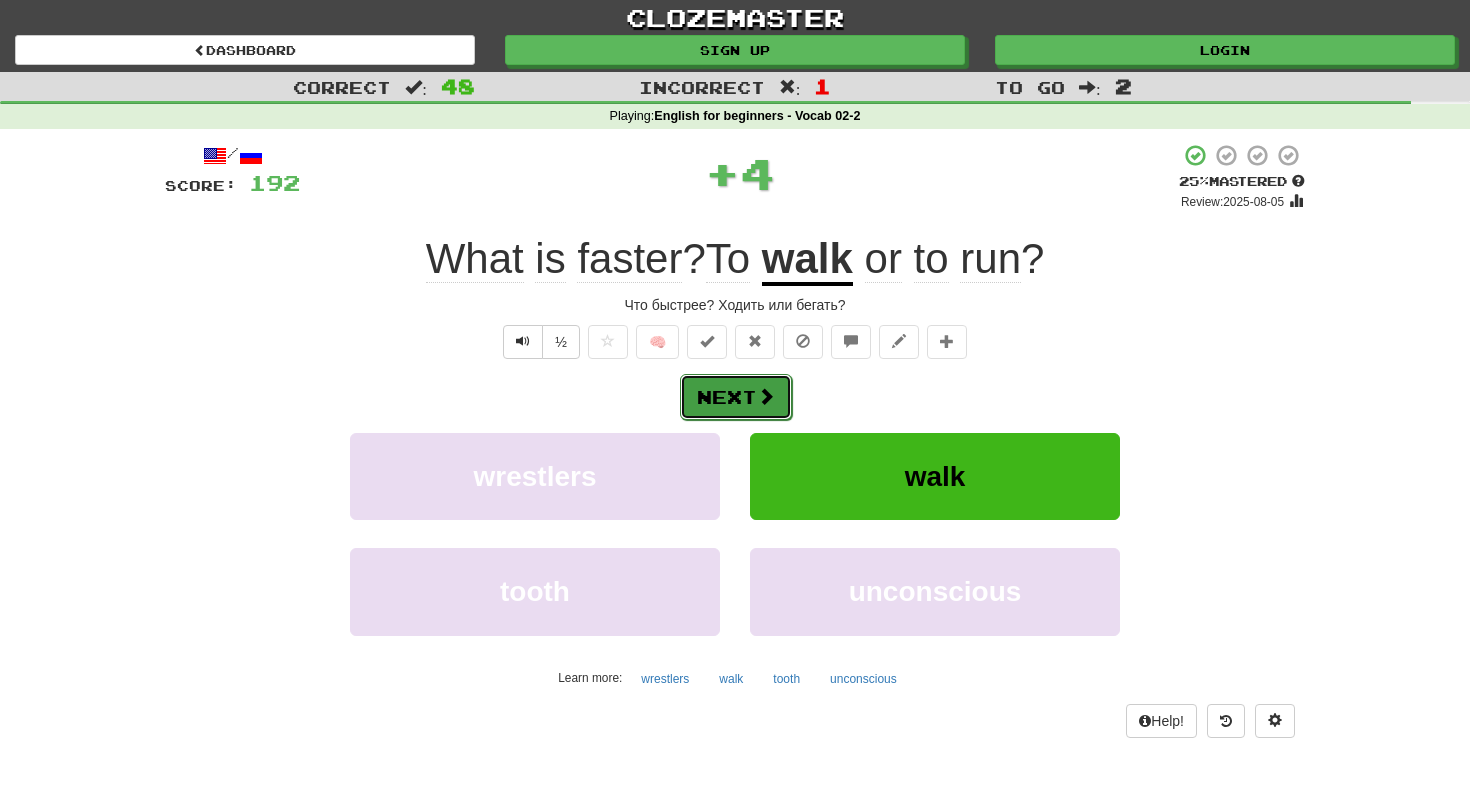 click on "Next" at bounding box center (736, 397) 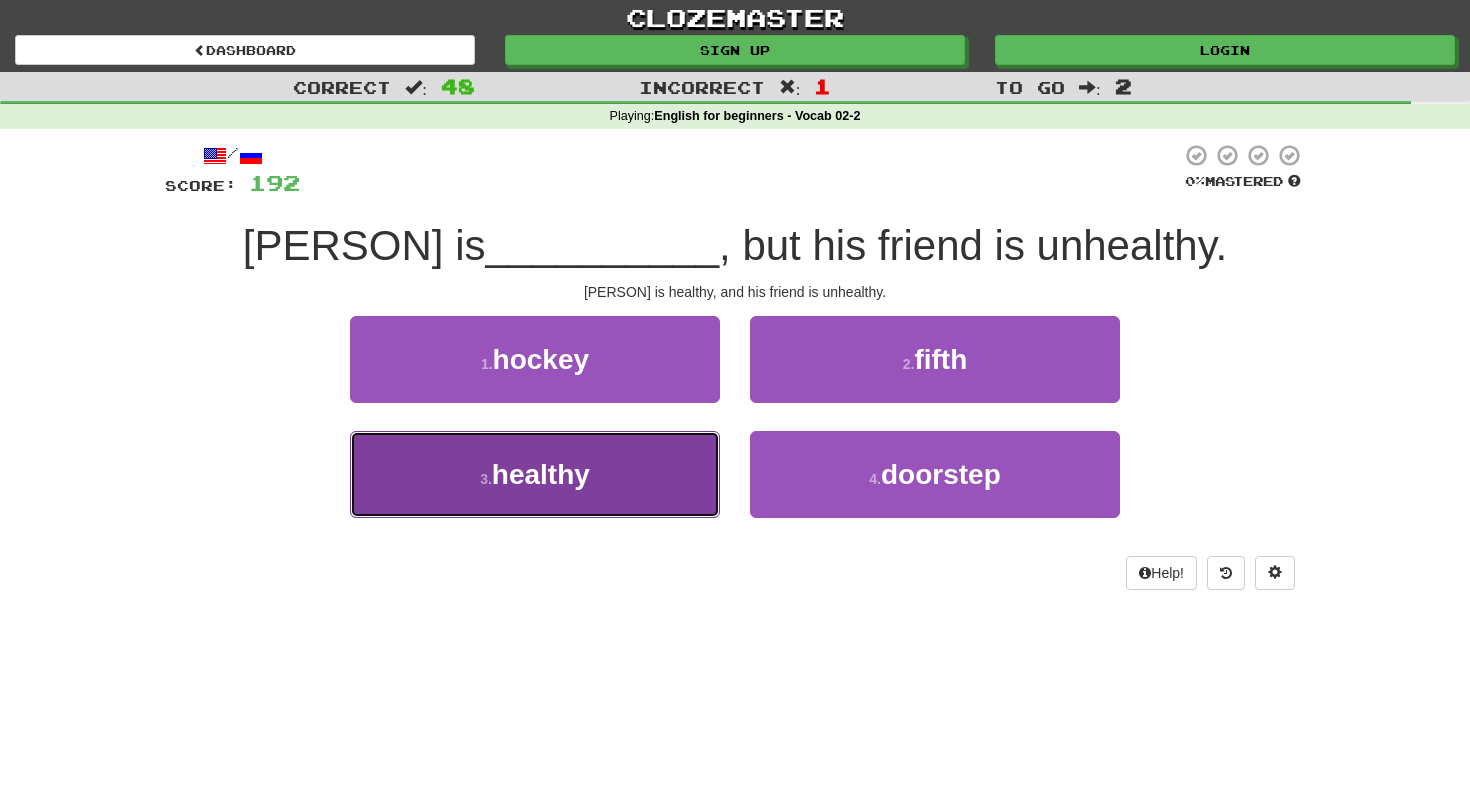 click on "3 .  healthy" at bounding box center [535, 474] 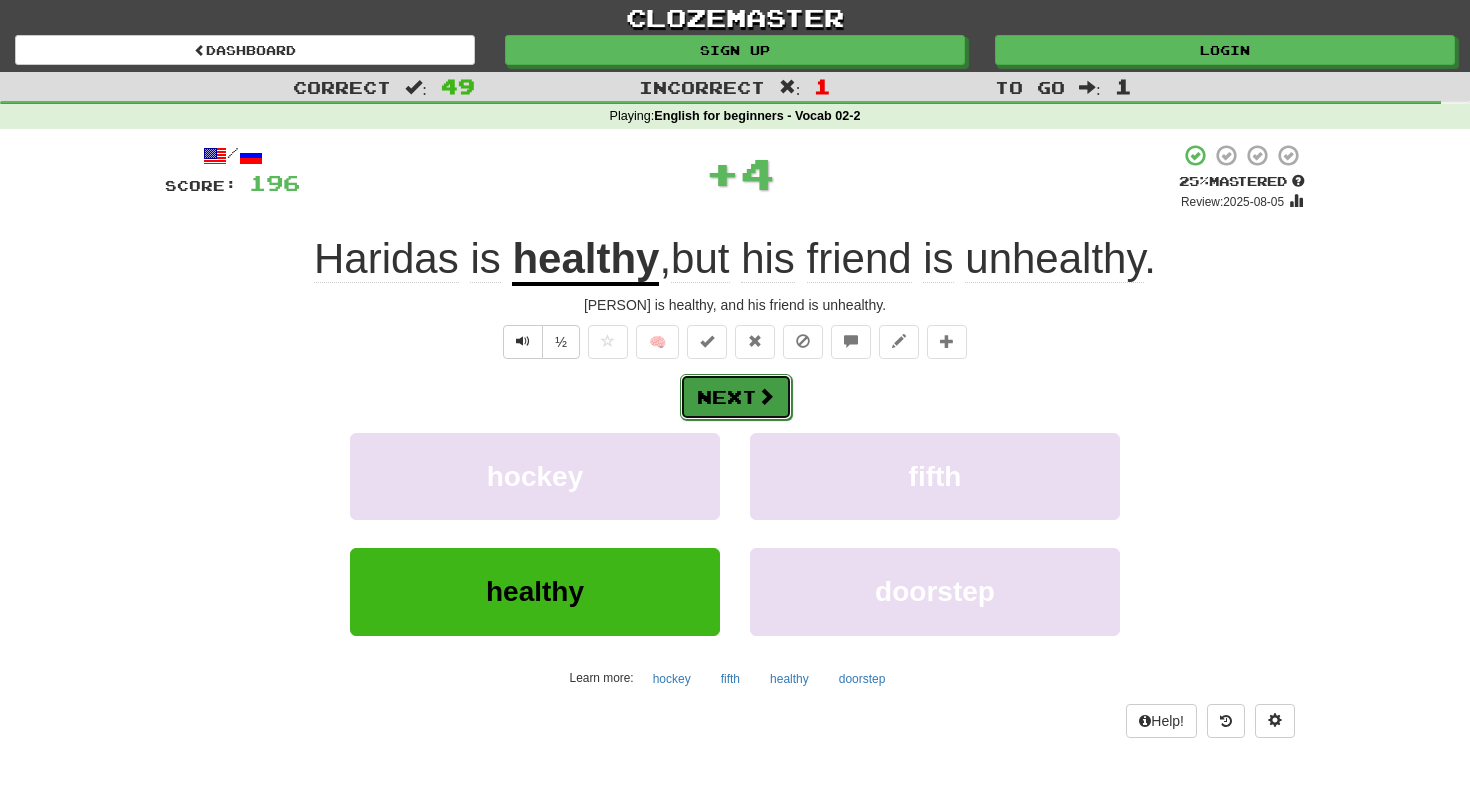 click on "Next" at bounding box center (736, 397) 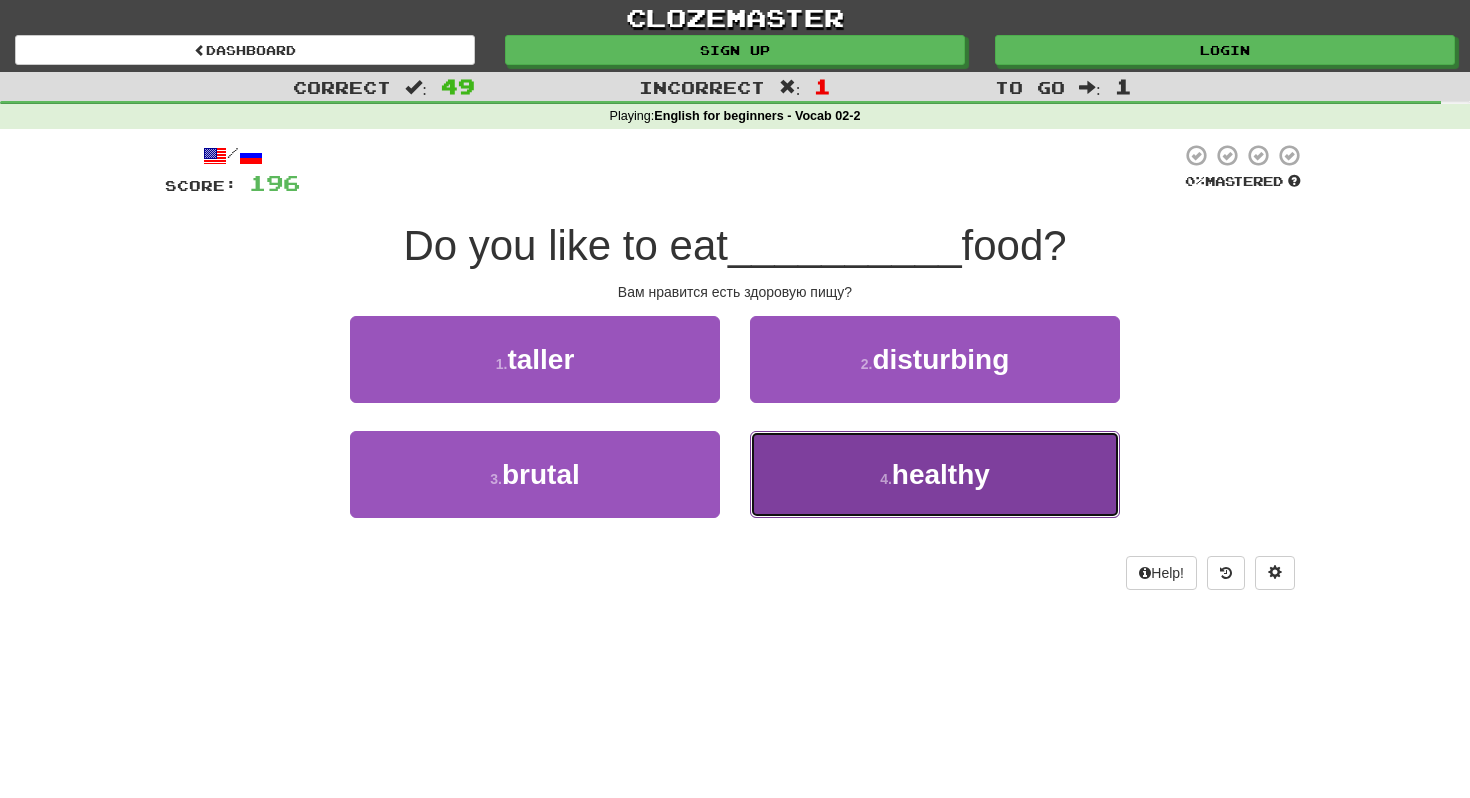 click on "healthy" at bounding box center (941, 474) 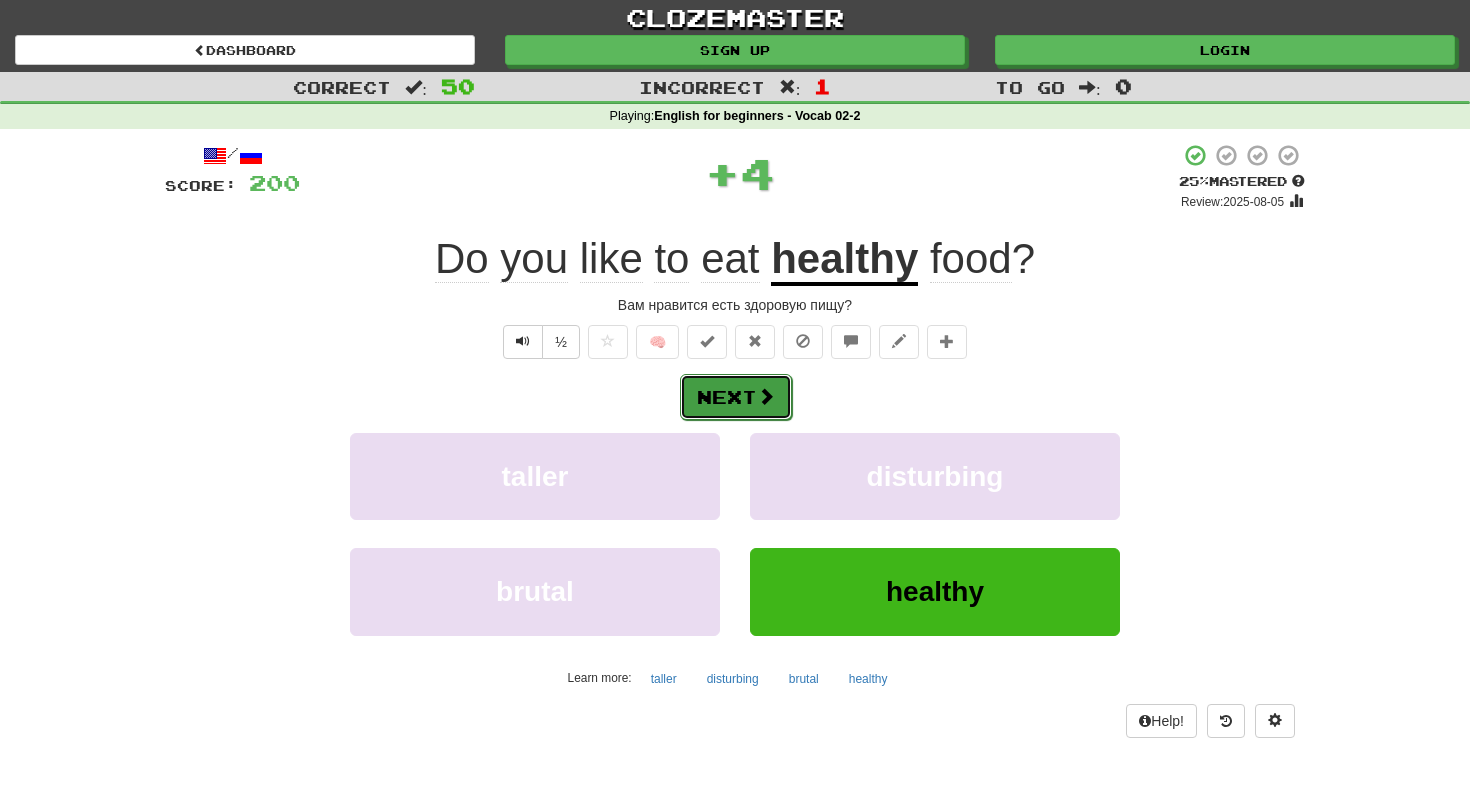 click on "Next" at bounding box center [736, 397] 